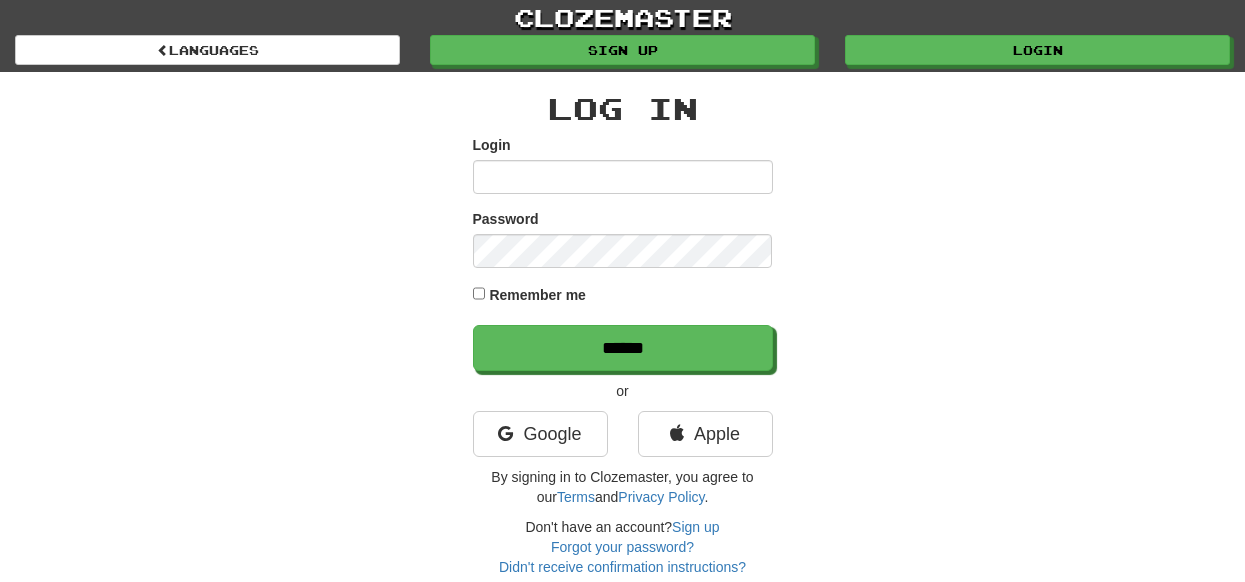 scroll, scrollTop: 0, scrollLeft: 0, axis: both 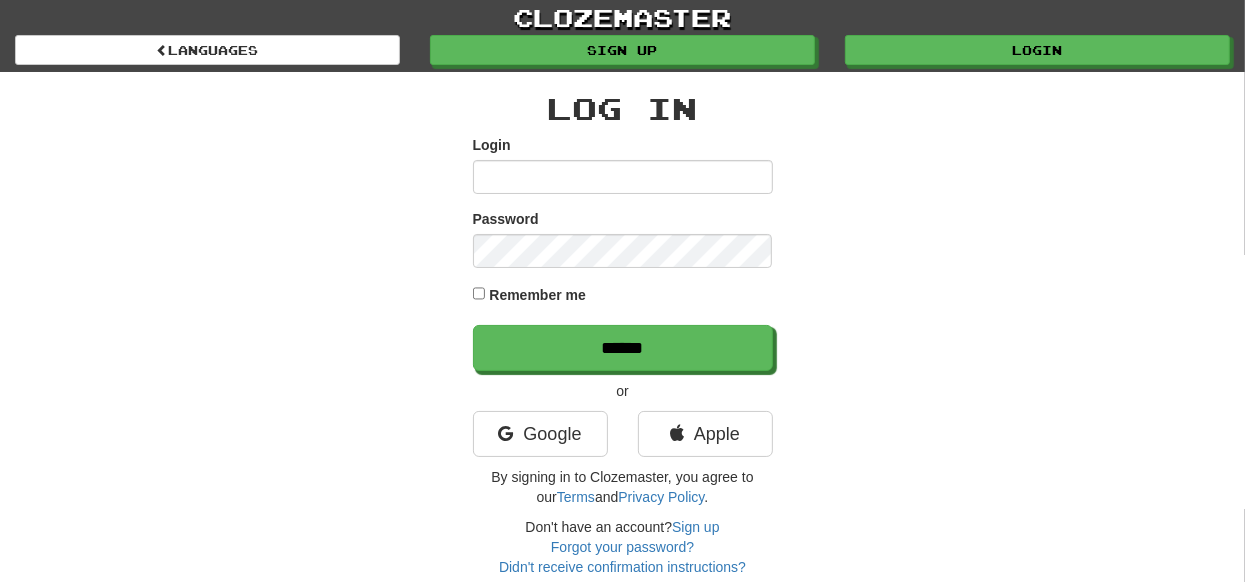 click on "Login" at bounding box center [623, 177] 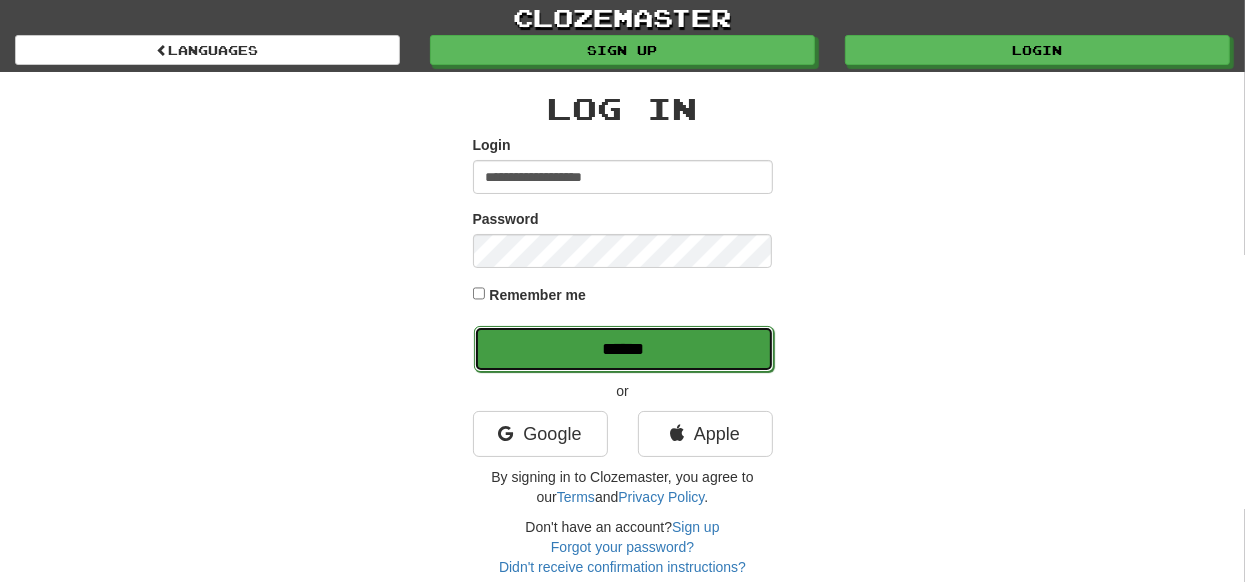 click on "******" at bounding box center [624, 349] 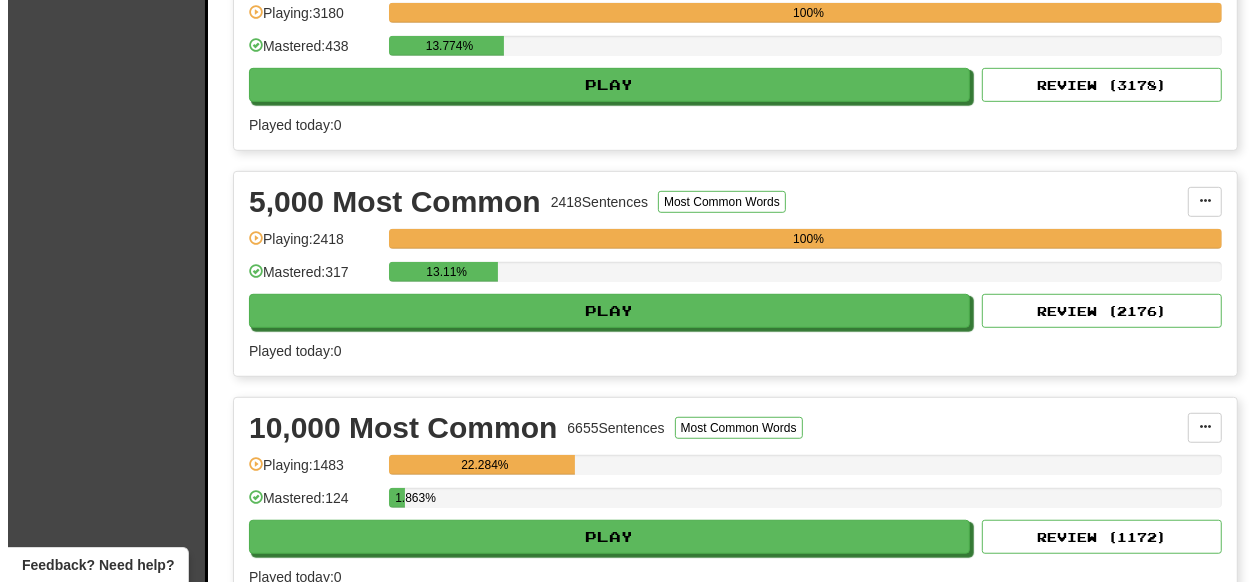 scroll, scrollTop: 900, scrollLeft: 0, axis: vertical 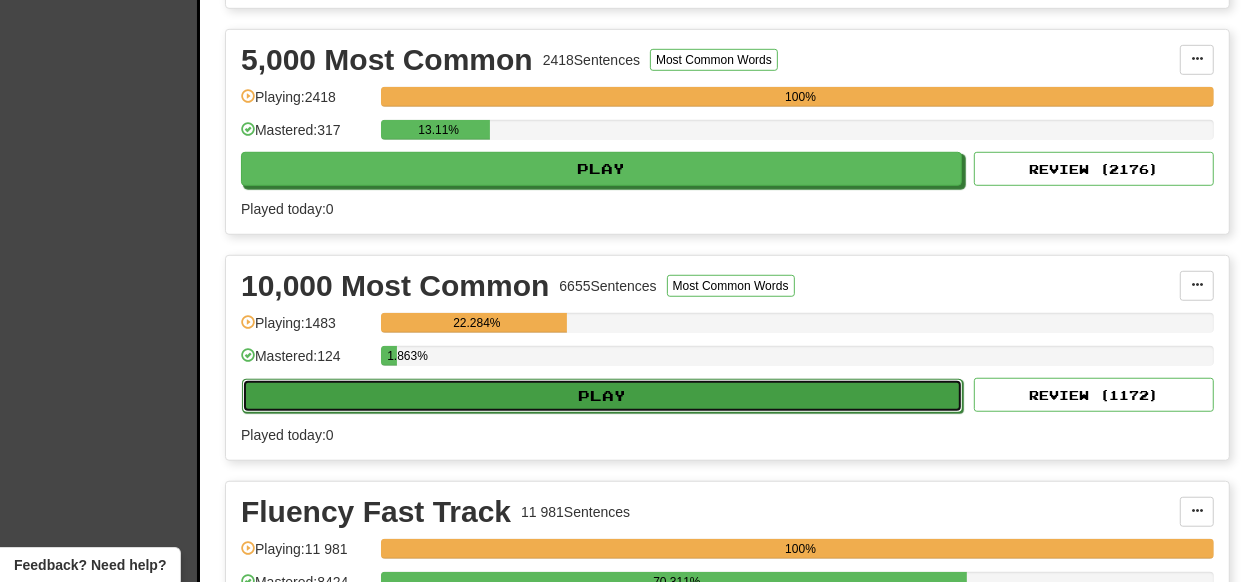 click on "Play" at bounding box center [602, 396] 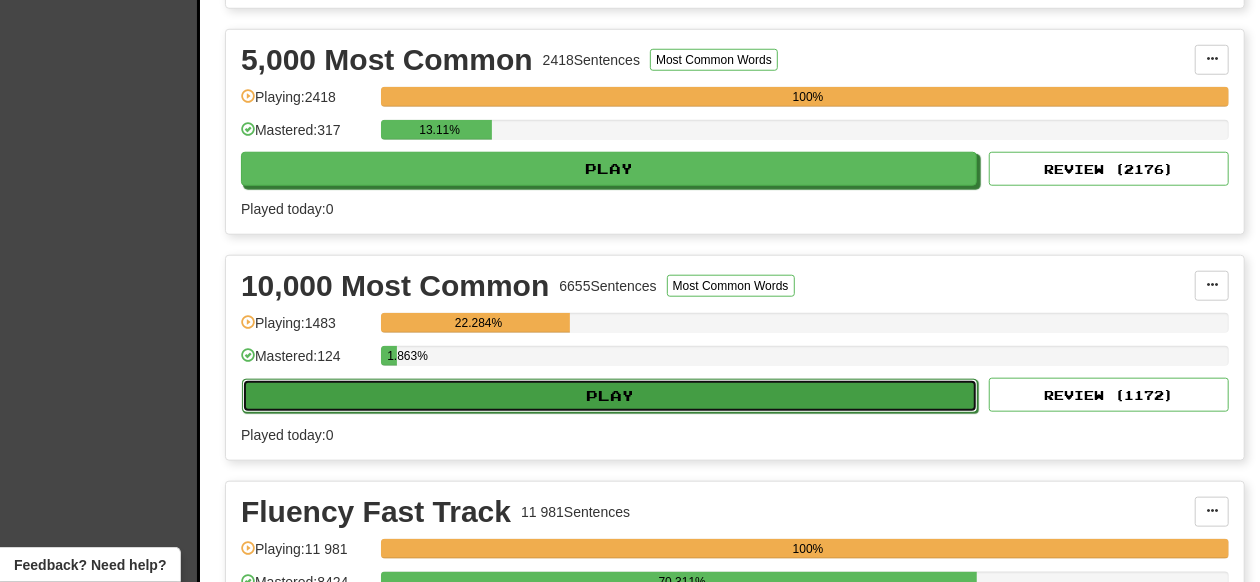 select on "**" 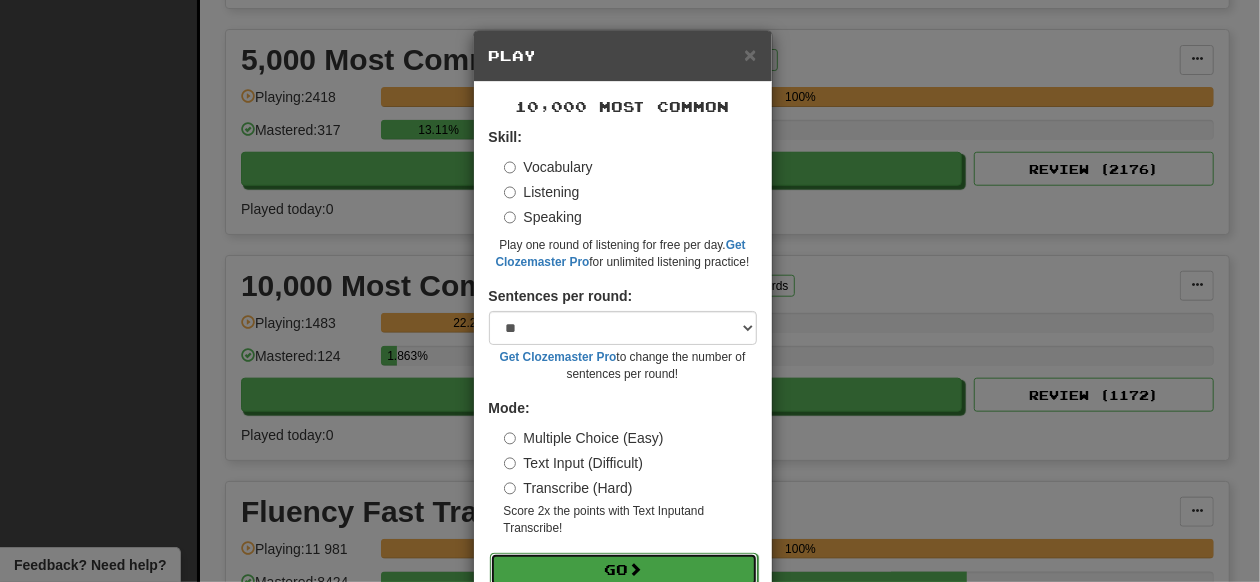 click on "Go" at bounding box center [624, 570] 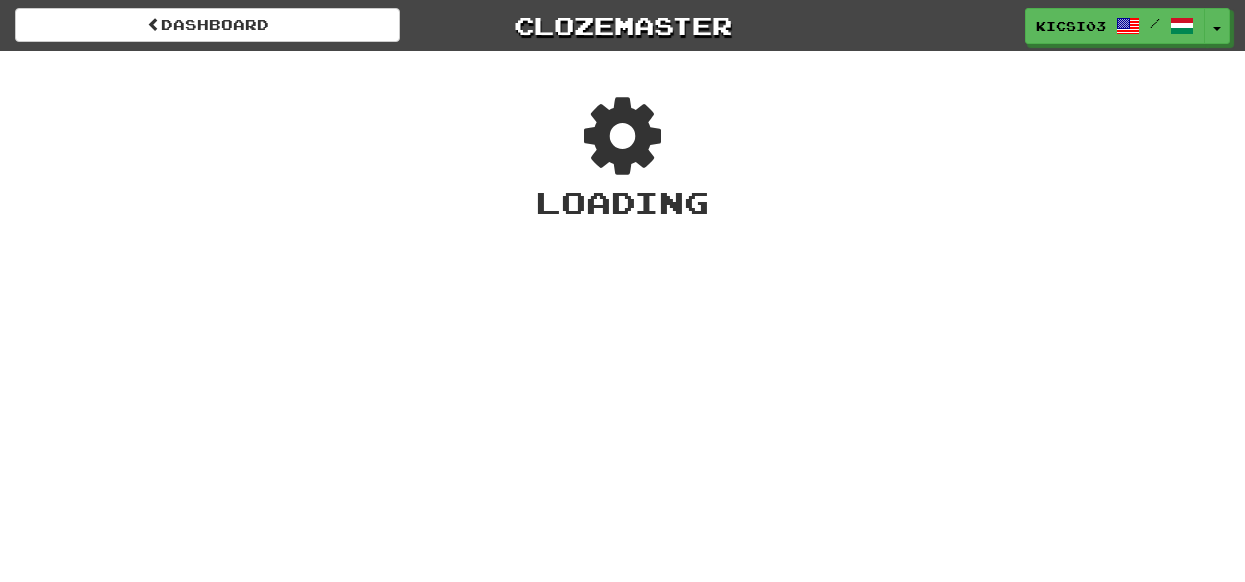 scroll, scrollTop: 0, scrollLeft: 0, axis: both 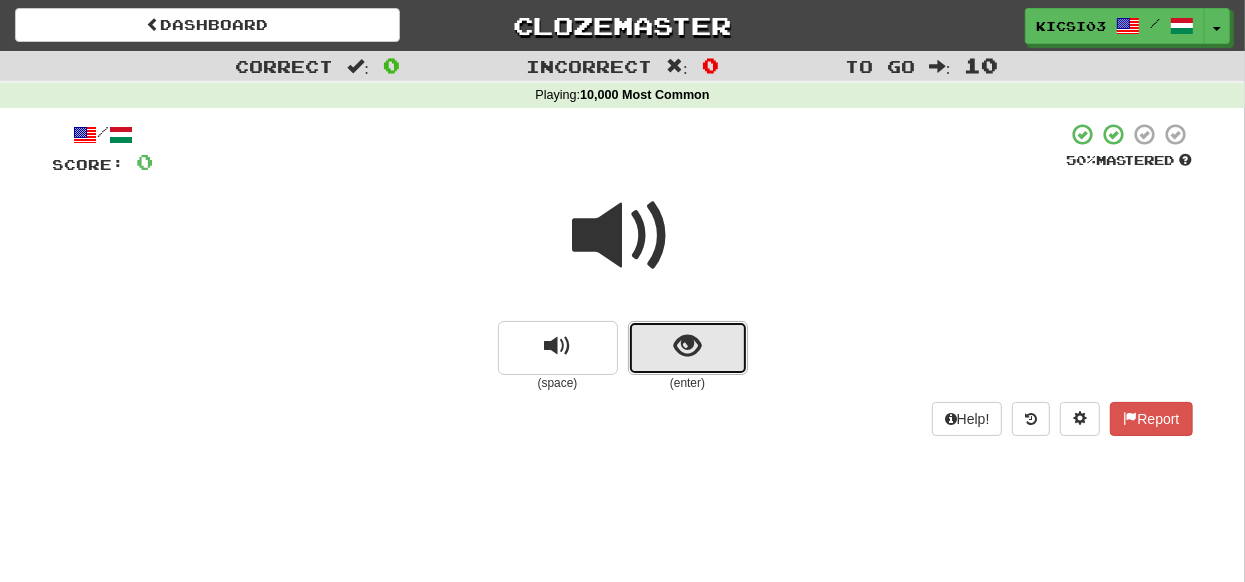 click at bounding box center [688, 348] 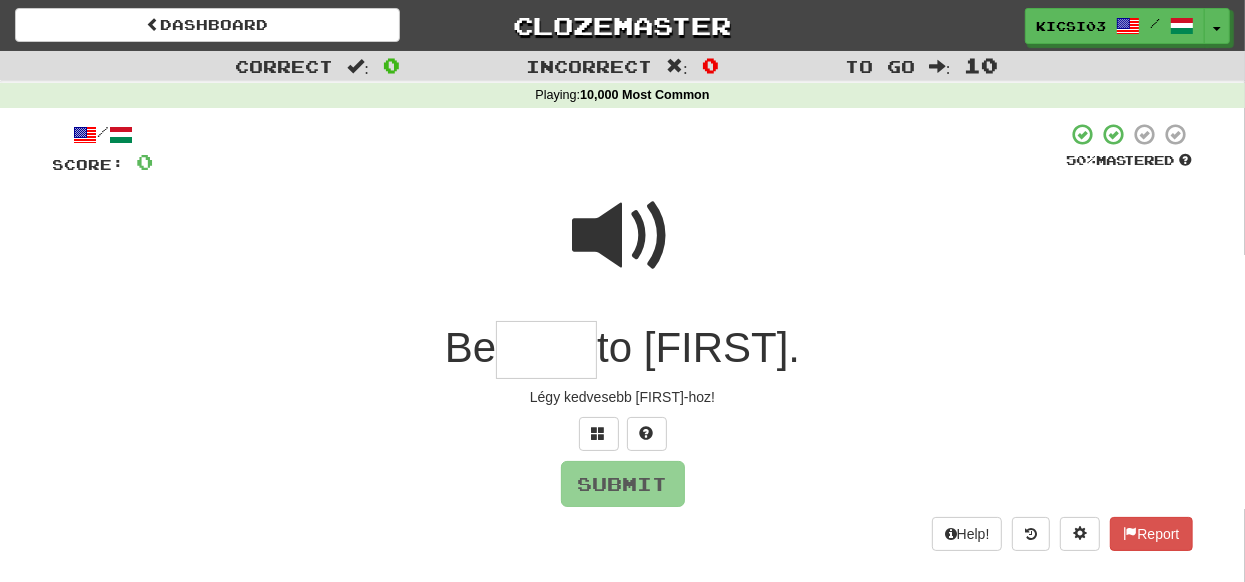 click at bounding box center (546, 350) 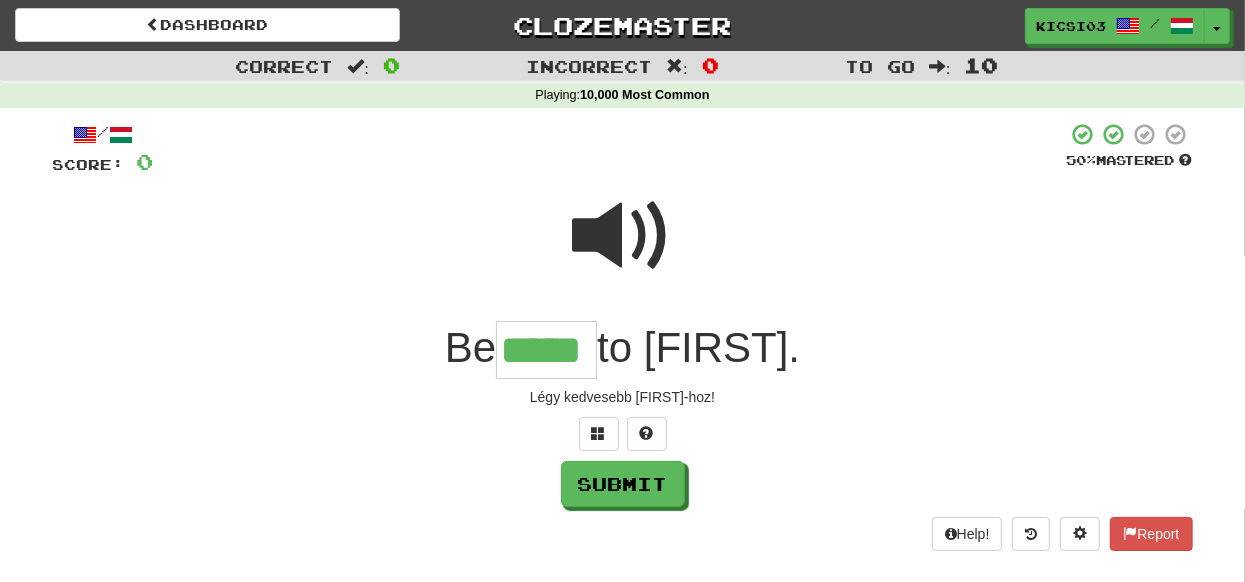 type on "*****" 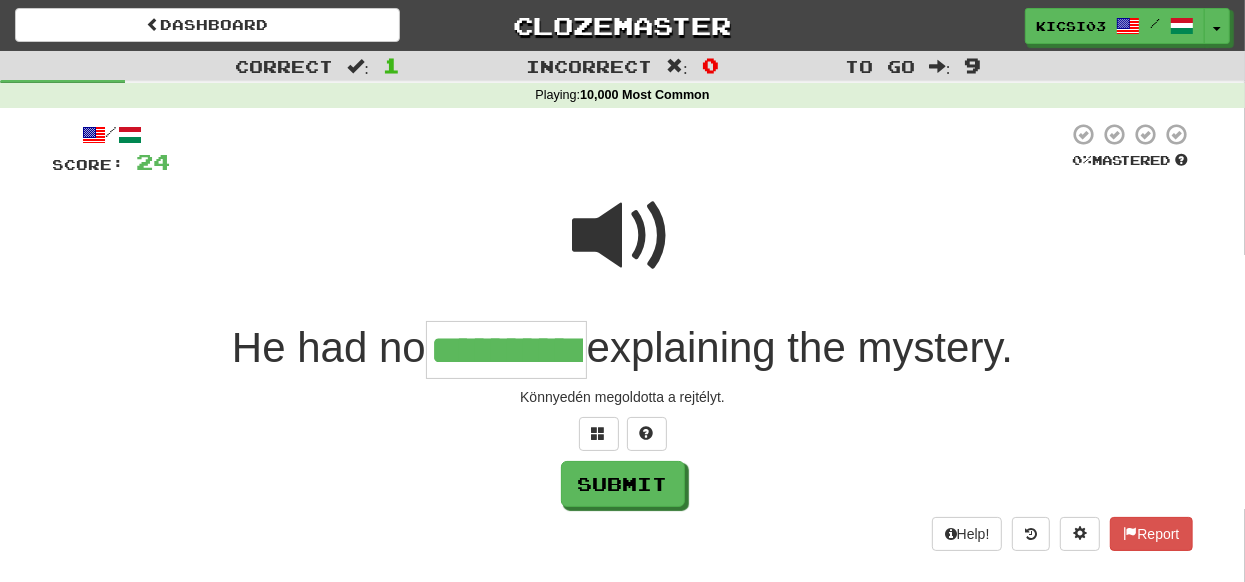 type on "**********" 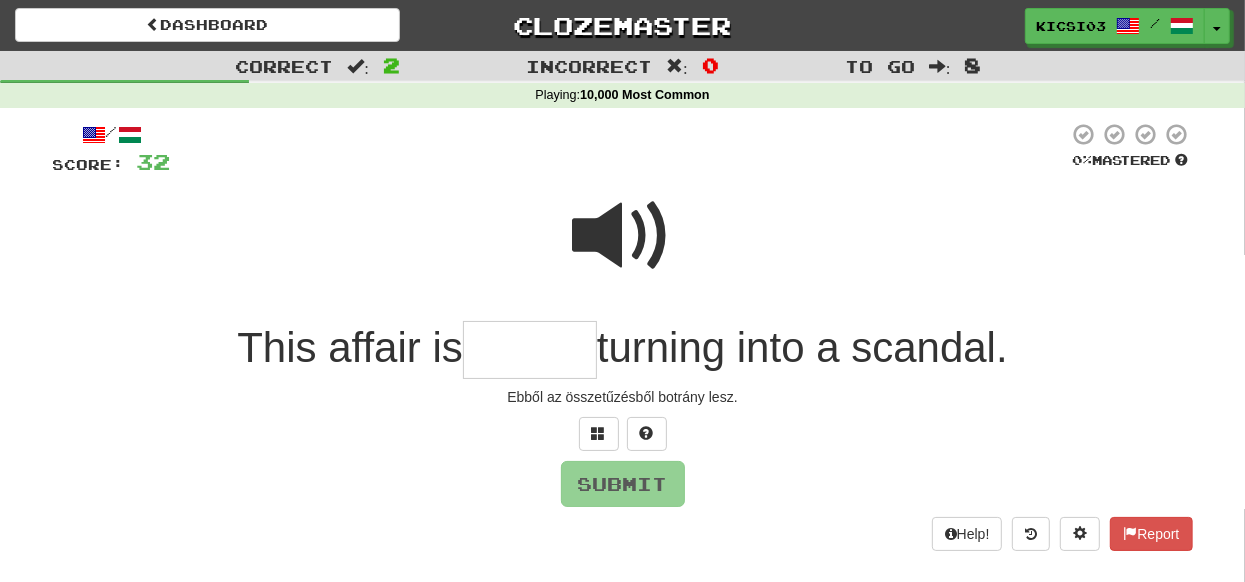 drag, startPoint x: 608, startPoint y: 229, endPoint x: 597, endPoint y: 252, distance: 25.495098 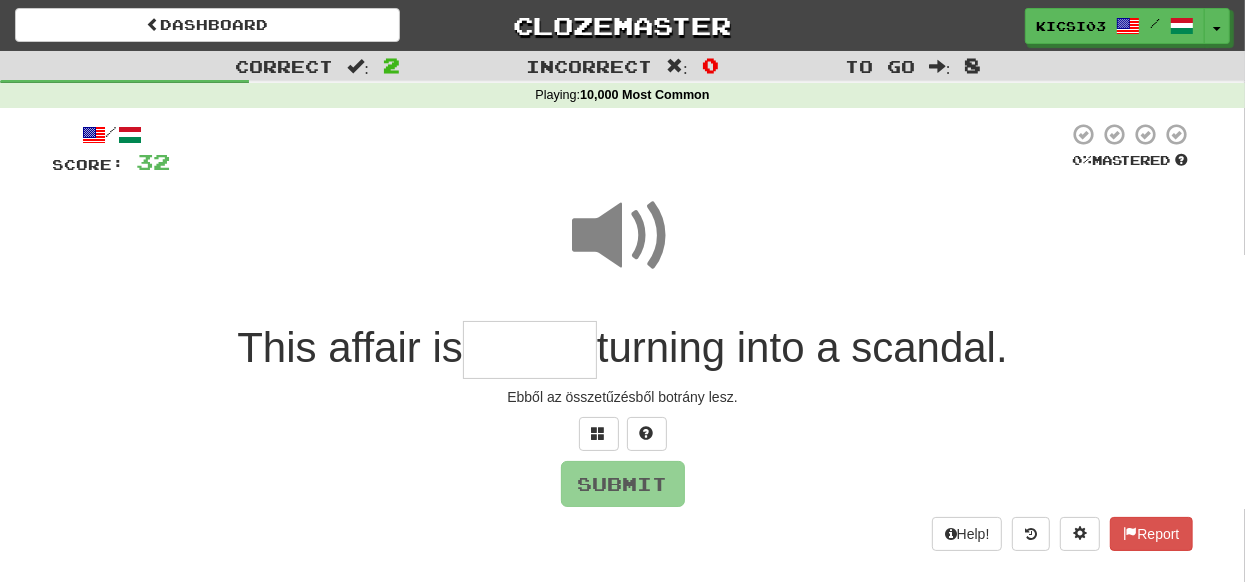click at bounding box center (530, 350) 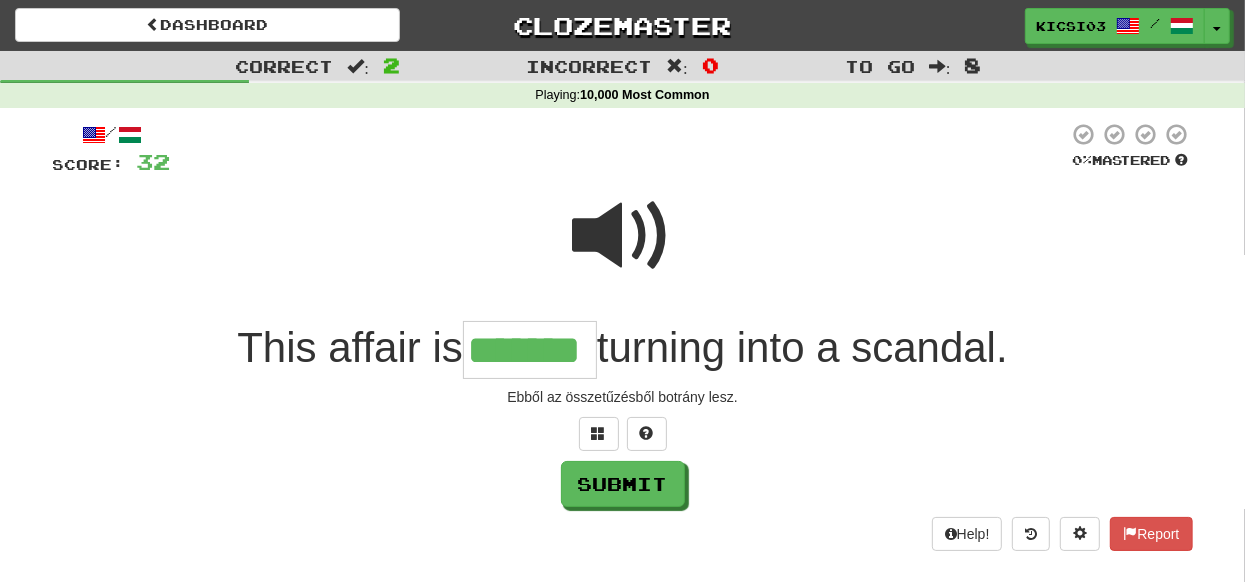 type on "*******" 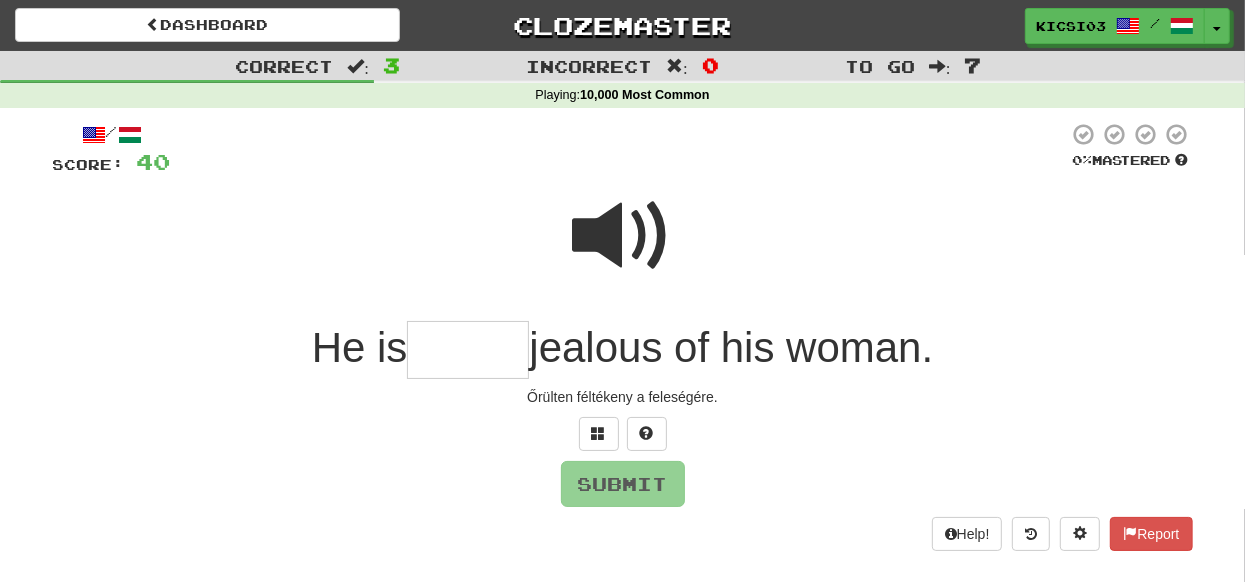 click at bounding box center [623, 236] 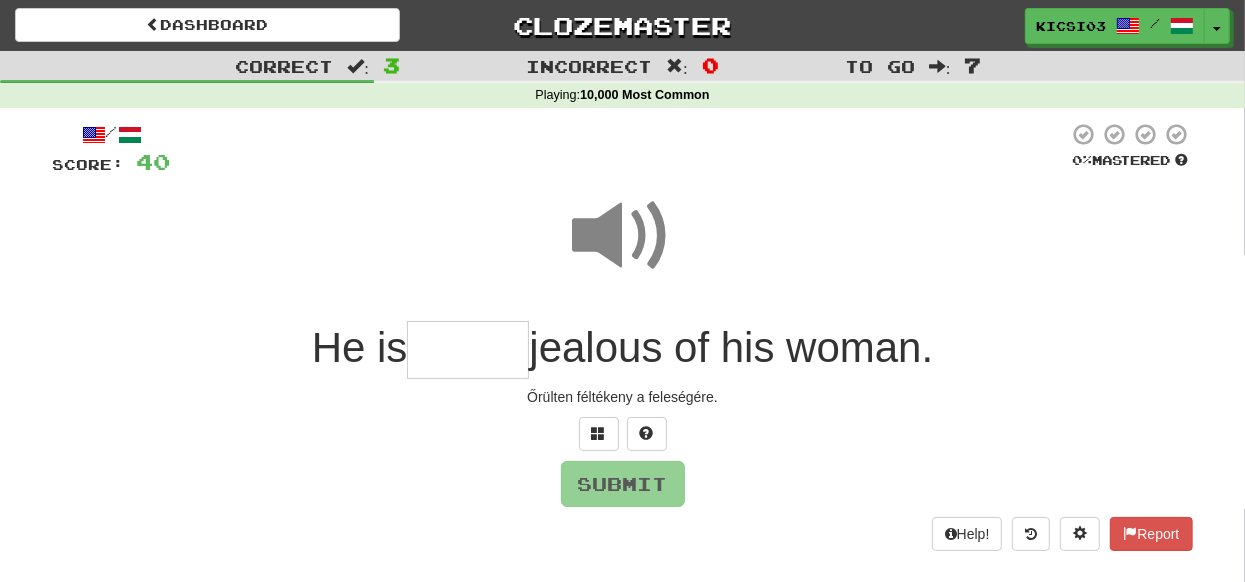 click at bounding box center [468, 350] 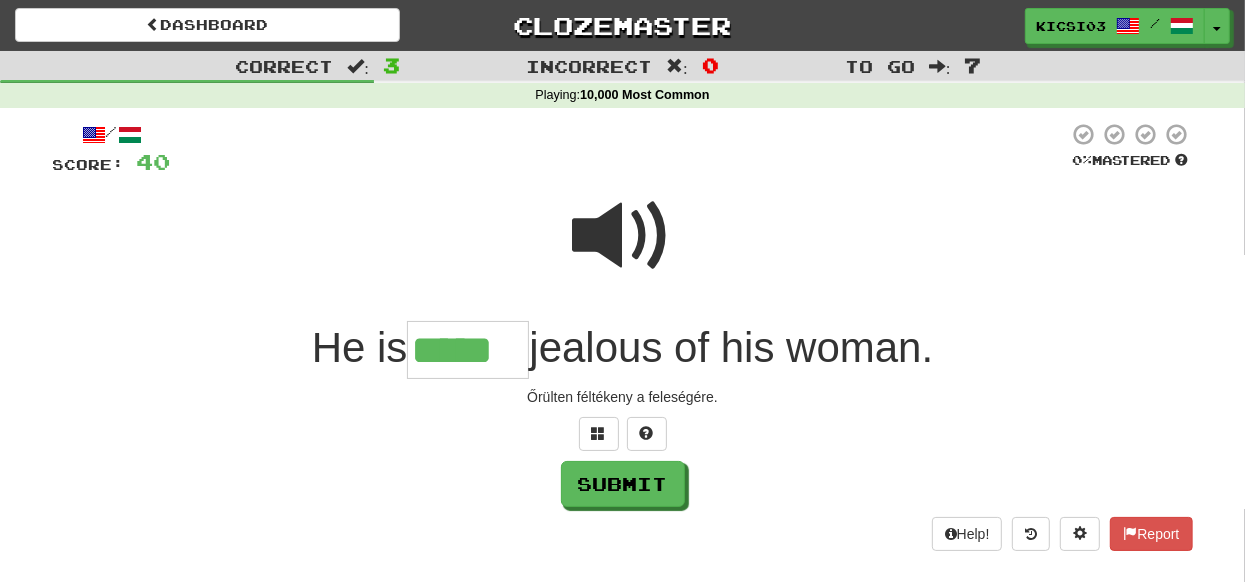 type on "*****" 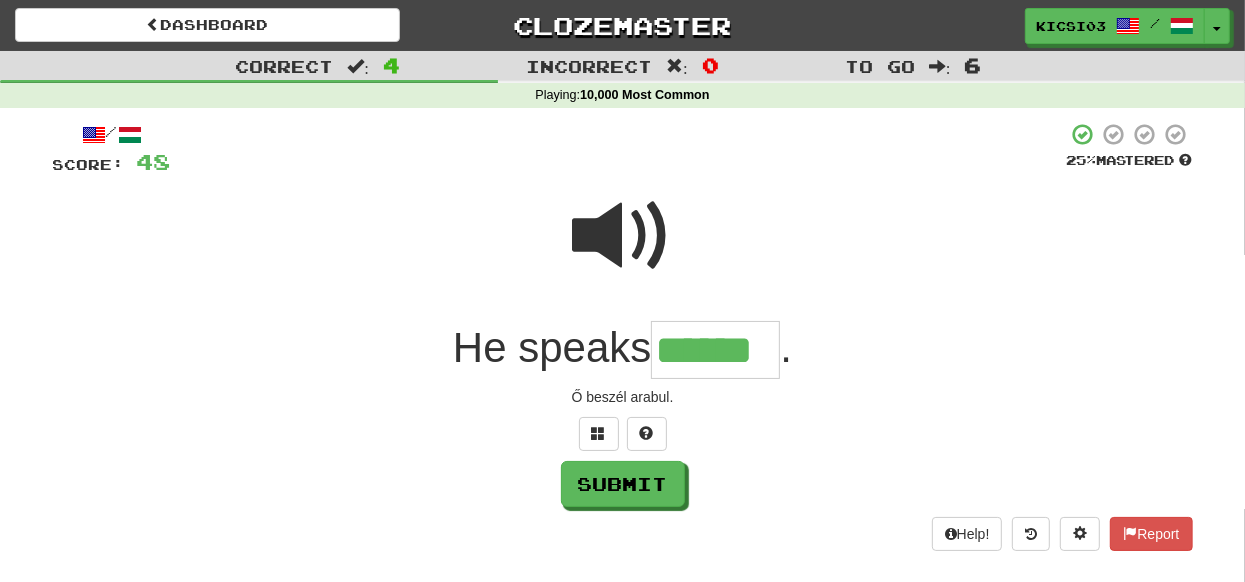 type on "******" 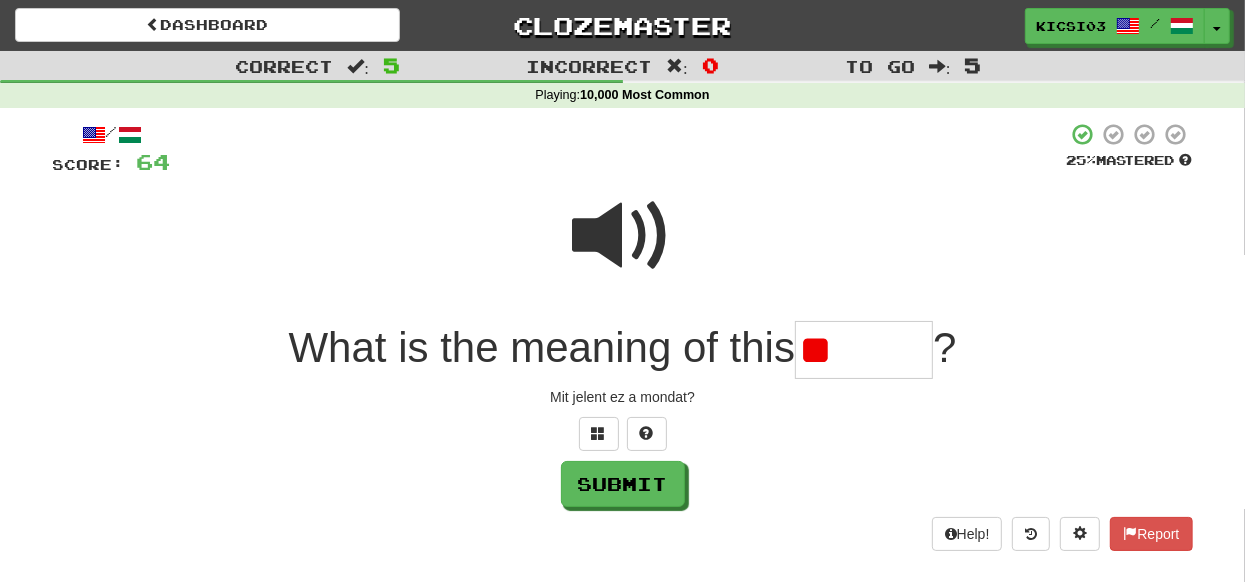 type on "*" 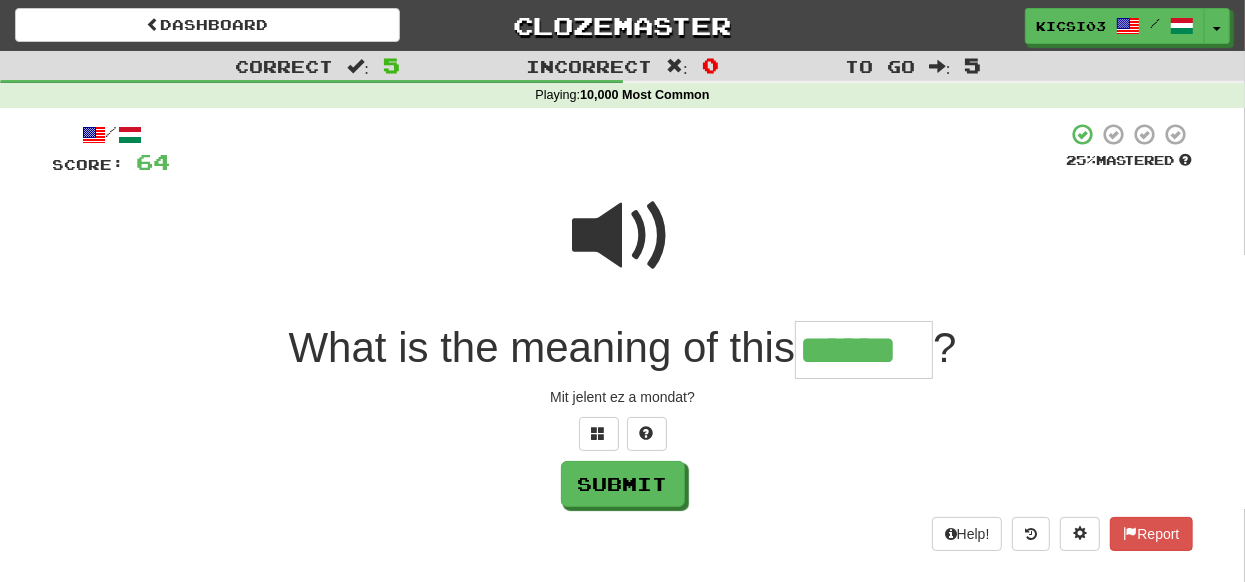 type on "******" 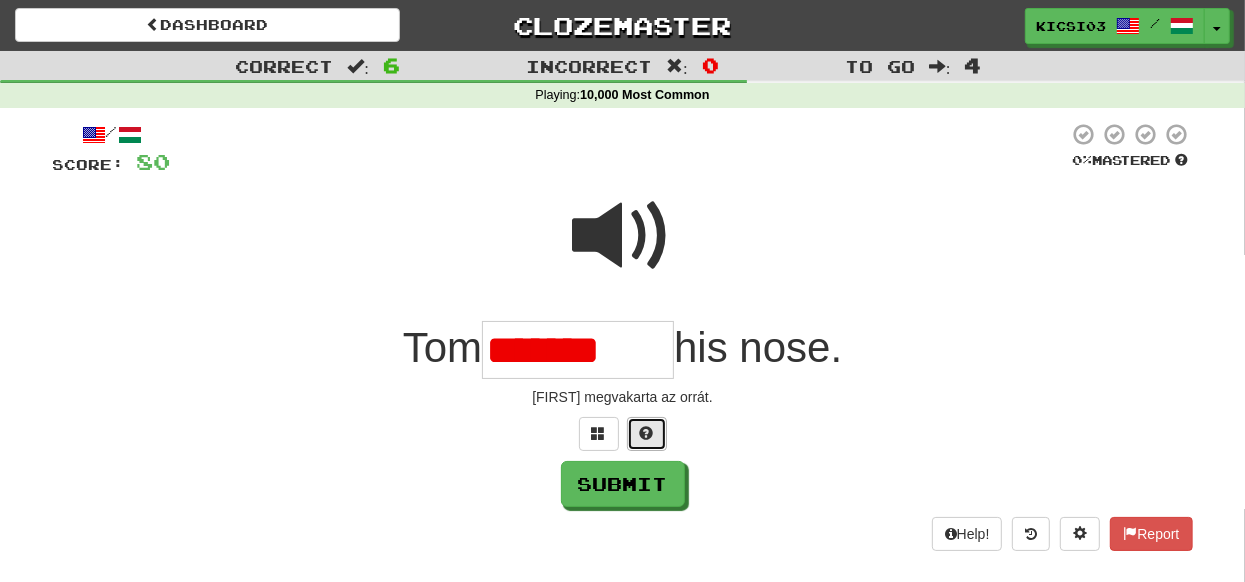 click at bounding box center (647, 433) 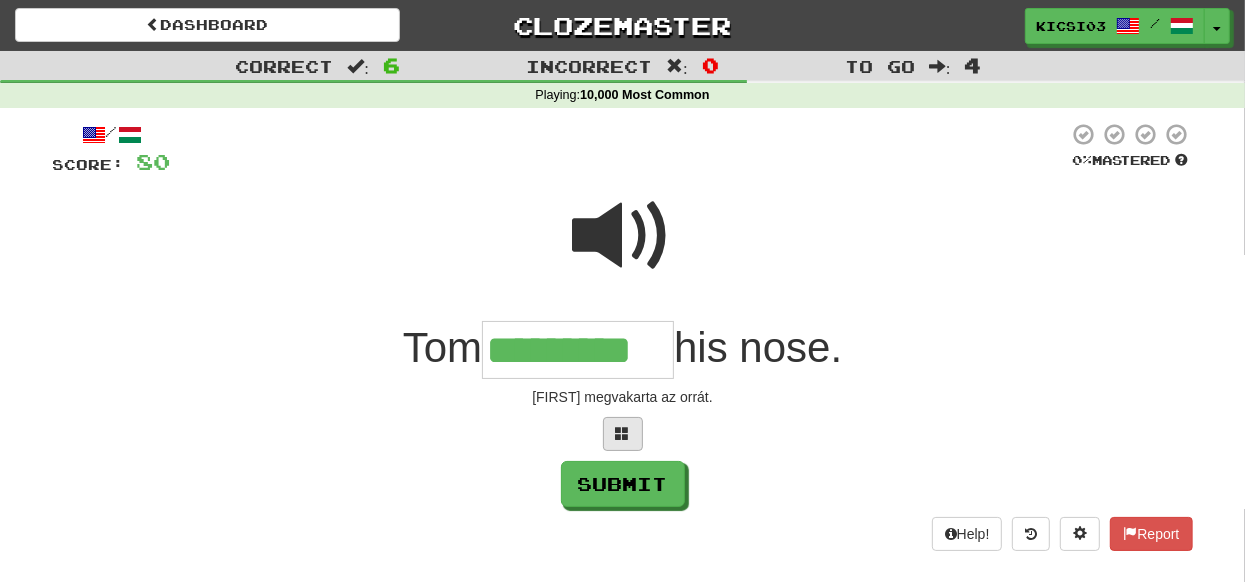 type on "*********" 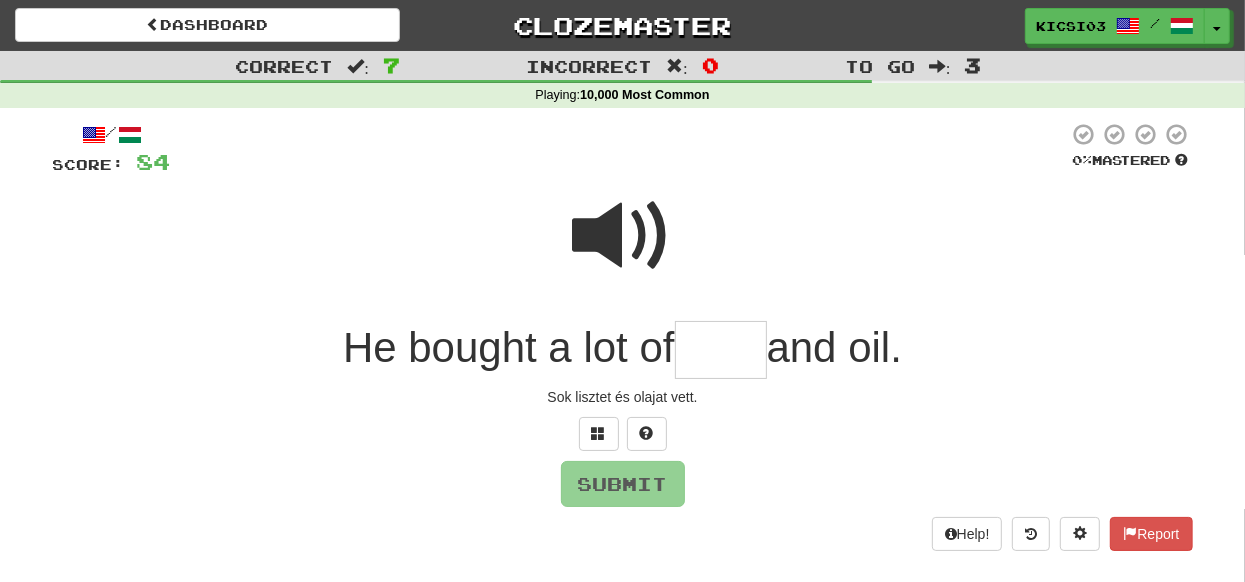 type on "*" 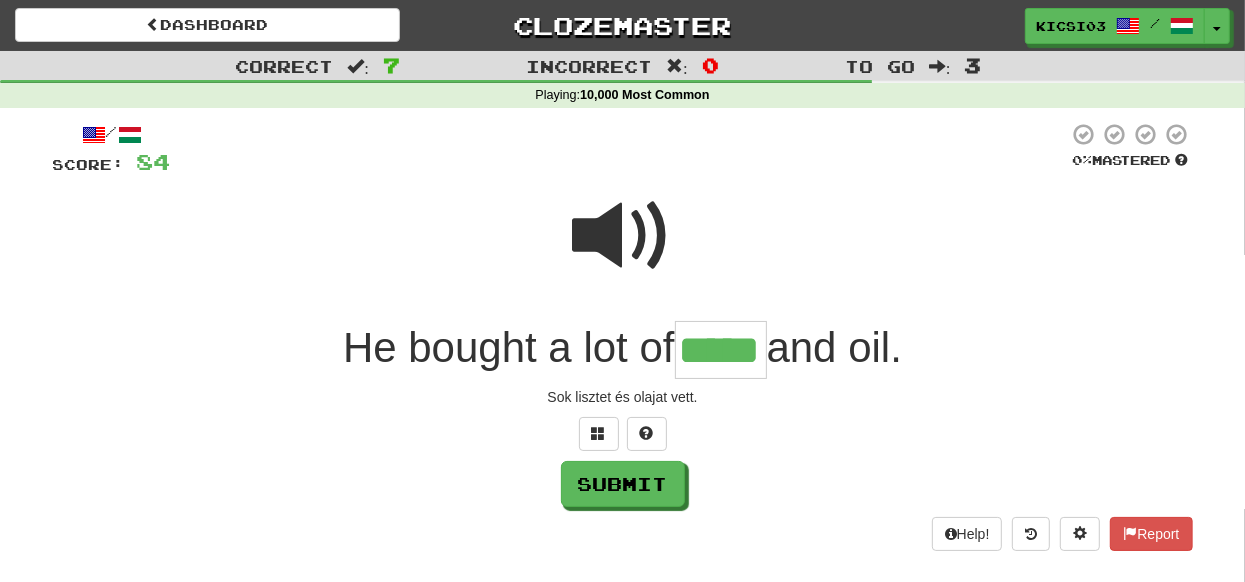 type on "*****" 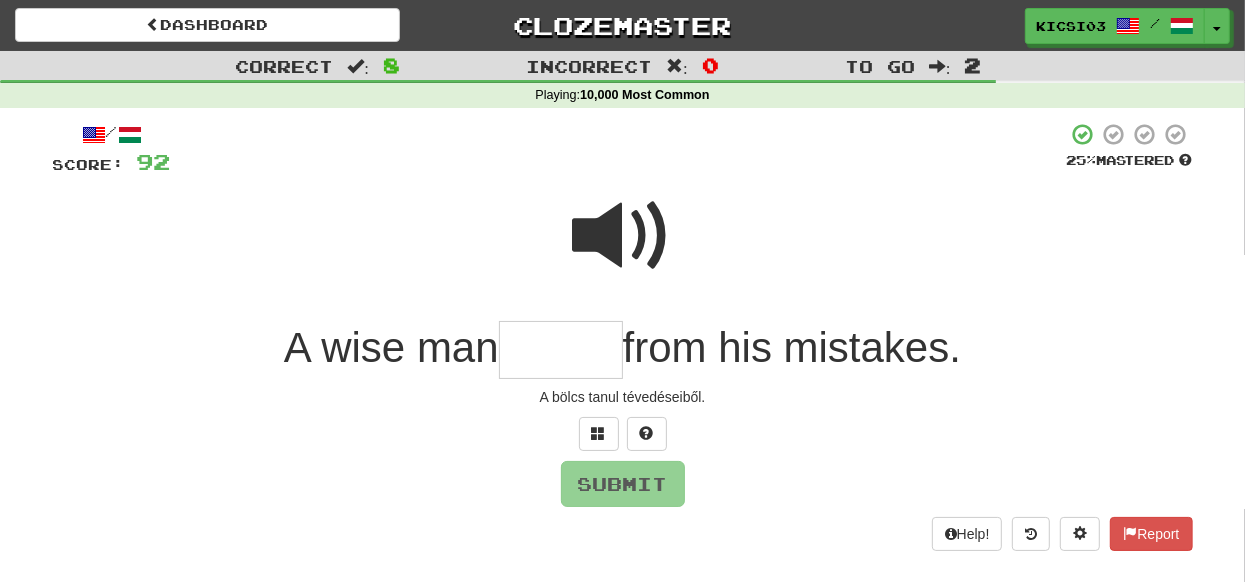 click at bounding box center (623, 236) 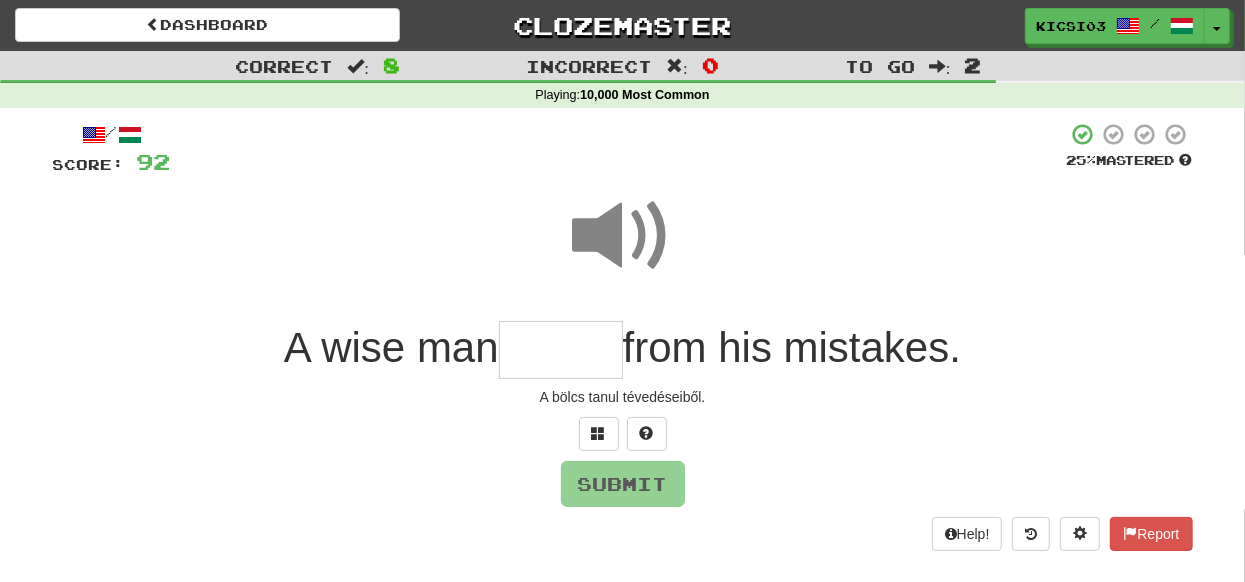 click at bounding box center [561, 350] 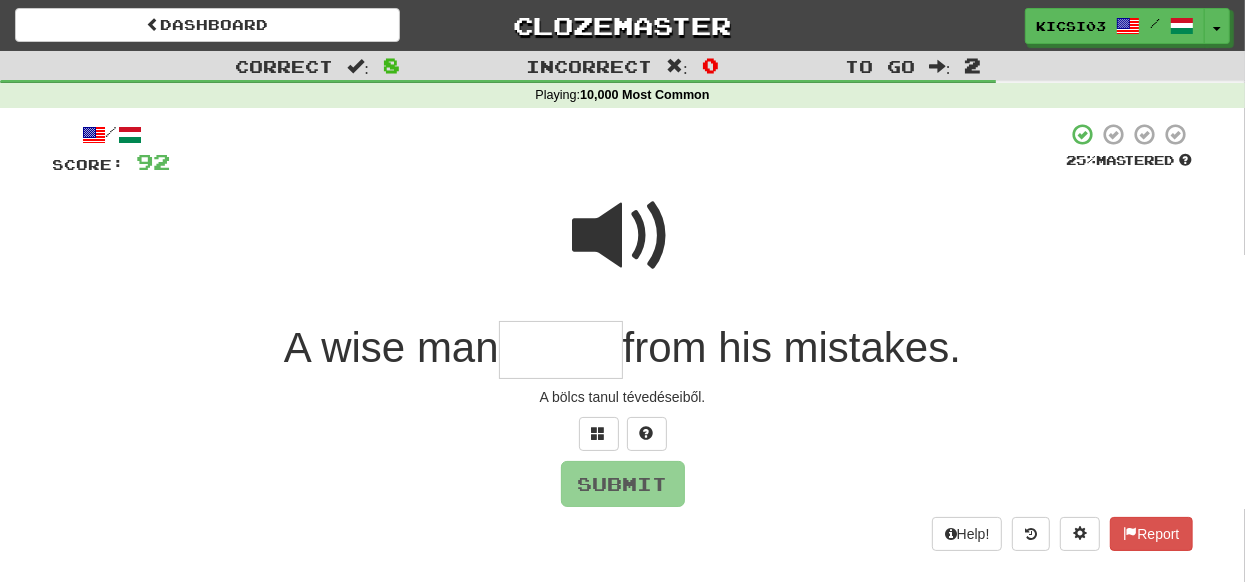 type on "*" 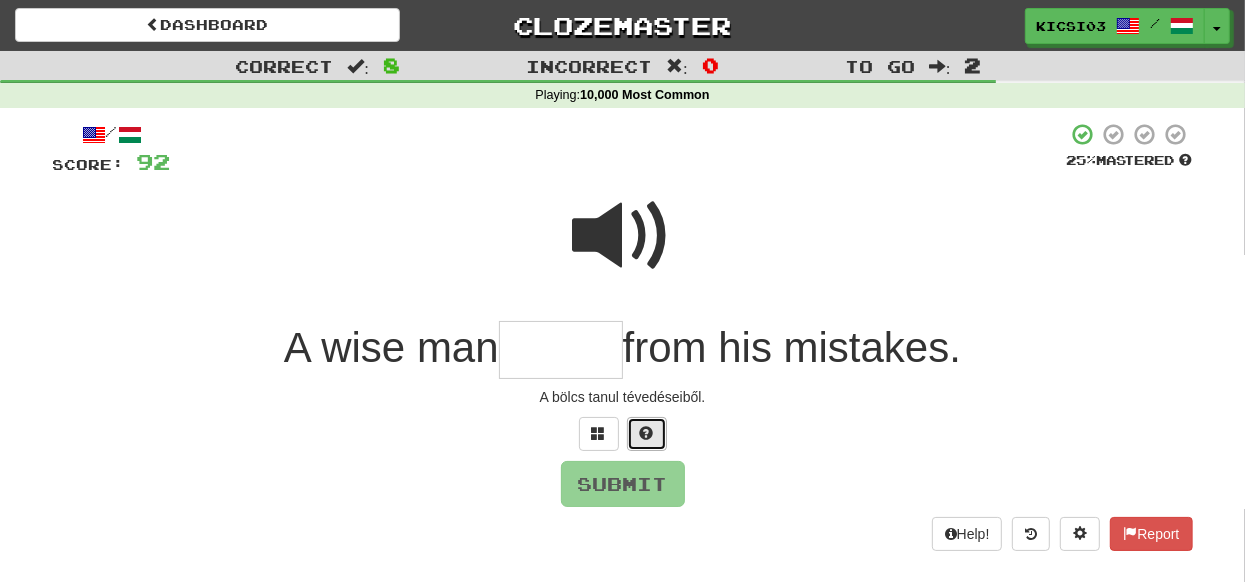 click at bounding box center [647, 433] 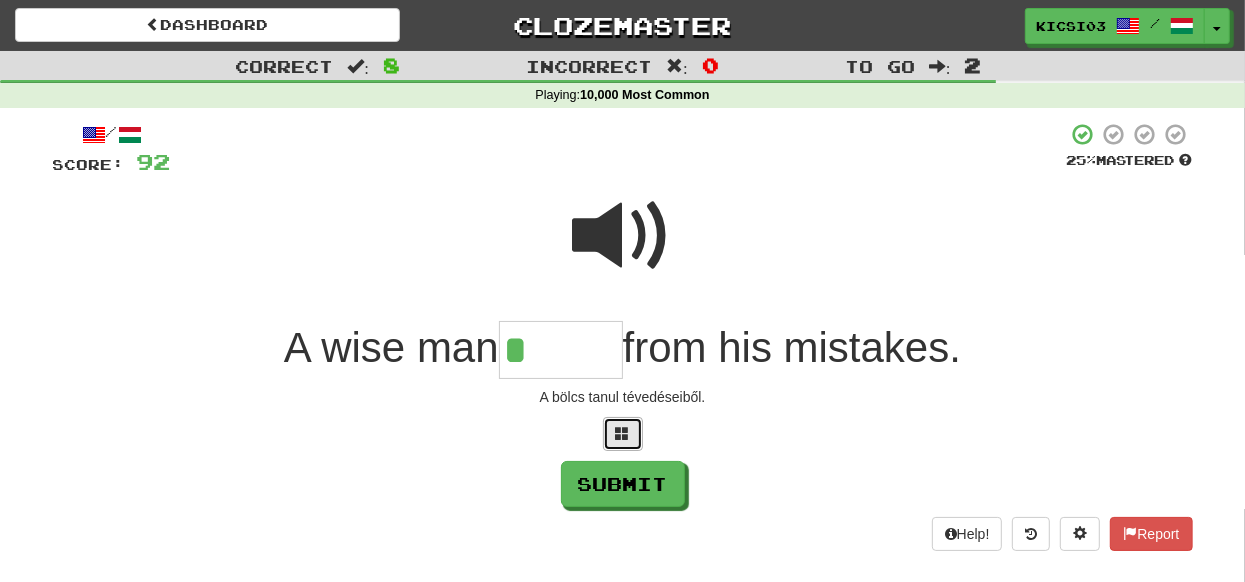 click at bounding box center [623, 434] 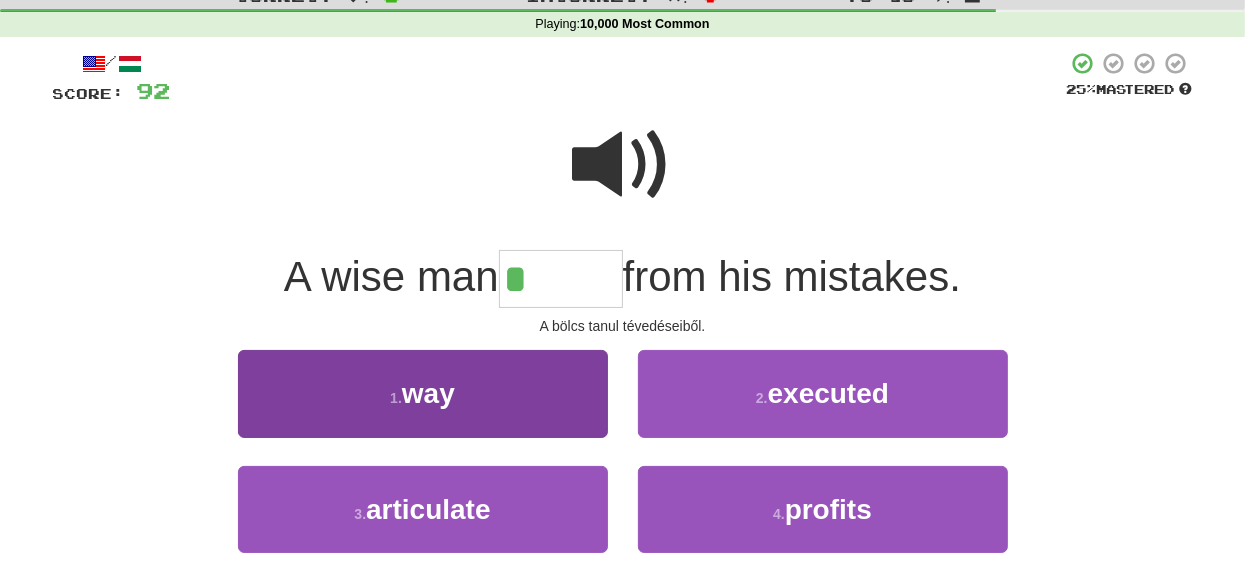 scroll, scrollTop: 100, scrollLeft: 0, axis: vertical 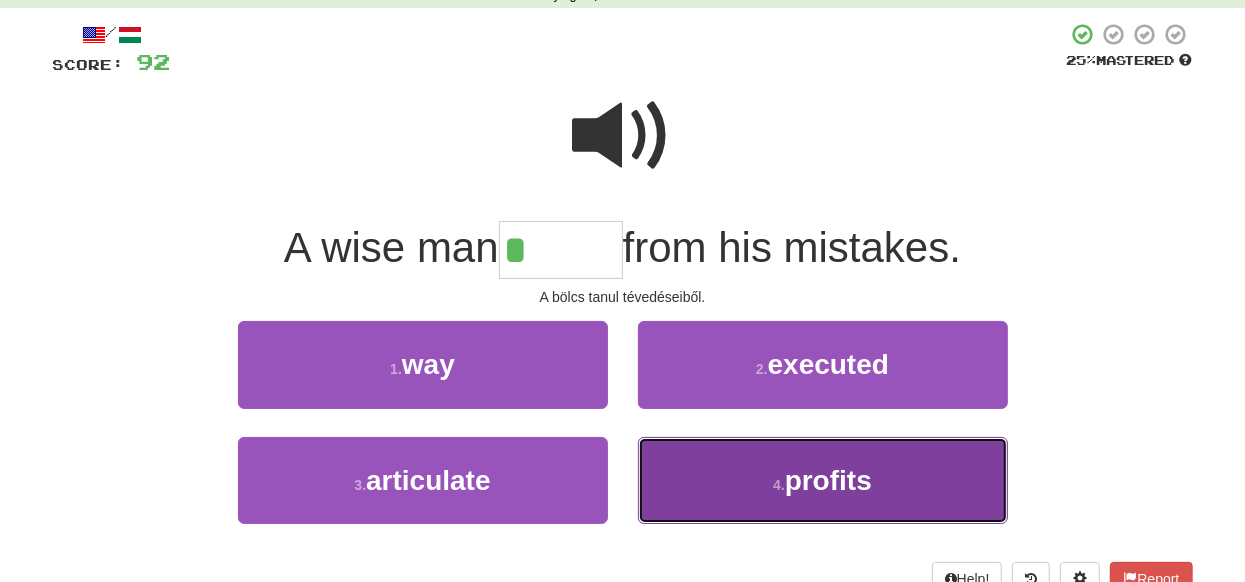 click on "4 .  profits" at bounding box center [823, 480] 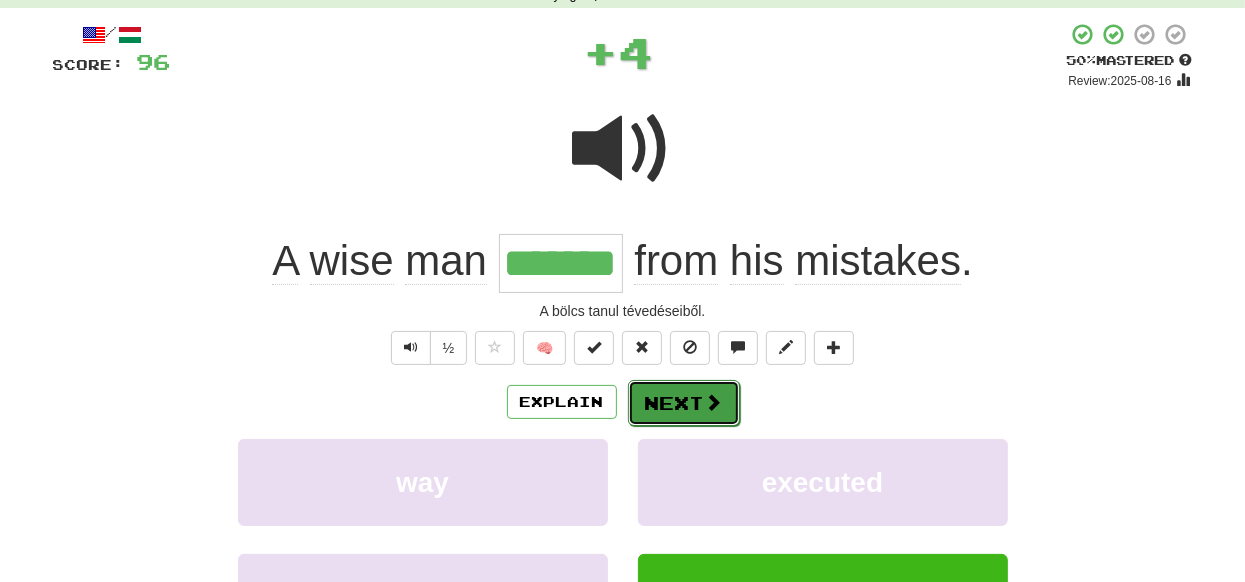 click on "Next" at bounding box center (684, 403) 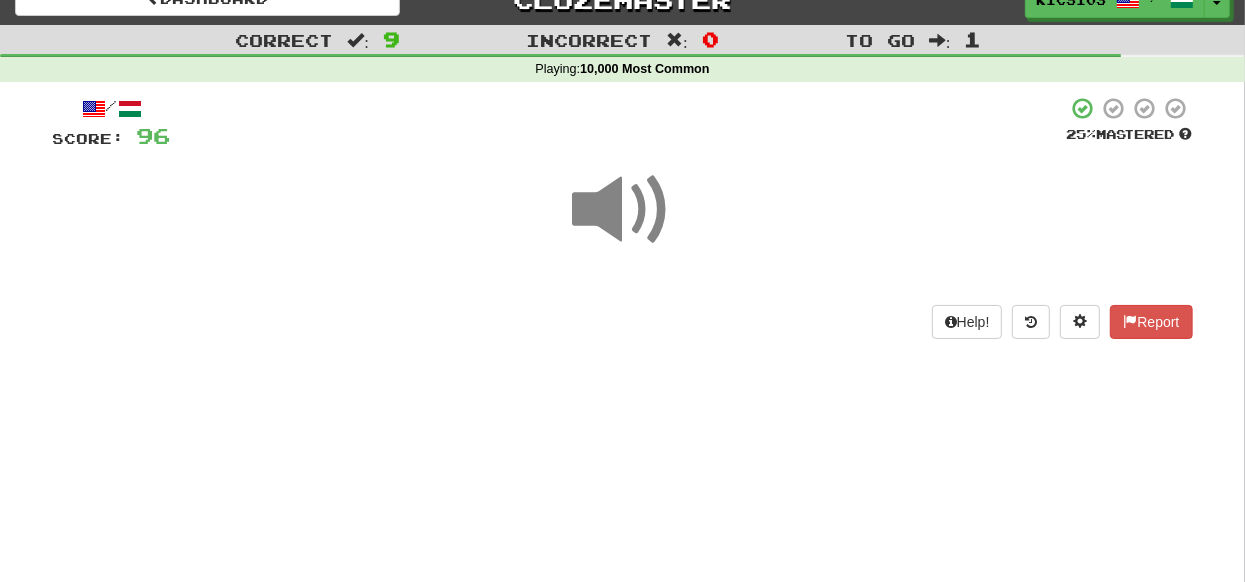 scroll, scrollTop: 0, scrollLeft: 0, axis: both 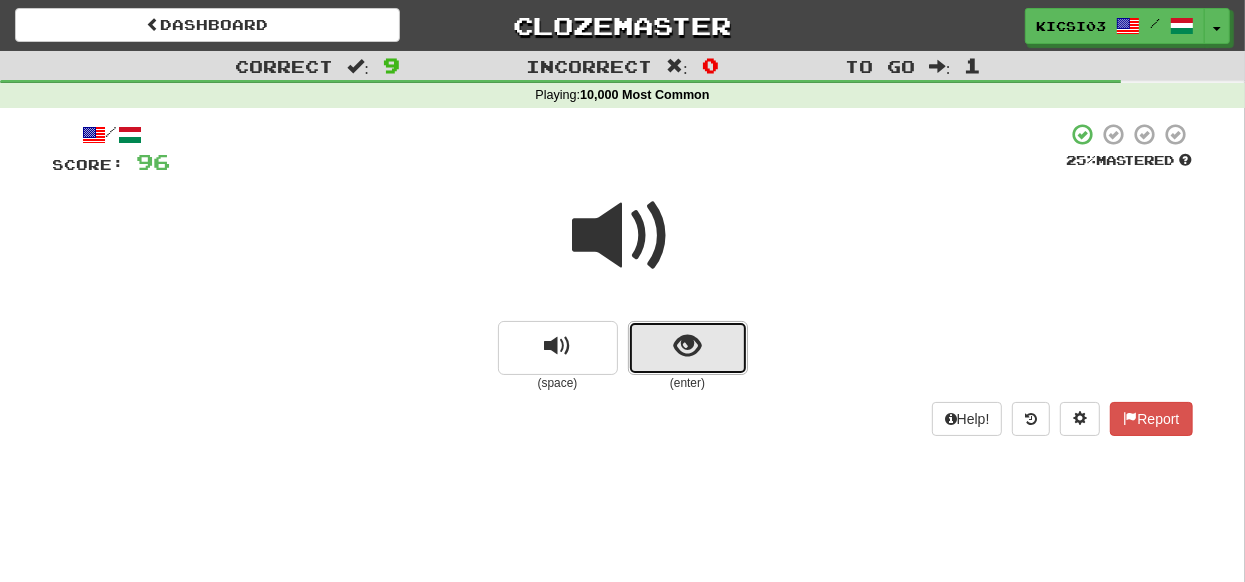 click at bounding box center (688, 348) 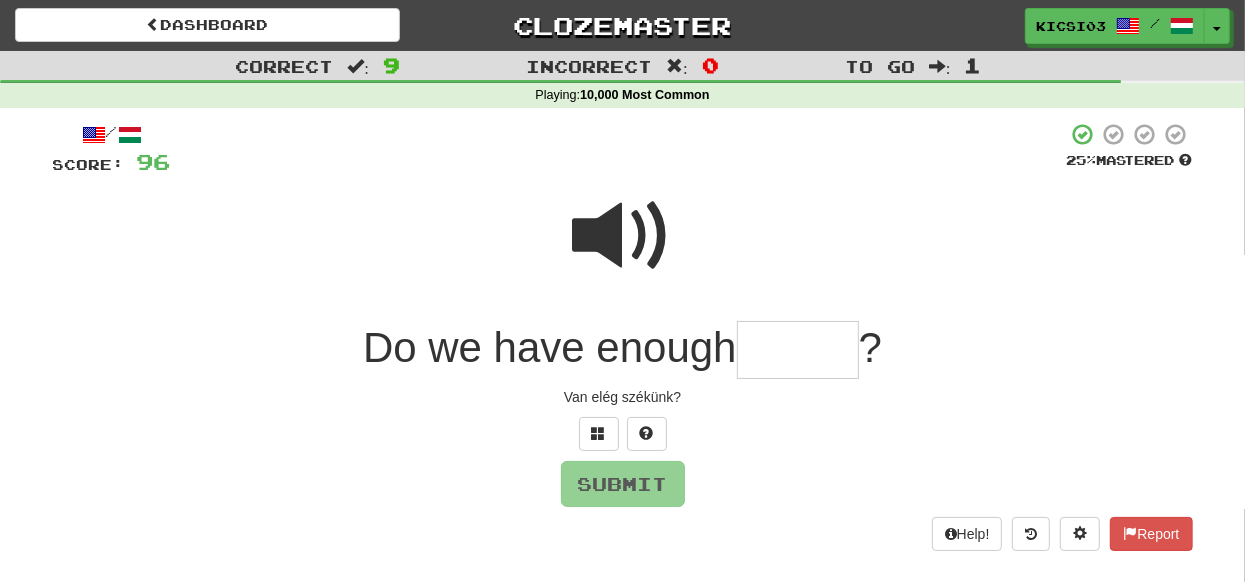 click at bounding box center [798, 350] 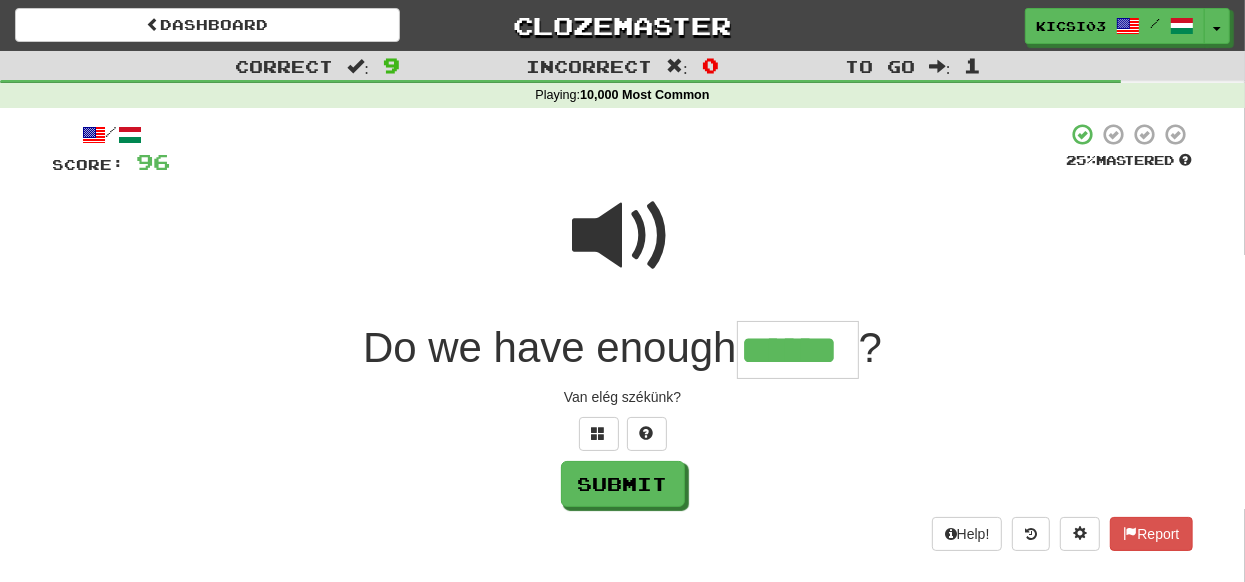 type on "******" 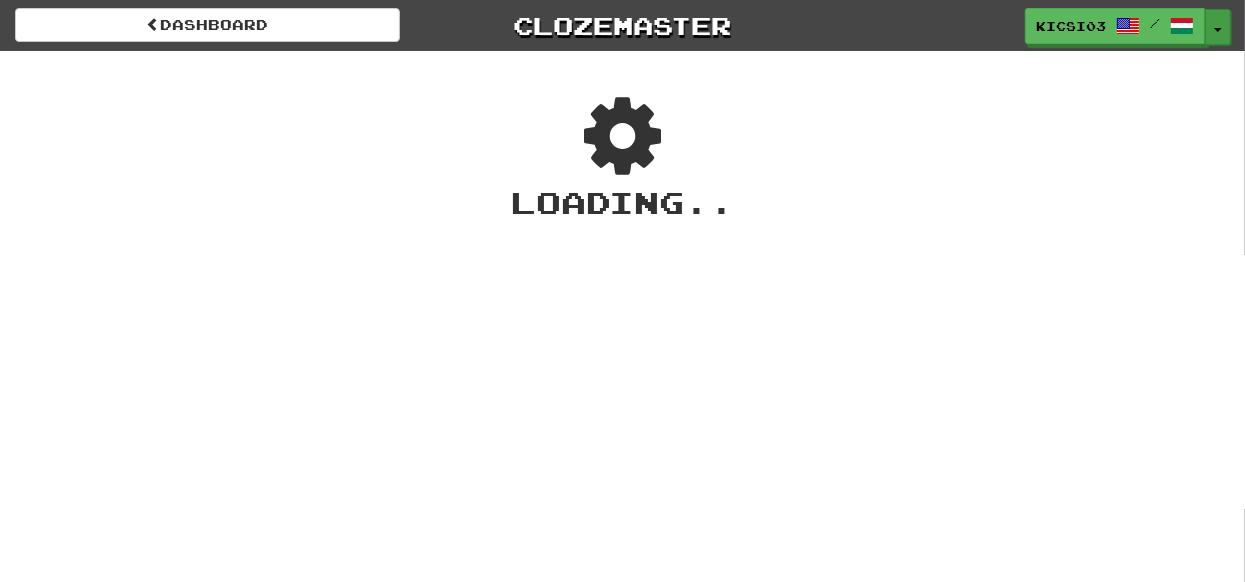 click at bounding box center [1218, 30] 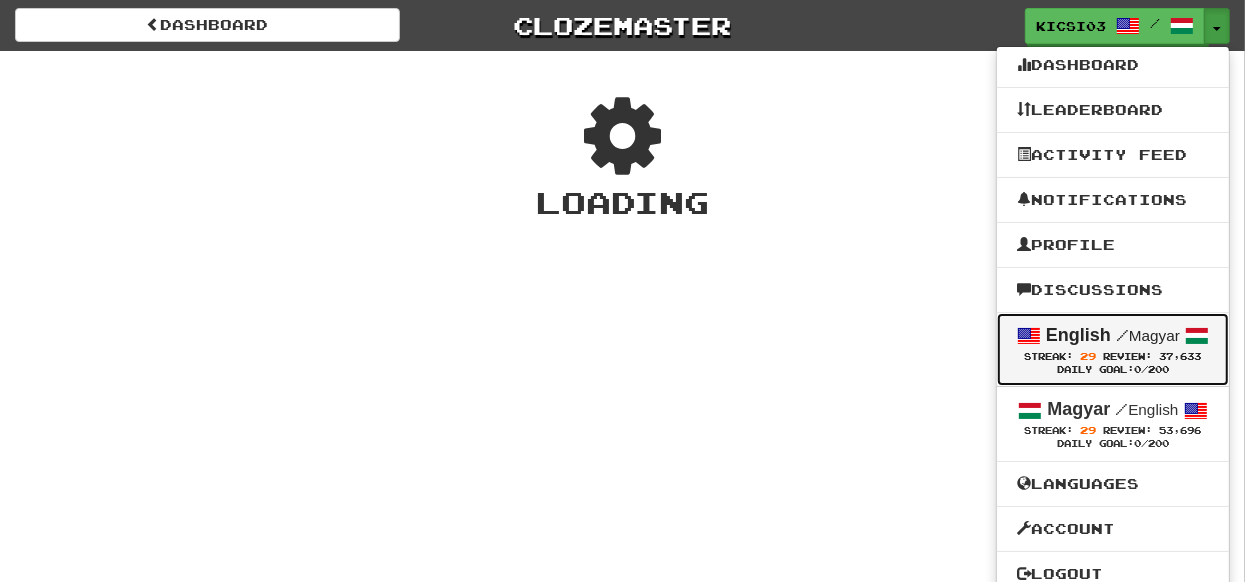 click at bounding box center [1029, 336] 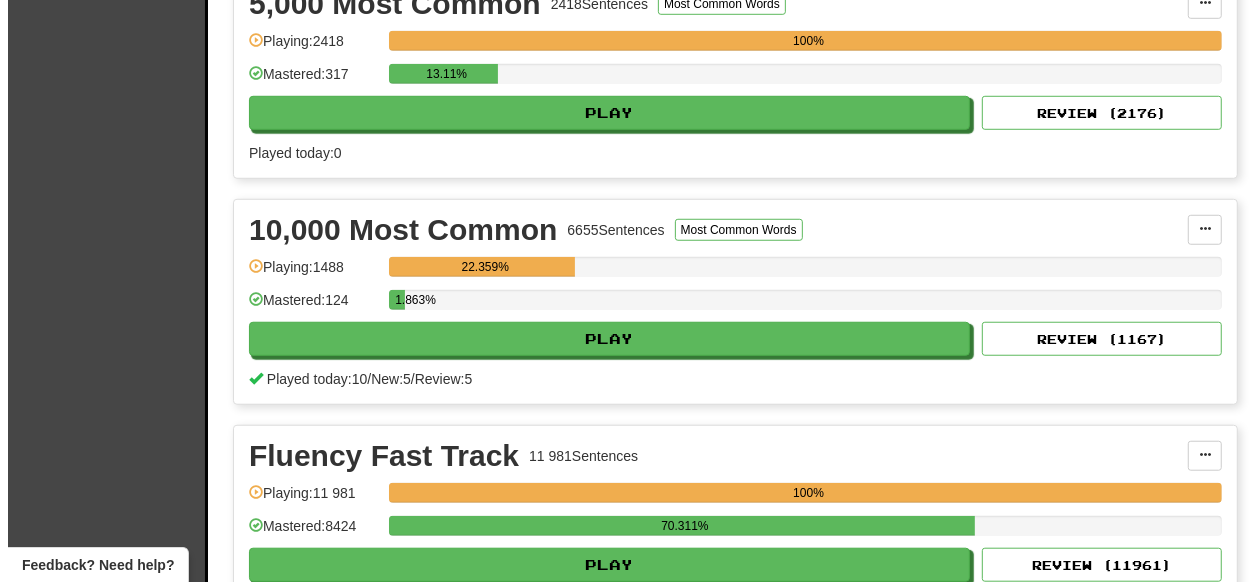 scroll, scrollTop: 999, scrollLeft: 0, axis: vertical 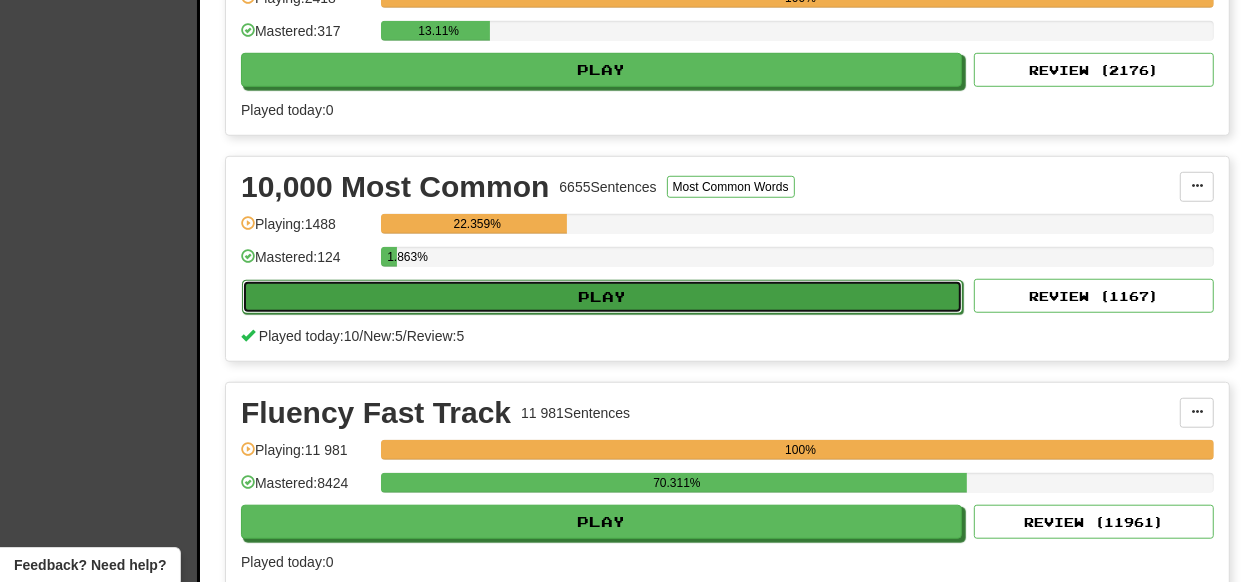 click on "Play" at bounding box center [602, 297] 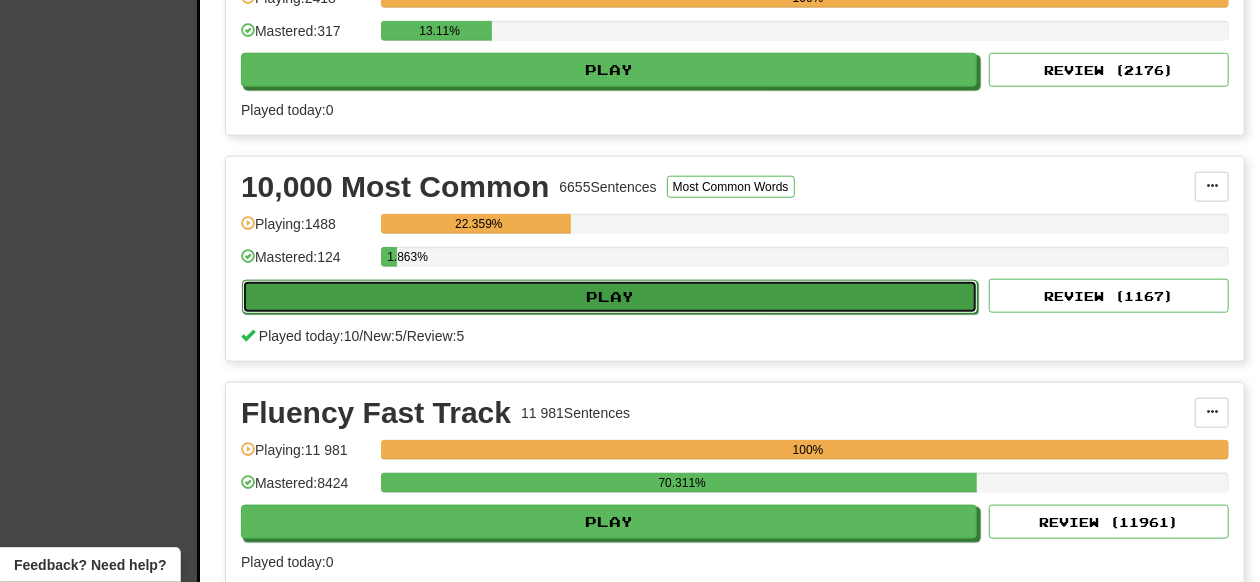 select on "**" 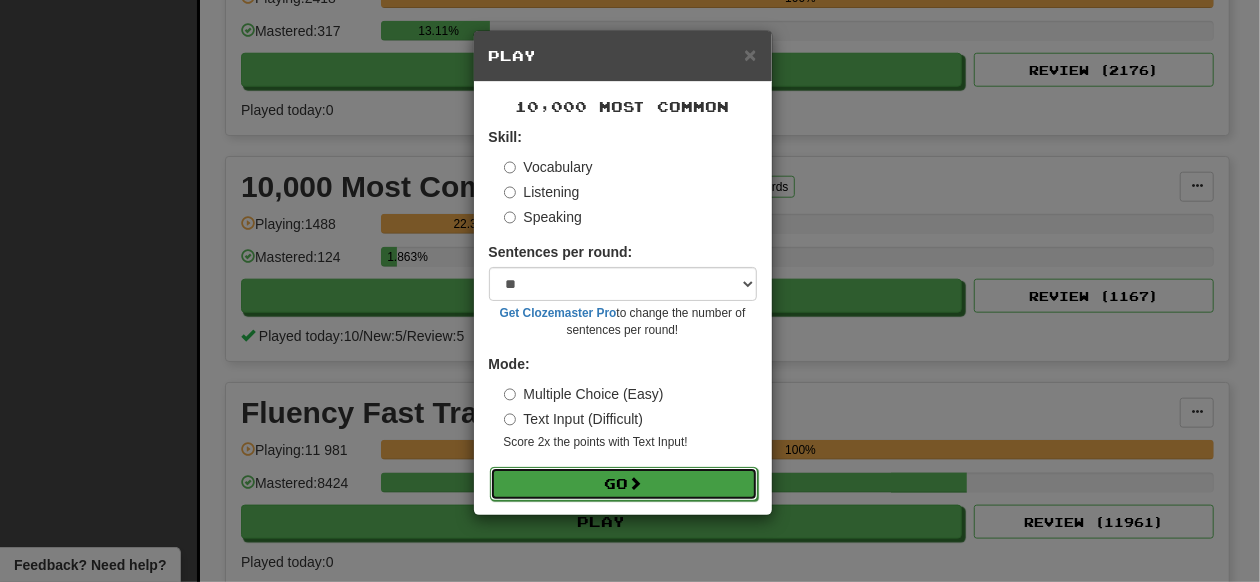click on "Go" at bounding box center [624, 484] 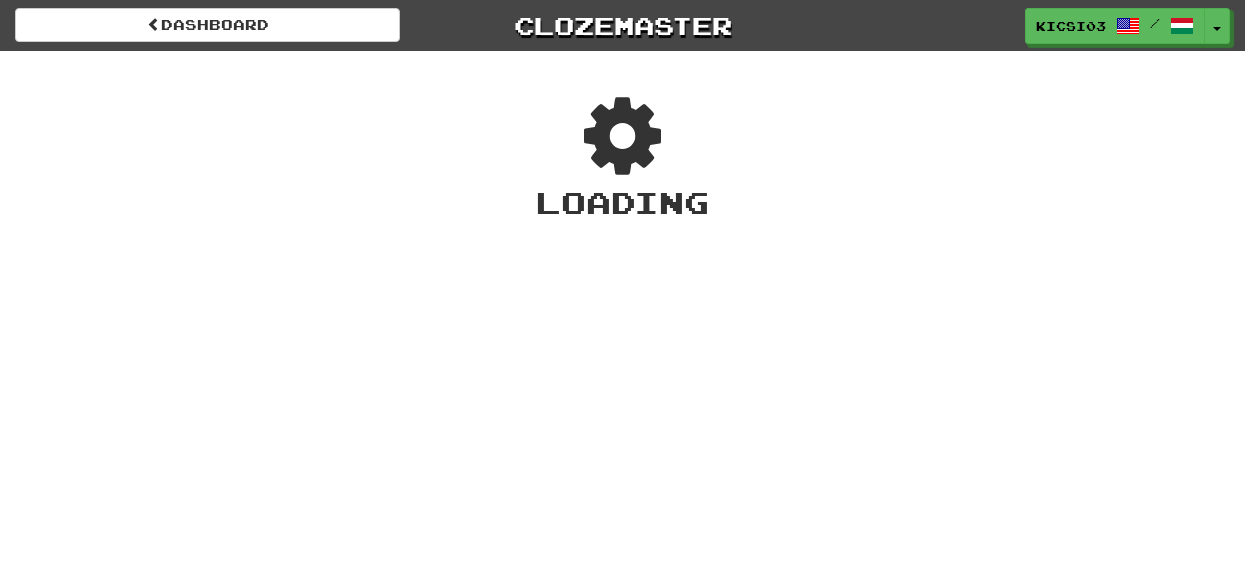 scroll, scrollTop: 0, scrollLeft: 0, axis: both 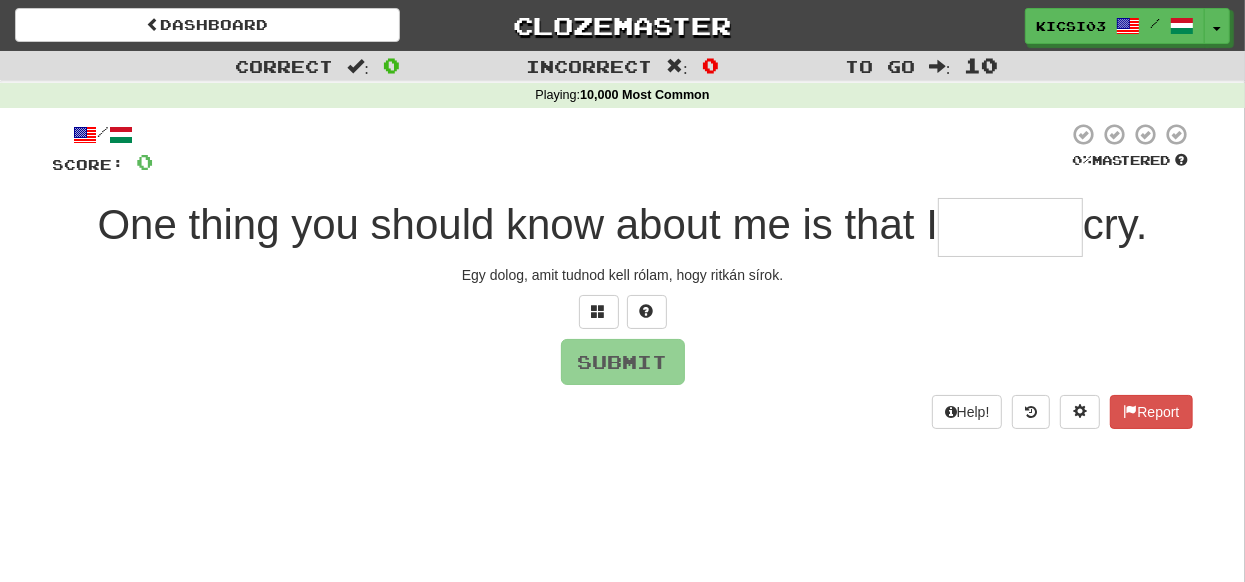 click at bounding box center (1010, 227) 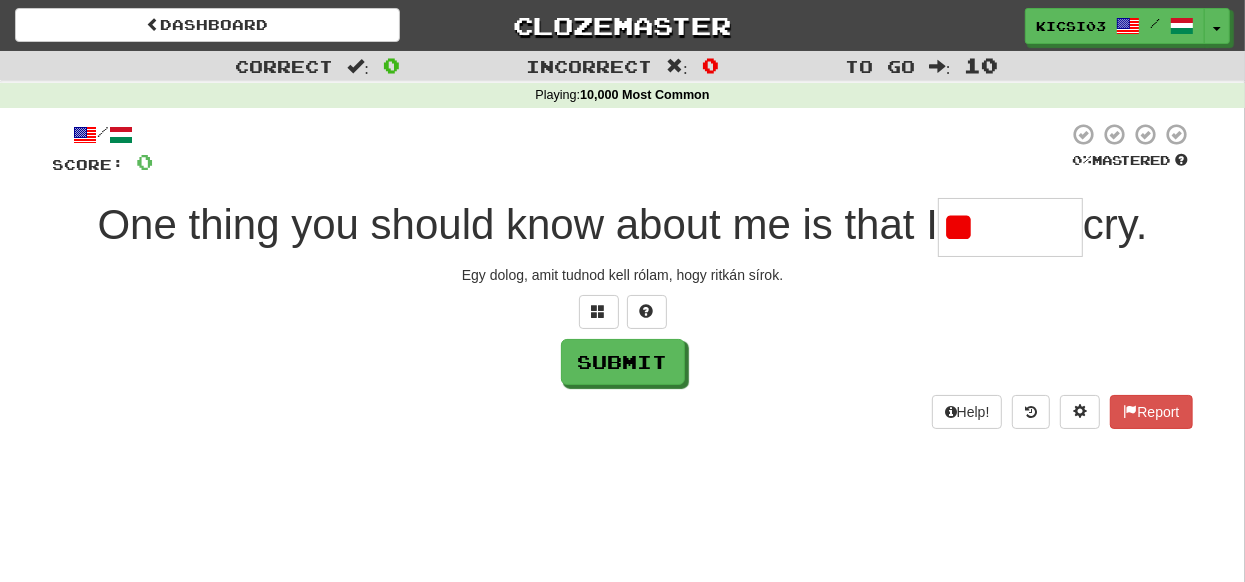 type on "*" 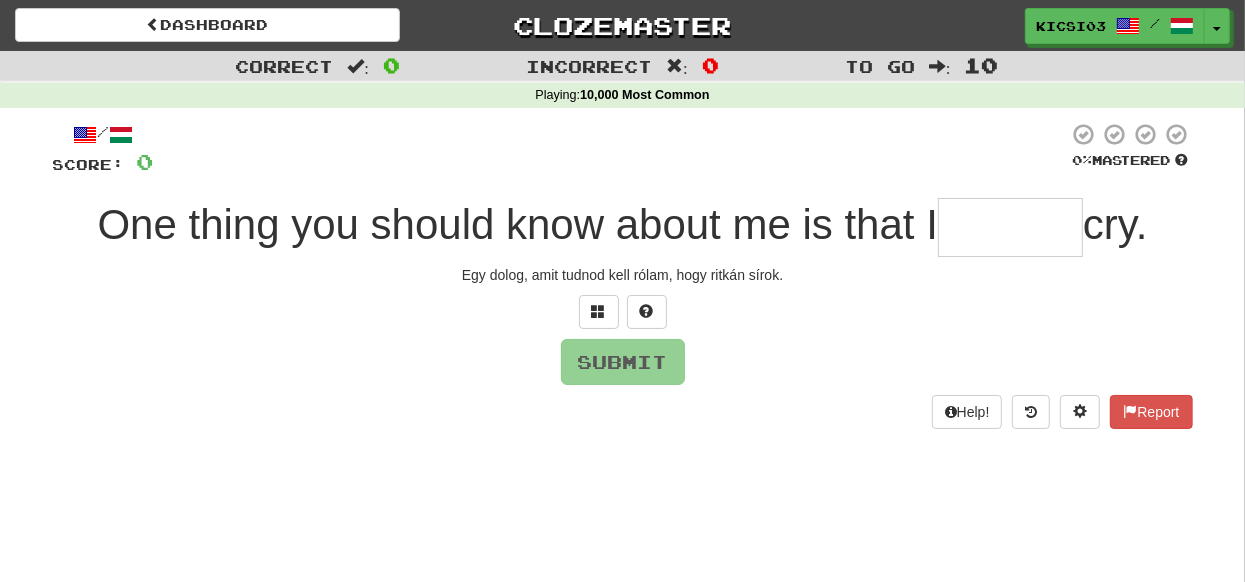 type on "*" 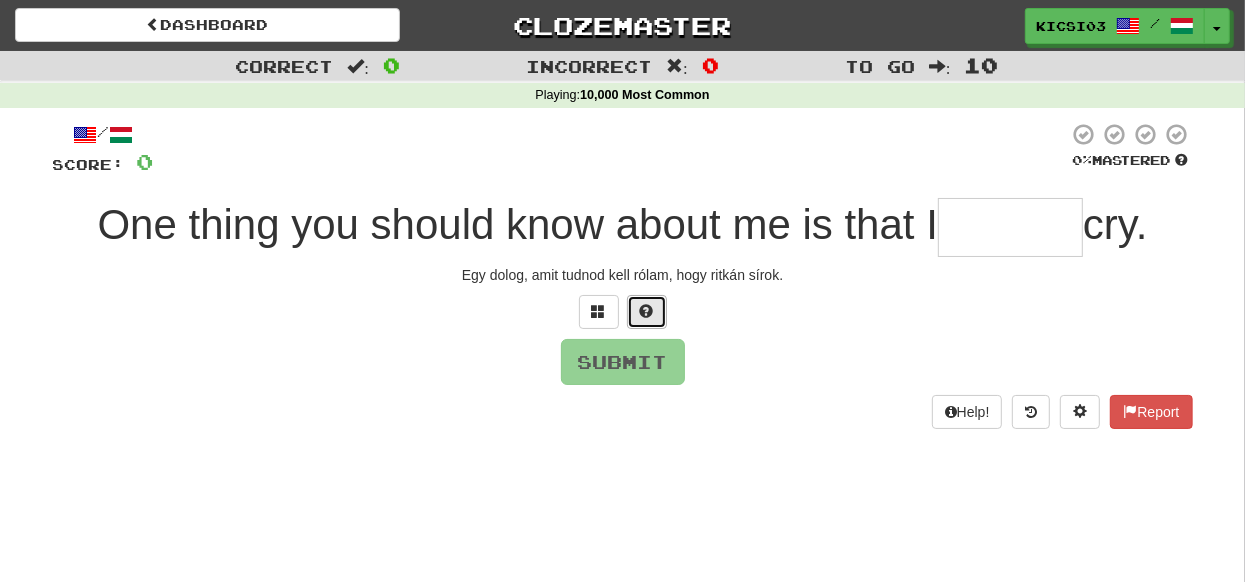 click at bounding box center [647, 311] 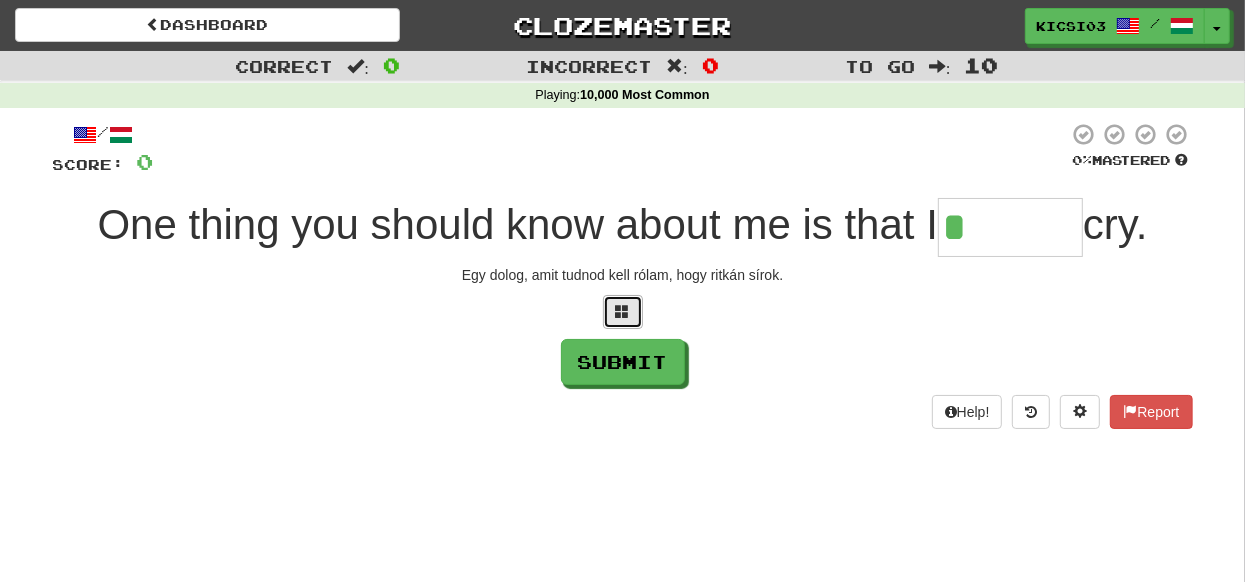 click at bounding box center [623, 311] 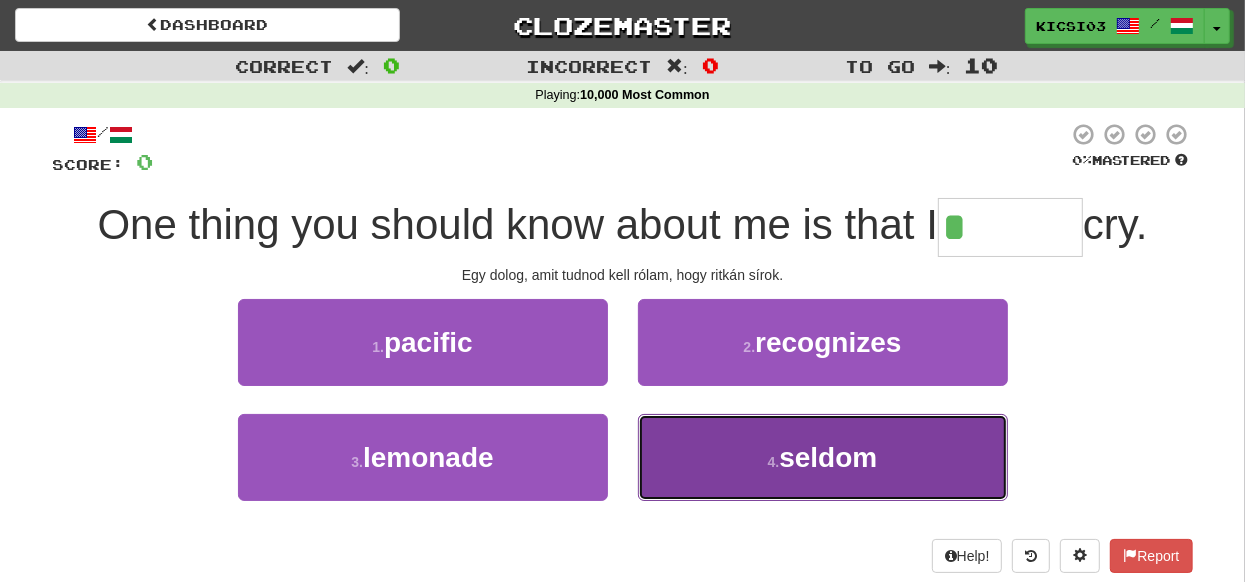 click on "4 .  seldom" at bounding box center [823, 457] 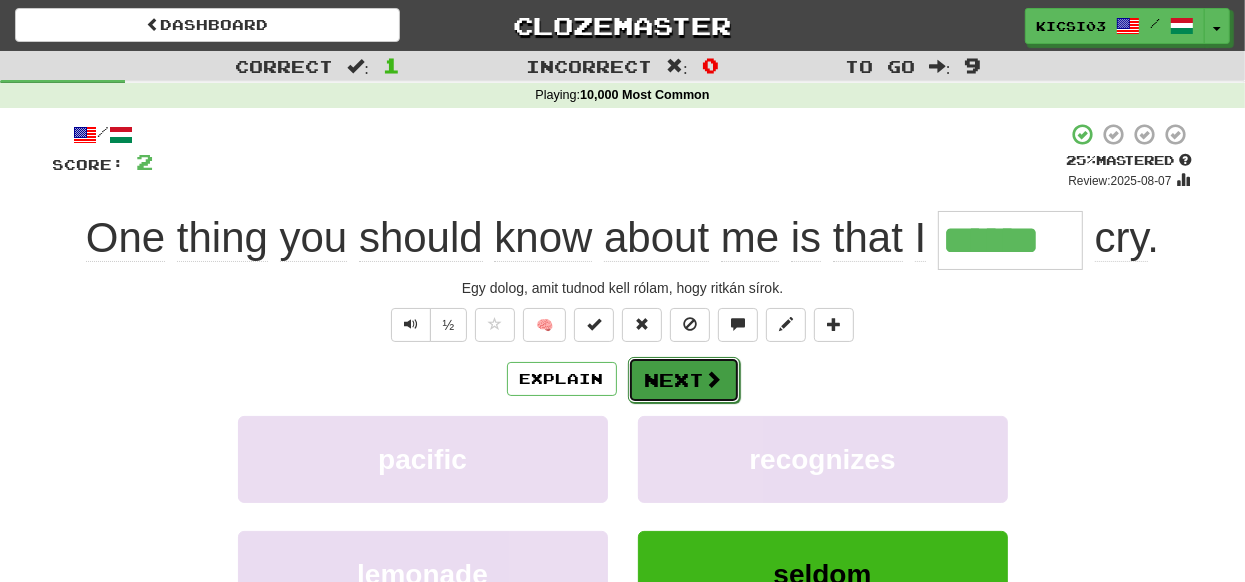click on "Next" at bounding box center (684, 380) 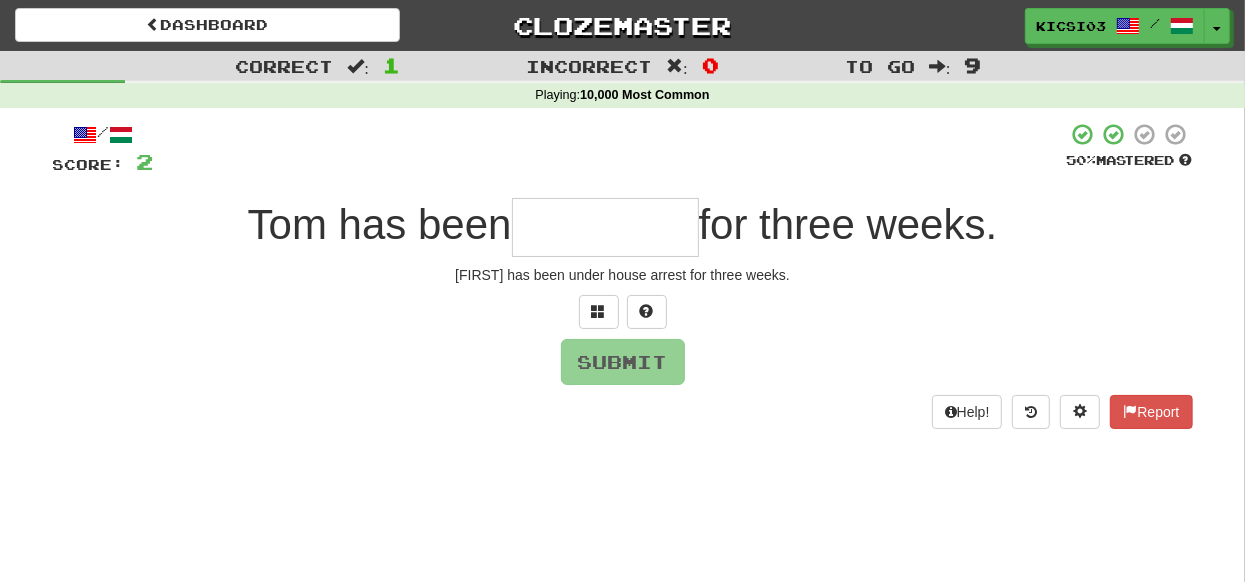 click at bounding box center (605, 227) 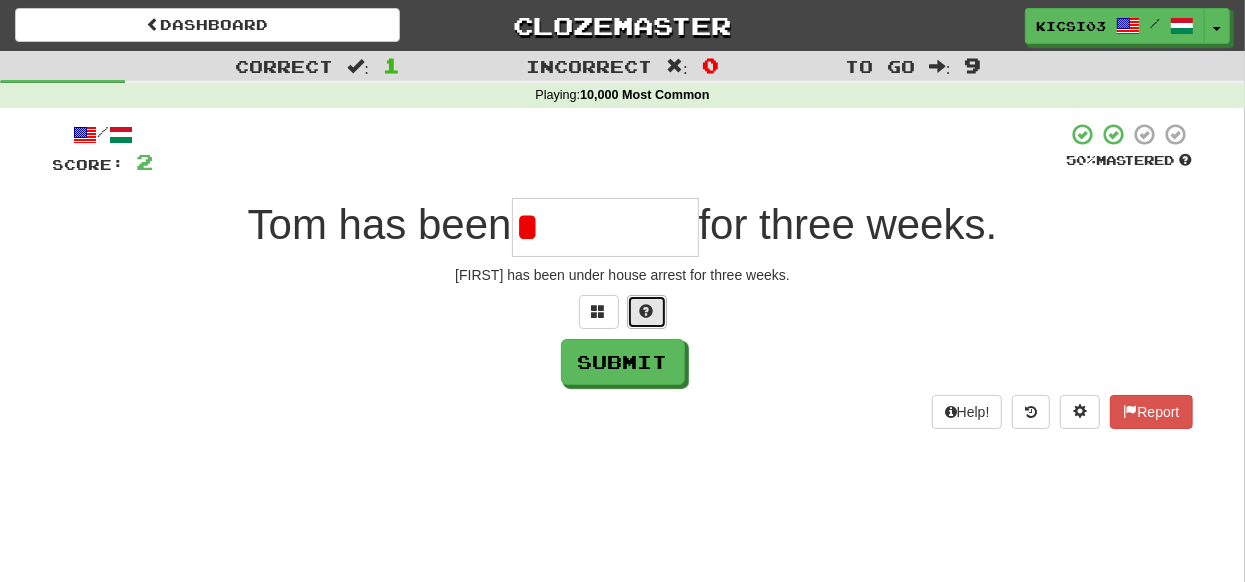 click at bounding box center (647, 311) 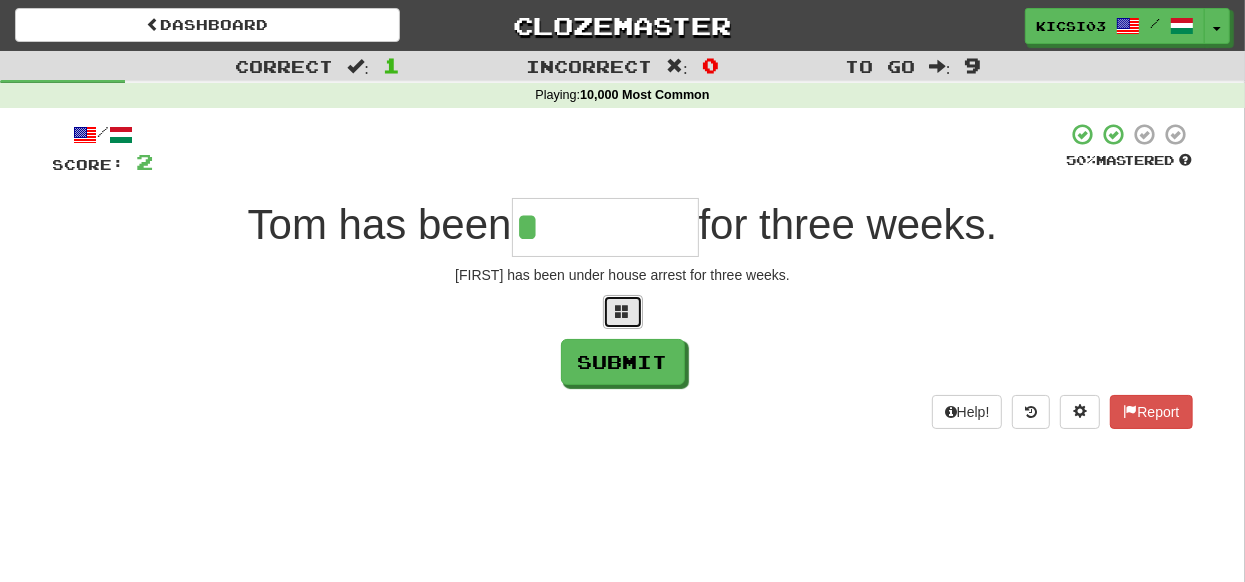 click at bounding box center (623, 311) 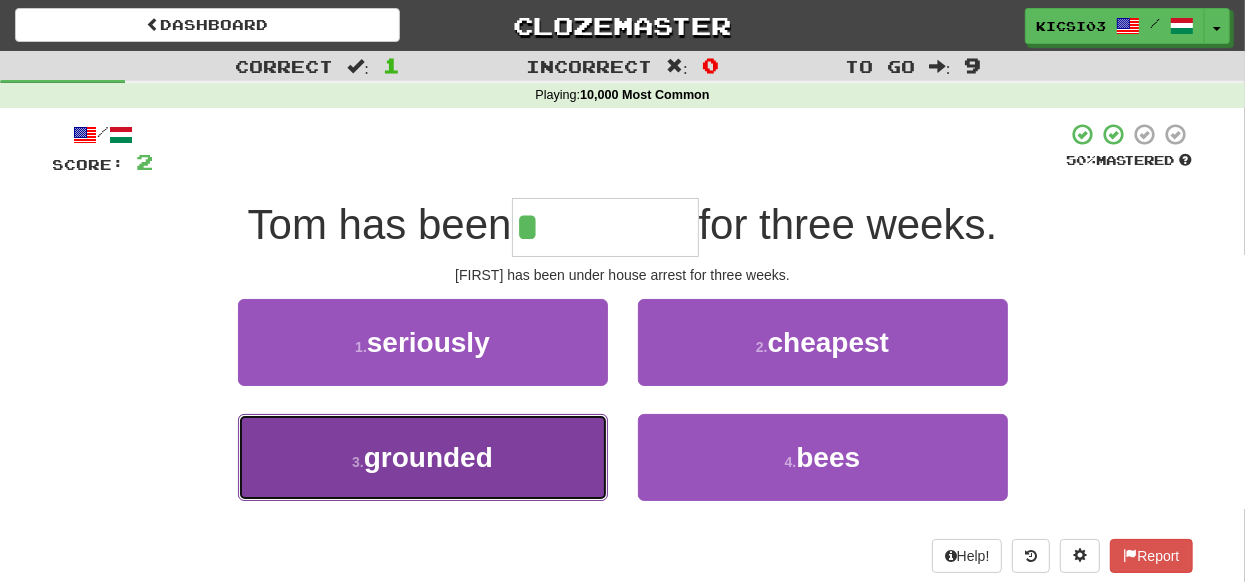 click on "3 .  grounded" at bounding box center [423, 457] 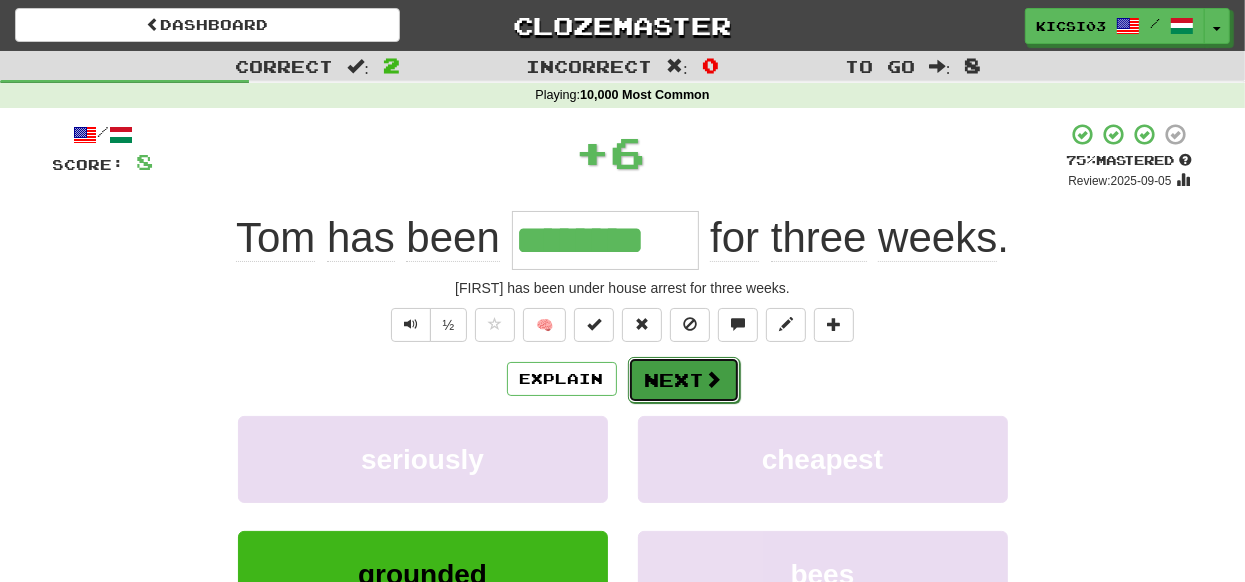 click on "Next" at bounding box center [684, 380] 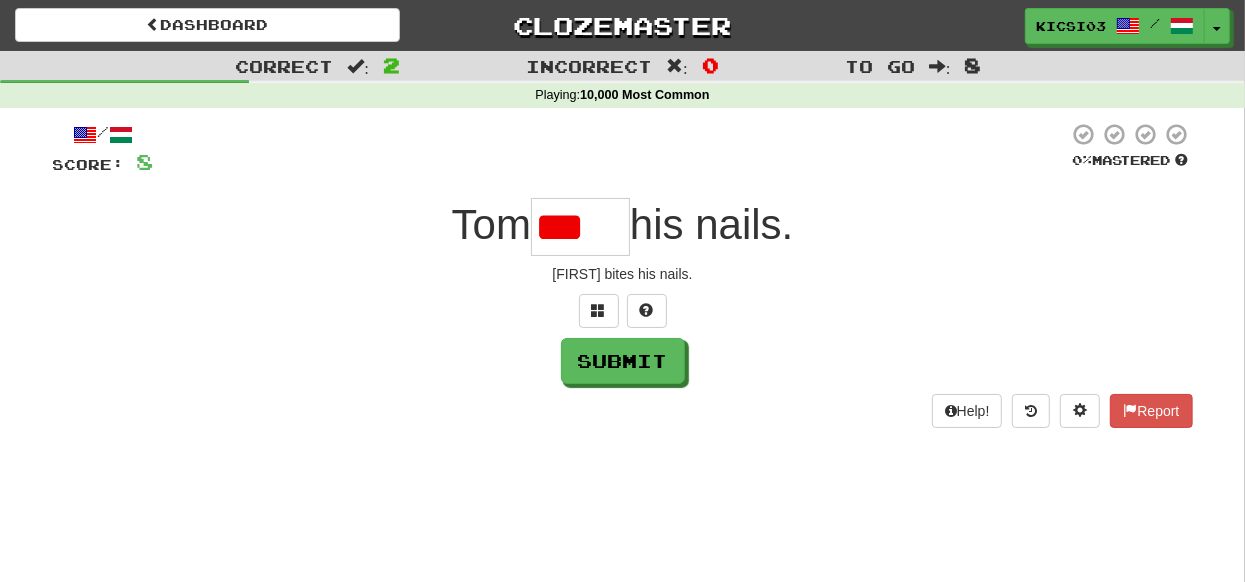 scroll, scrollTop: 0, scrollLeft: 0, axis: both 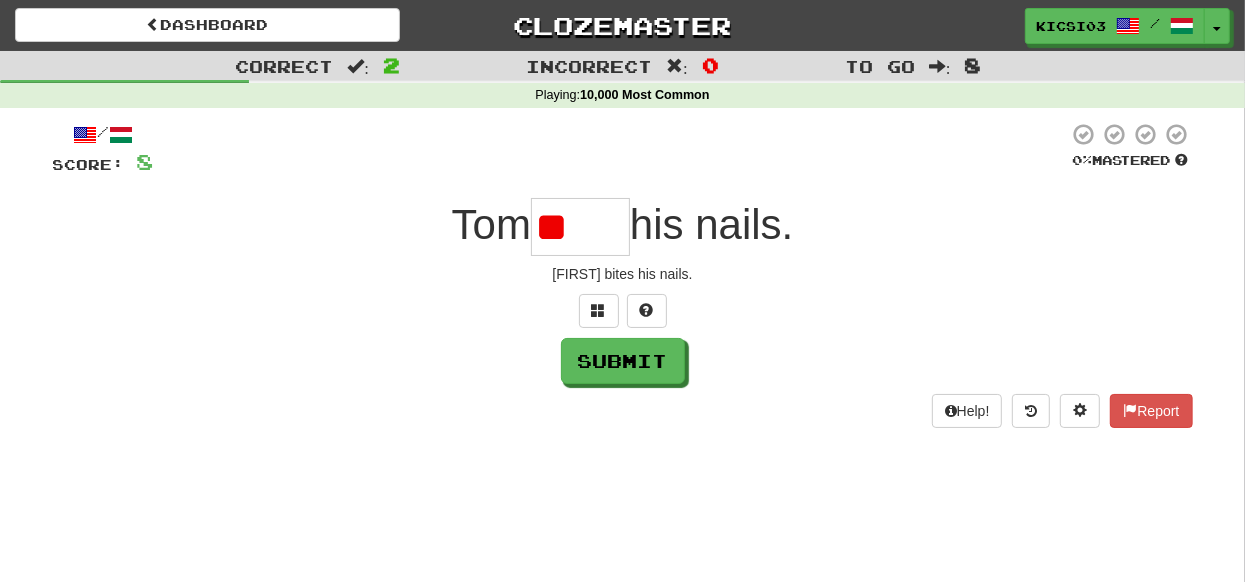 type on "*" 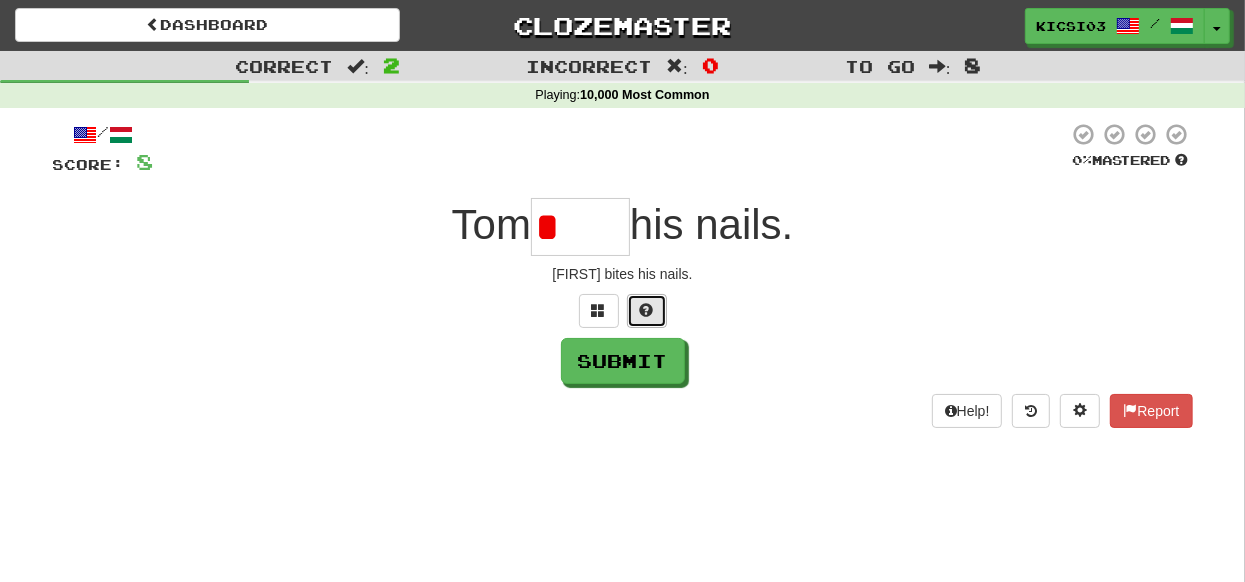 click at bounding box center (647, 310) 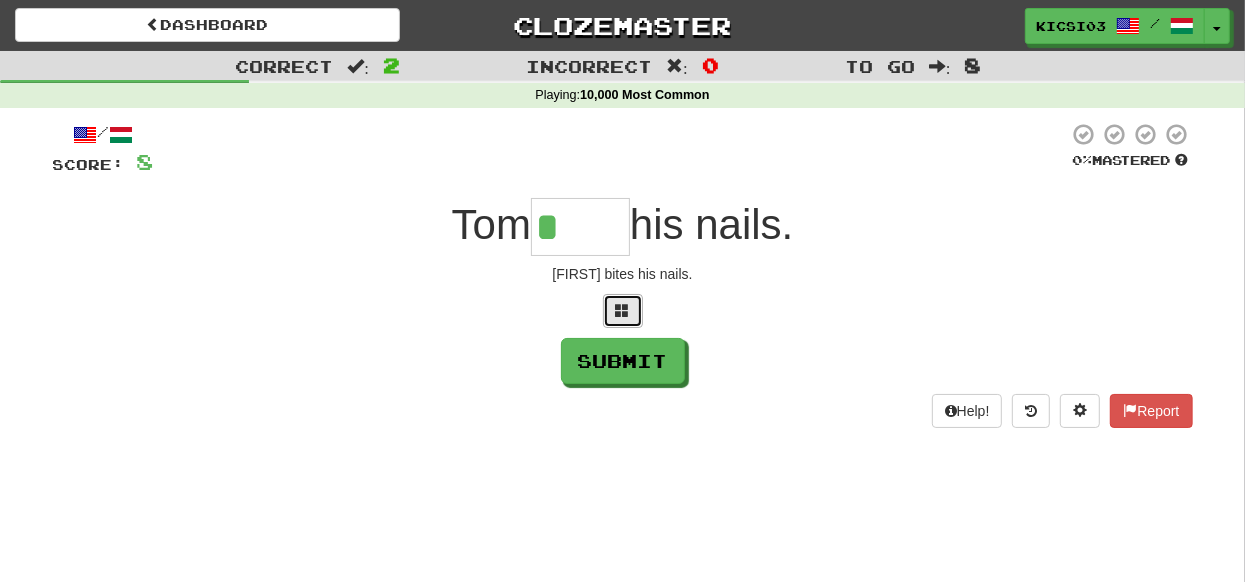 click at bounding box center (623, 311) 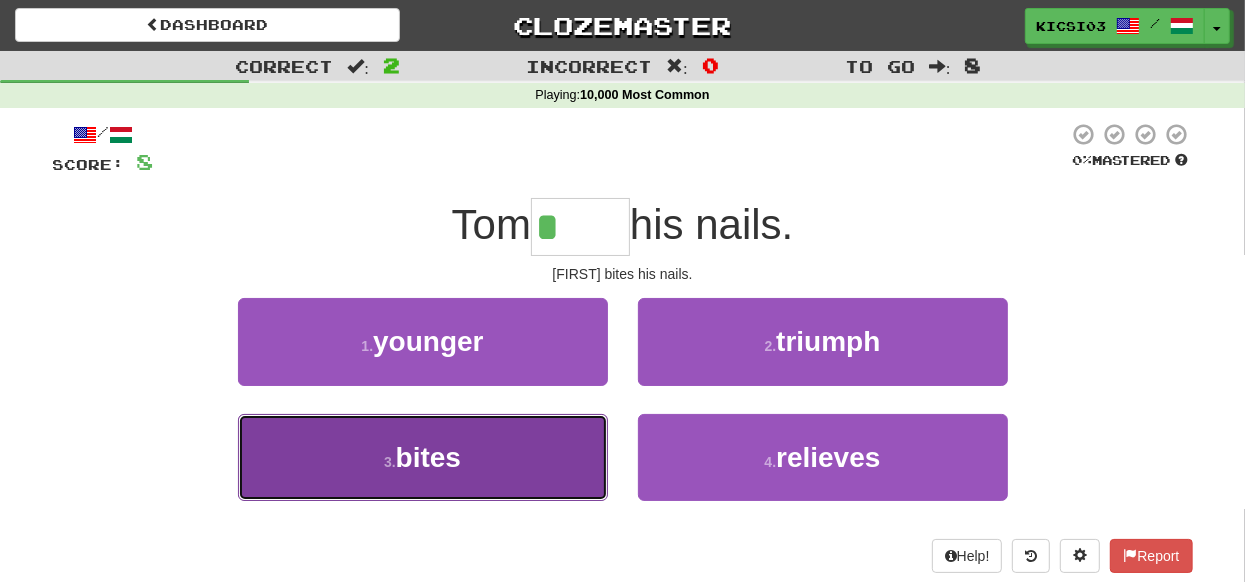 click on "3 .  bites" at bounding box center [423, 457] 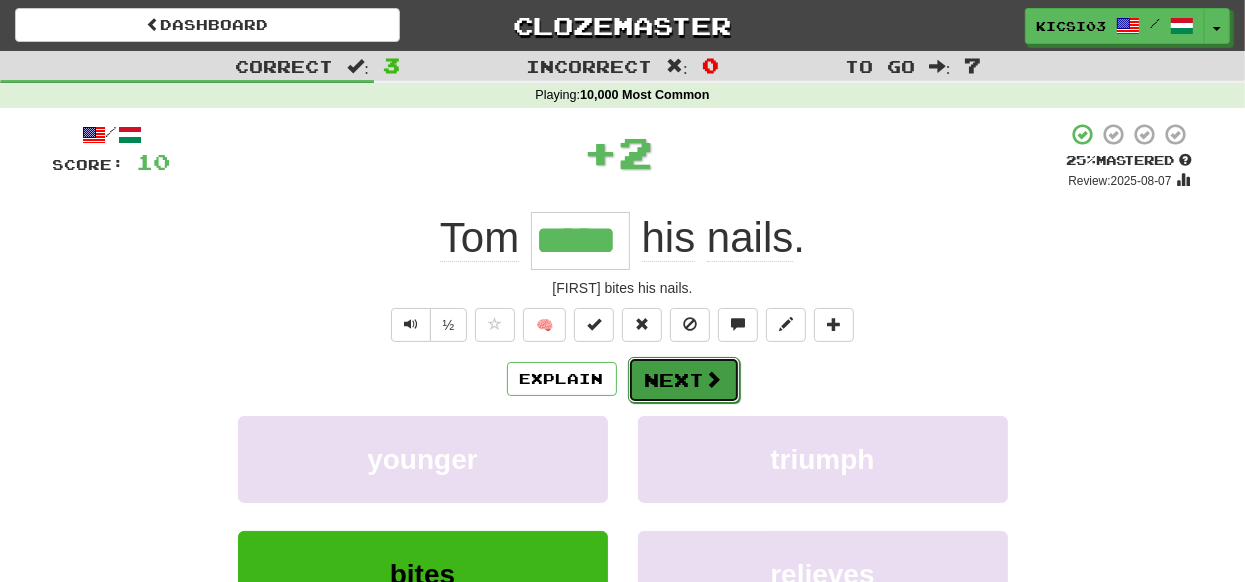 click on "Next" at bounding box center [684, 380] 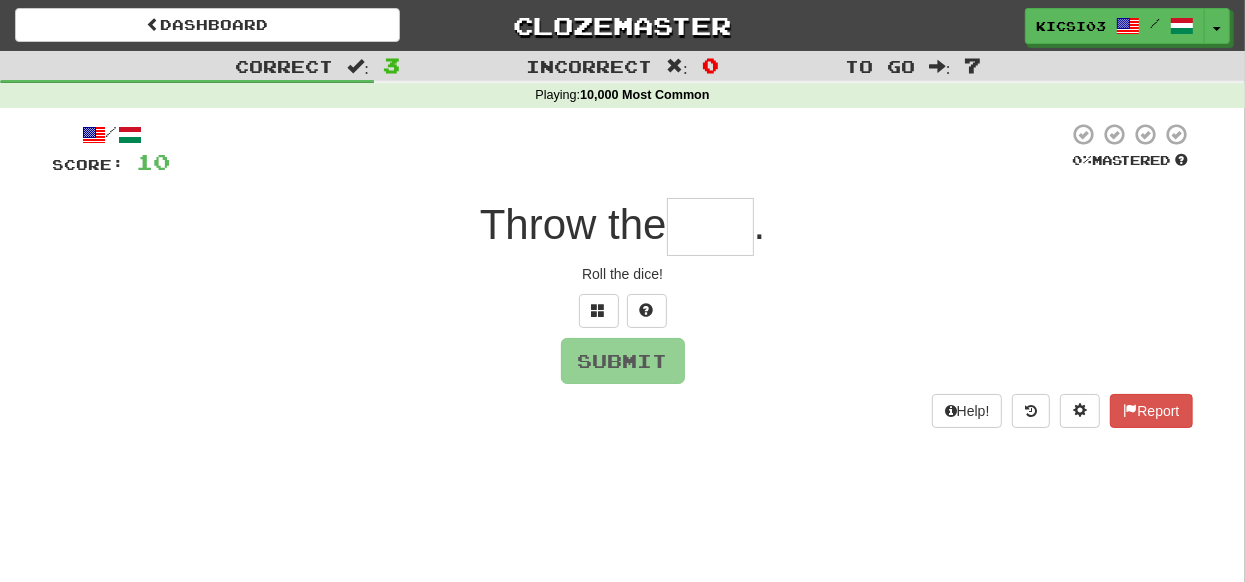 click at bounding box center [710, 227] 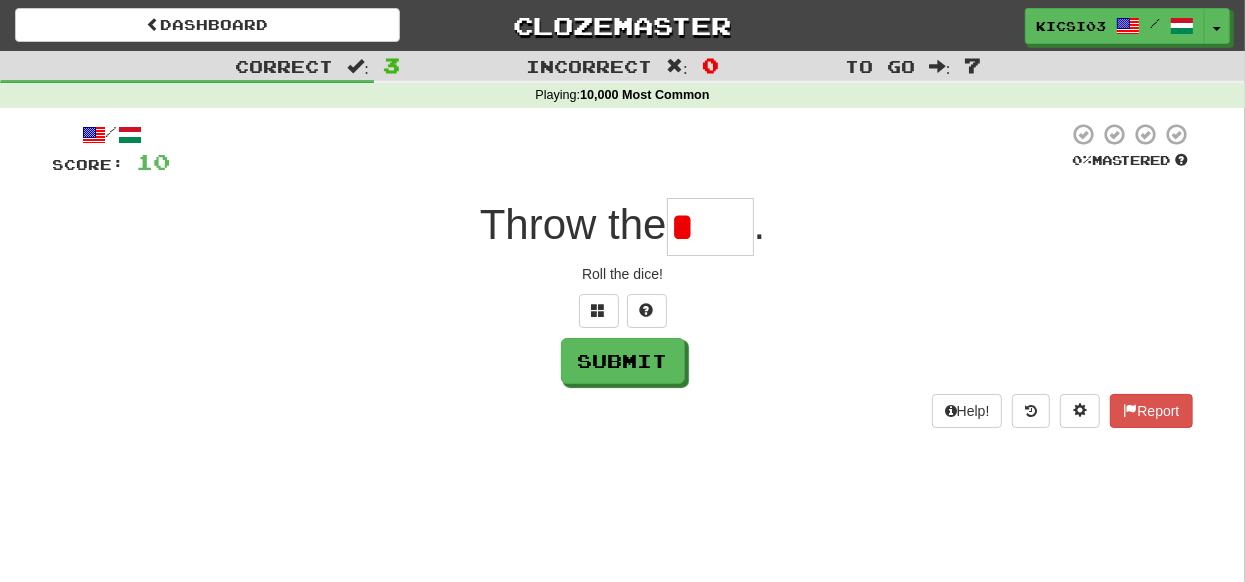 type on "*" 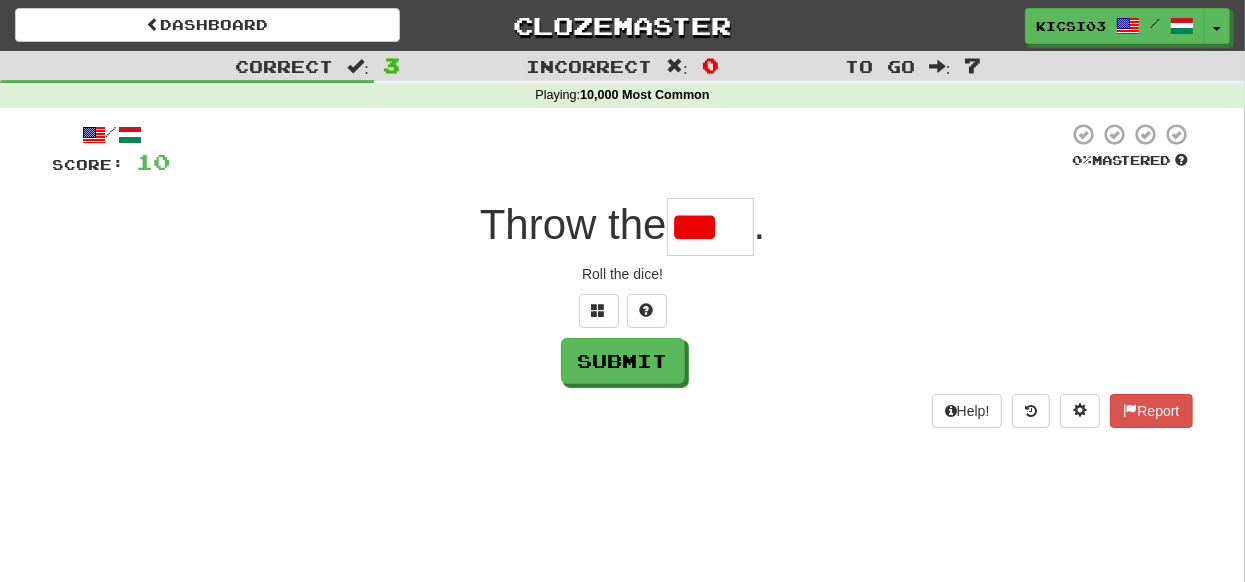 scroll, scrollTop: 0, scrollLeft: 0, axis: both 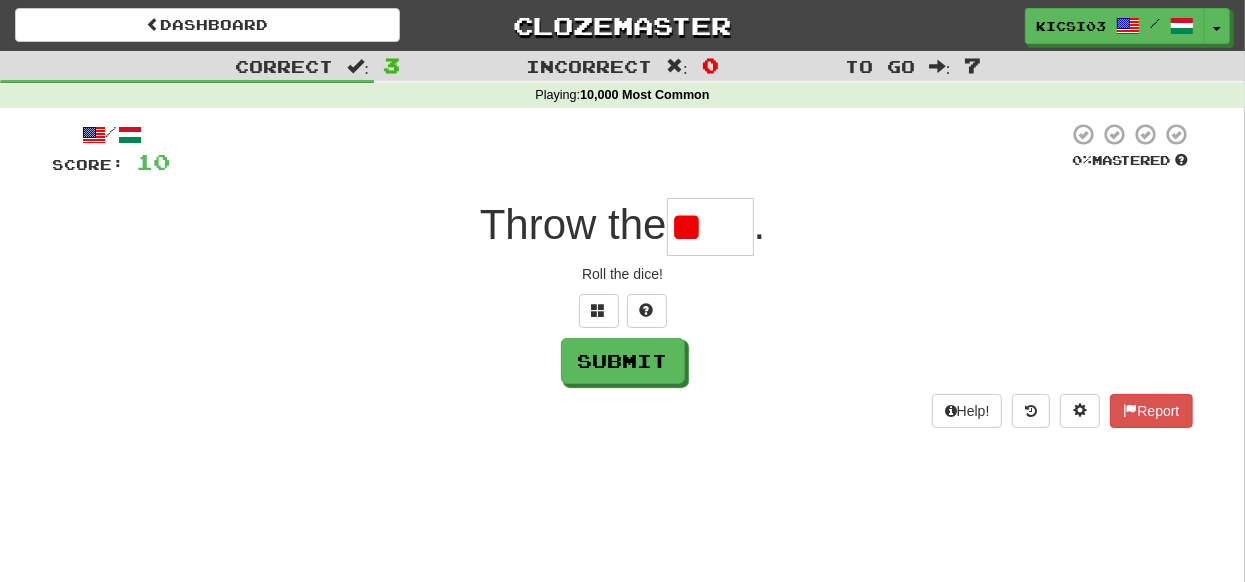 type on "*" 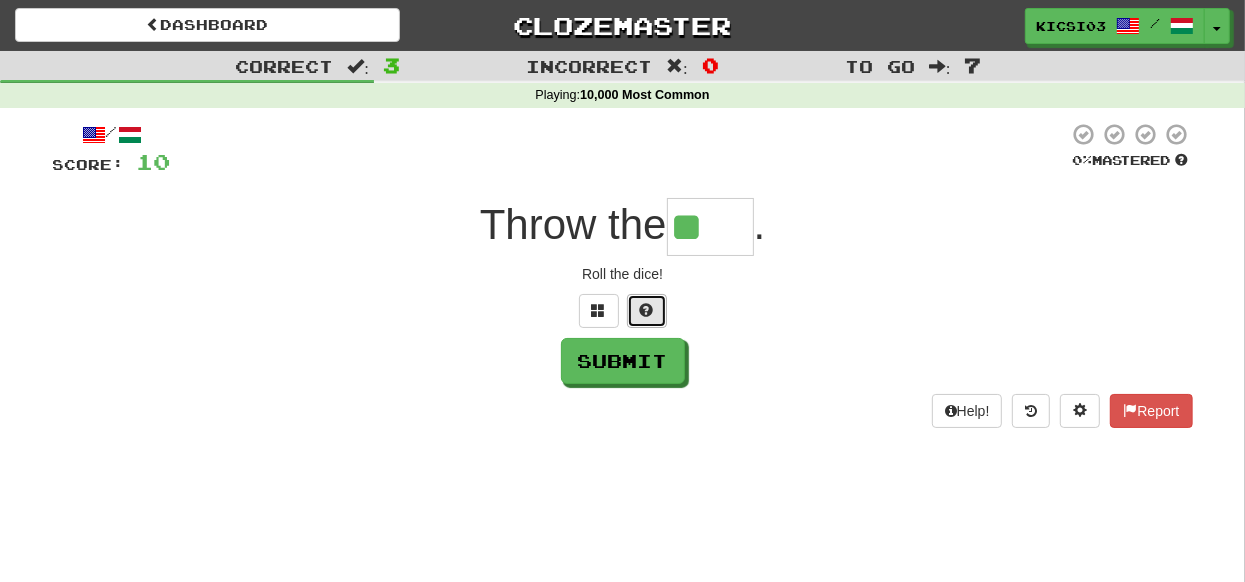 click at bounding box center (647, 311) 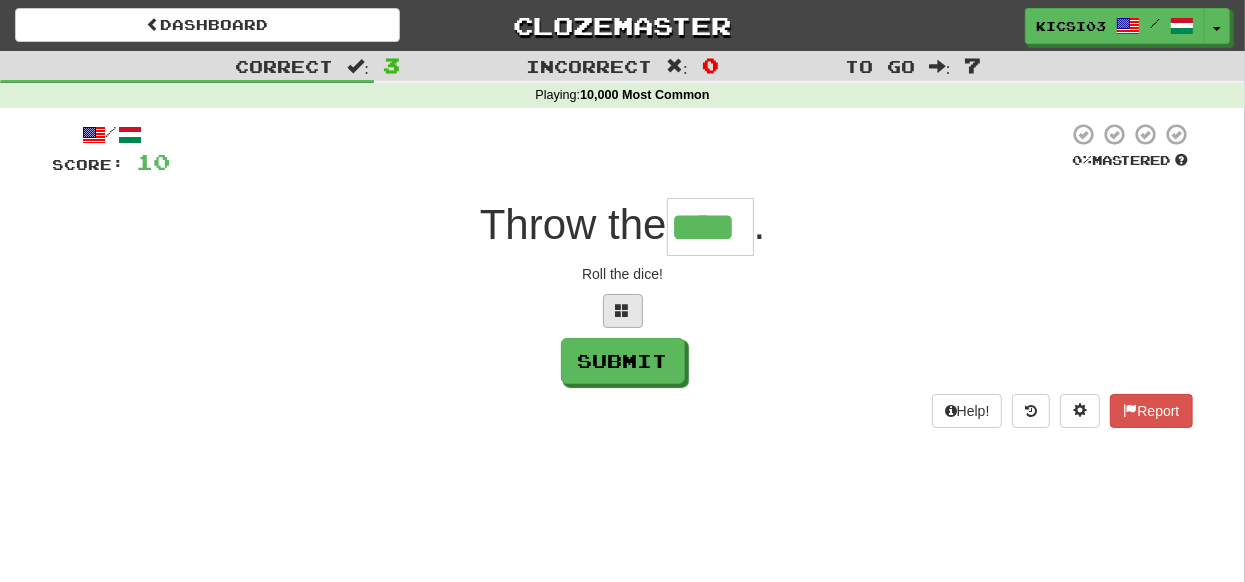 type on "****" 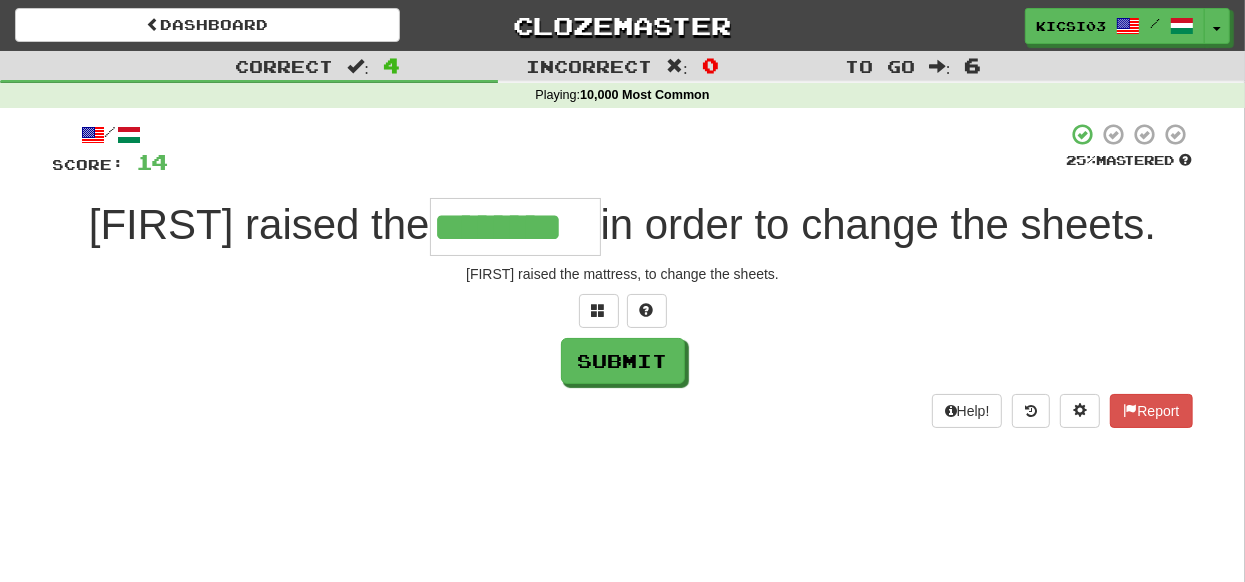 type on "********" 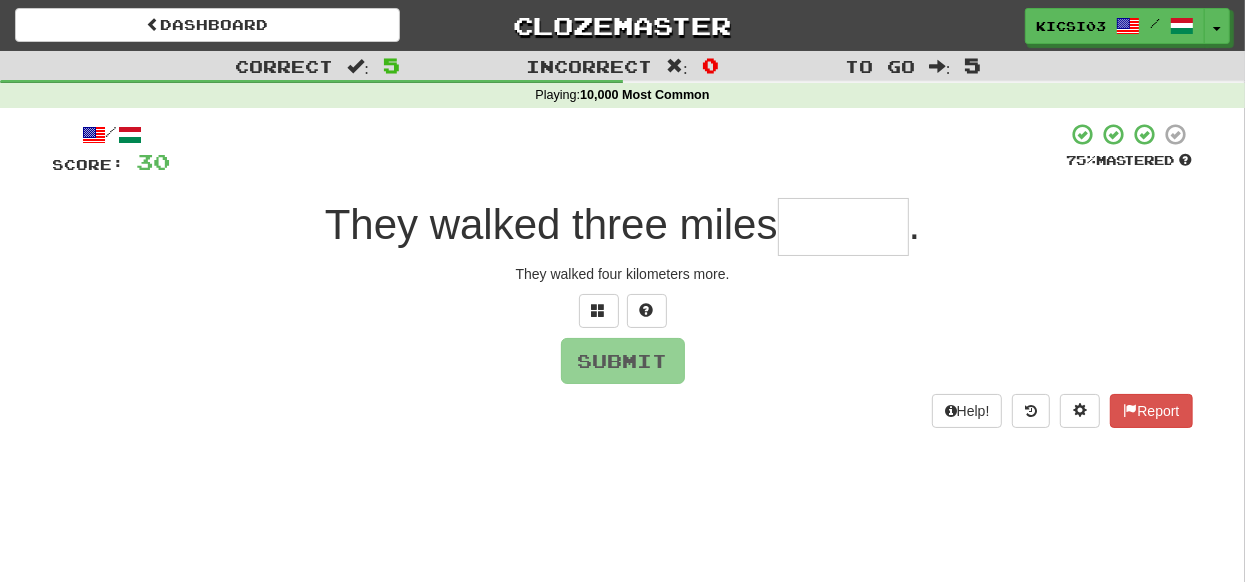 type on "*******" 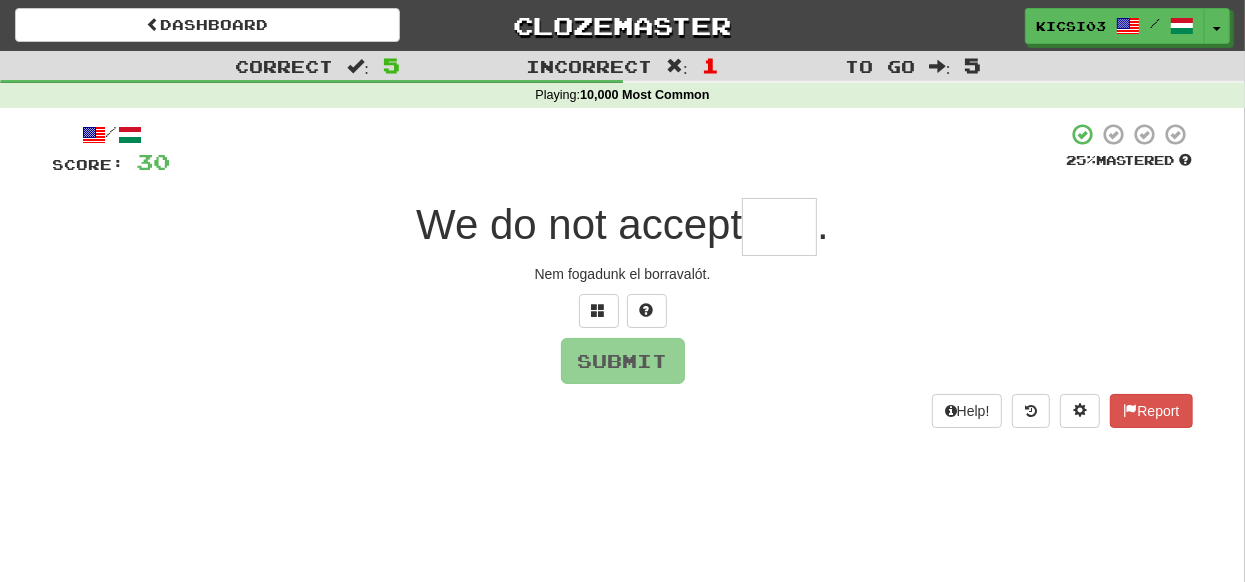 type on "*" 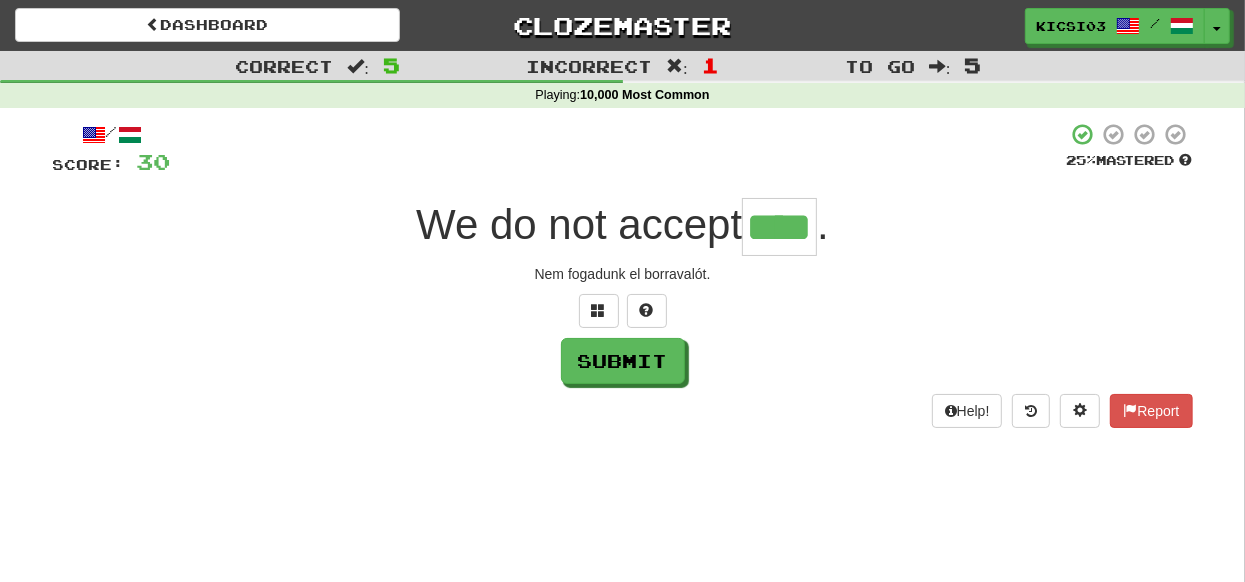 type on "****" 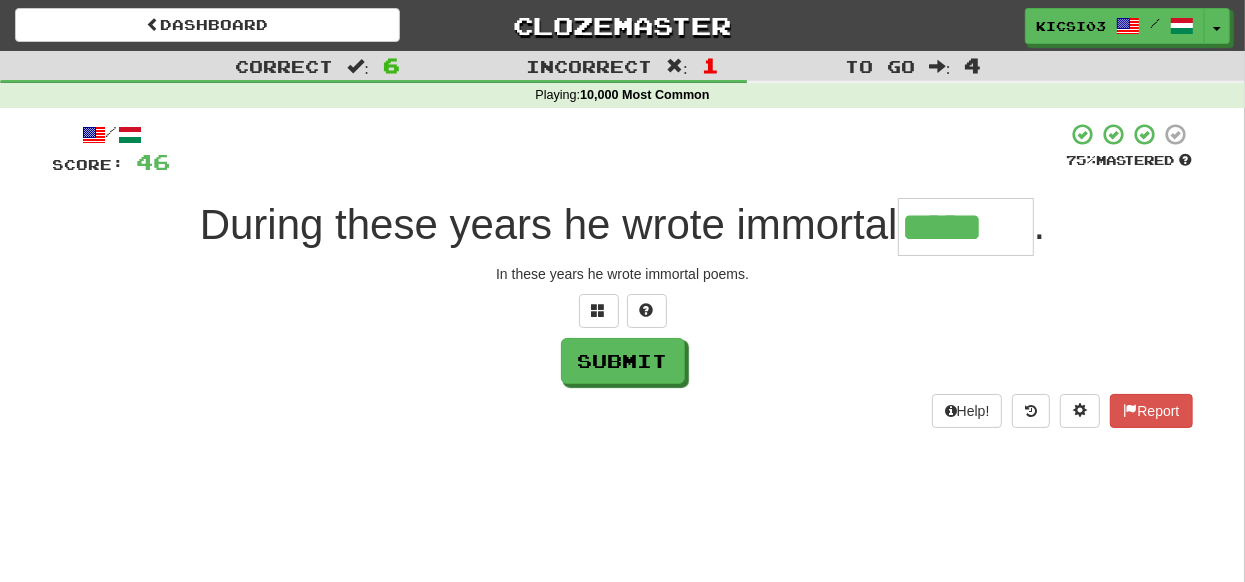 type on "*****" 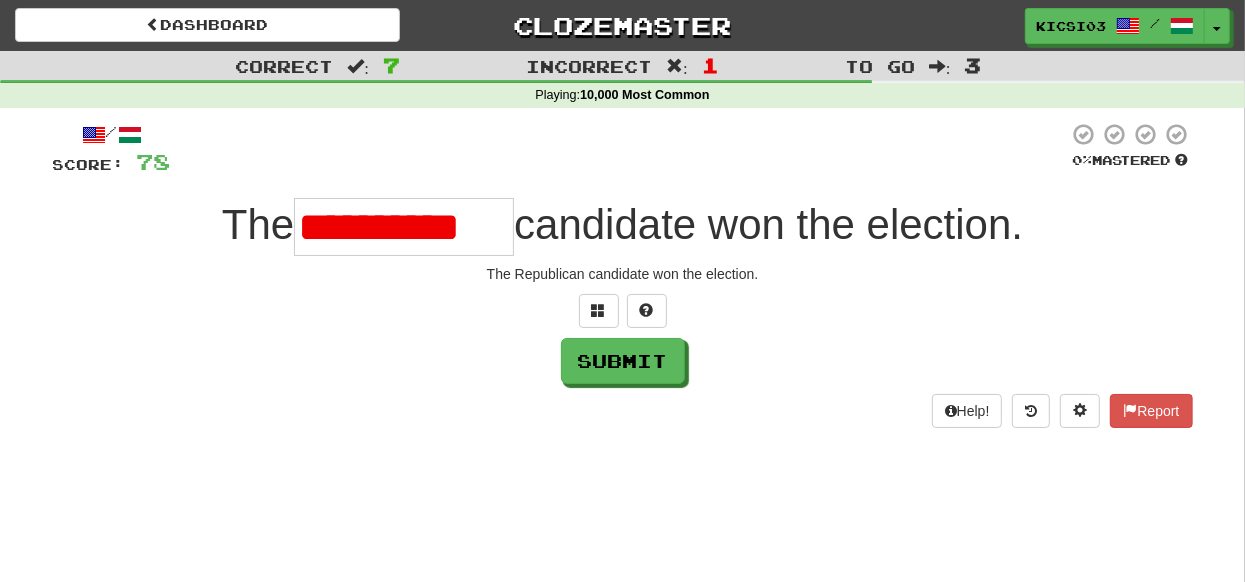 scroll, scrollTop: 0, scrollLeft: 0, axis: both 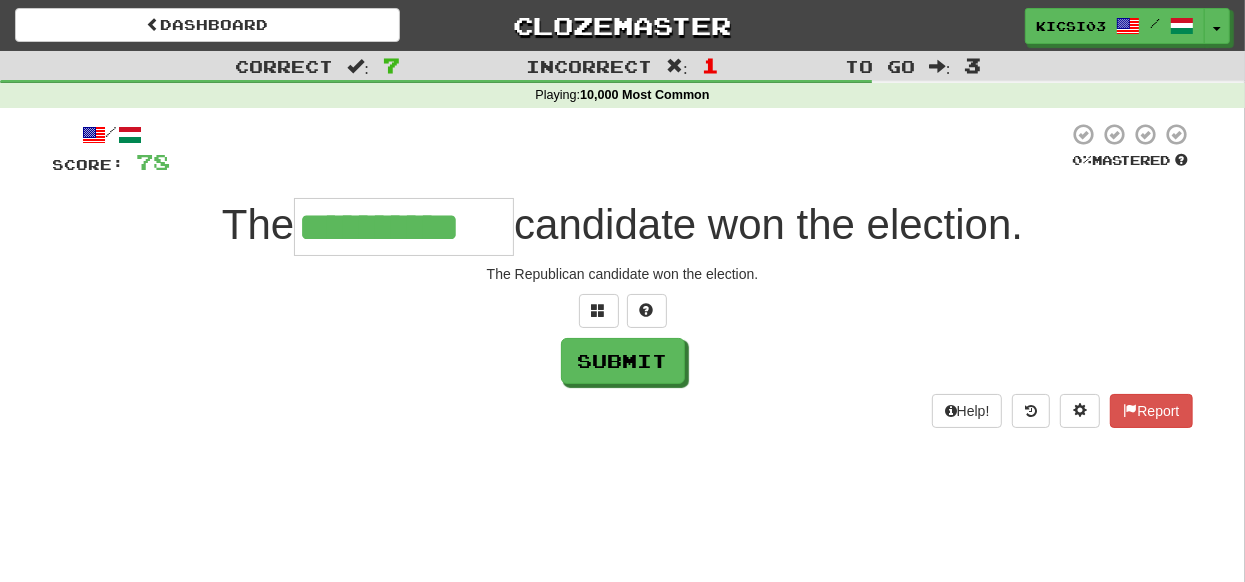 type on "**********" 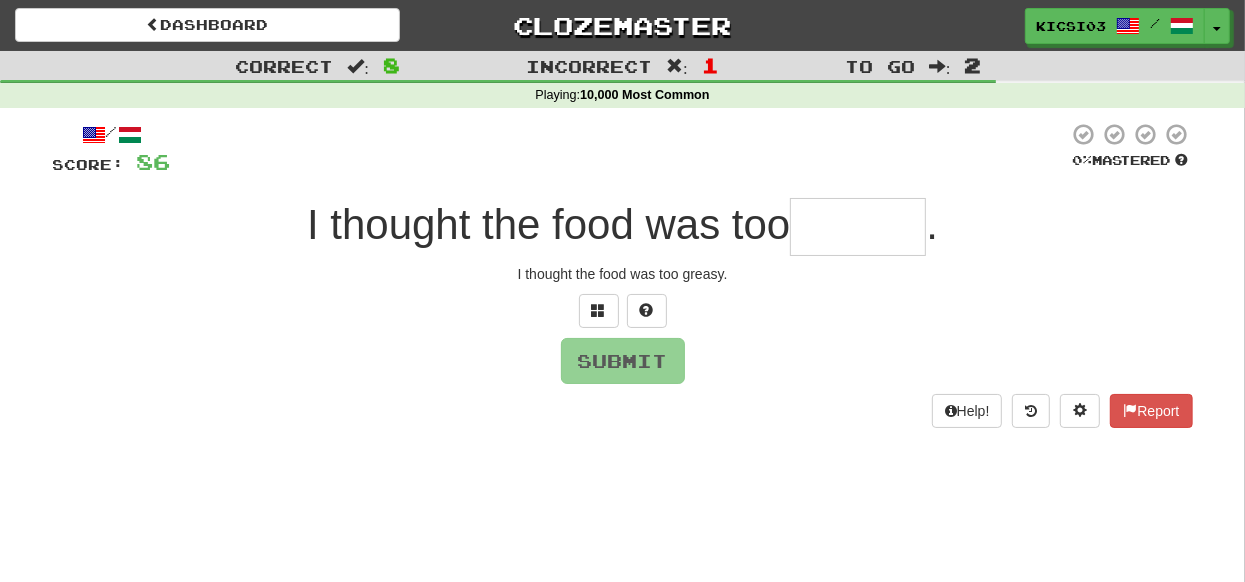 type on "*" 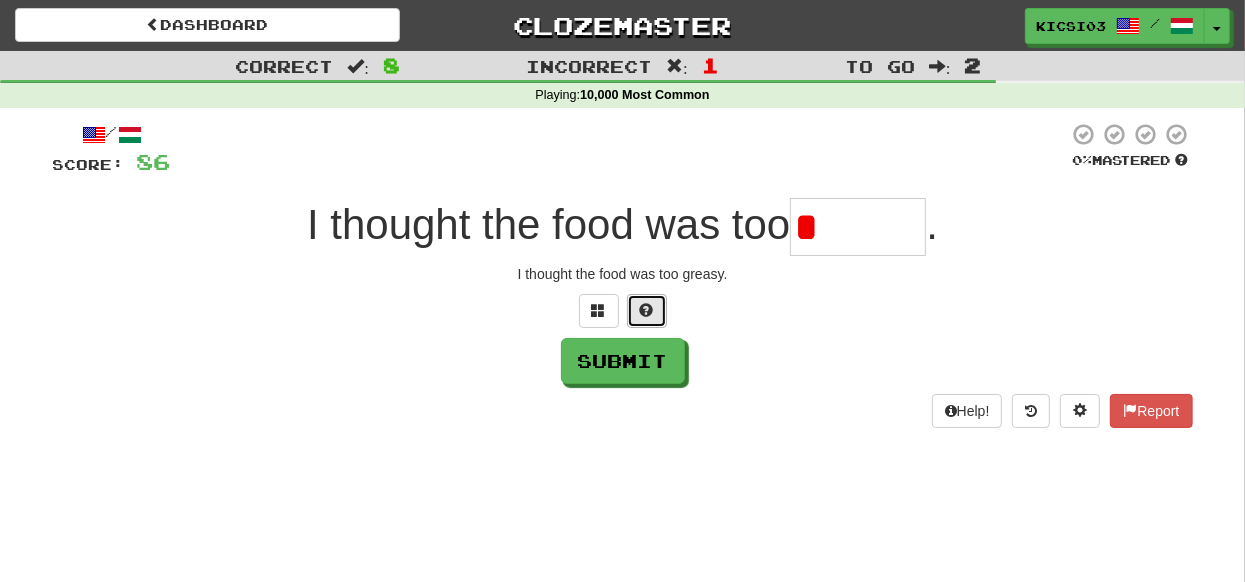 click at bounding box center [647, 311] 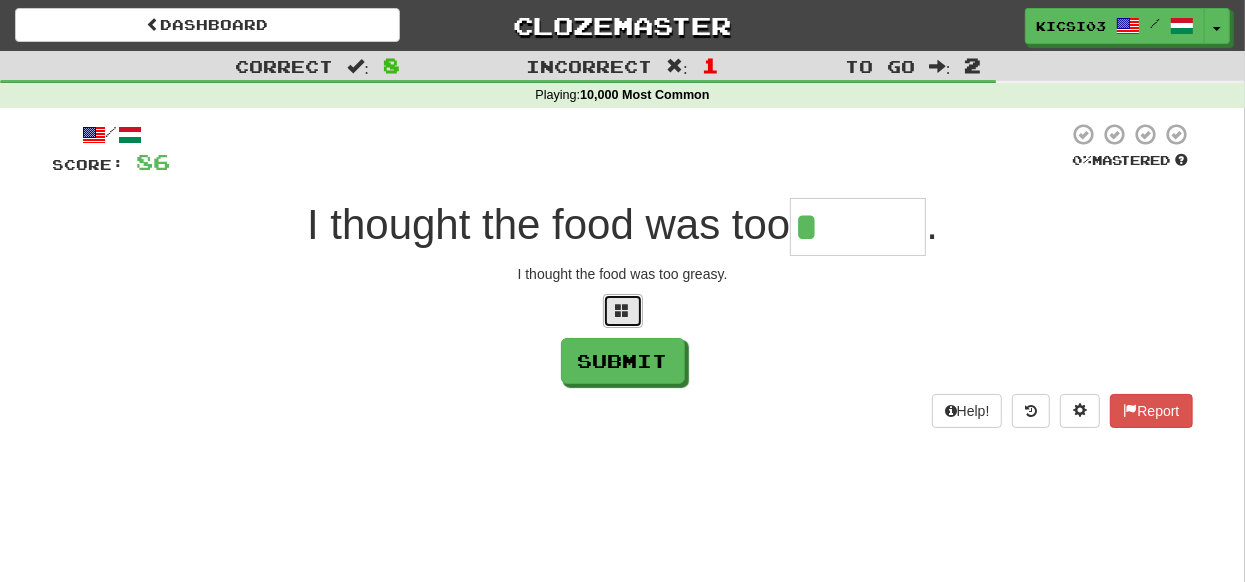 click at bounding box center (623, 310) 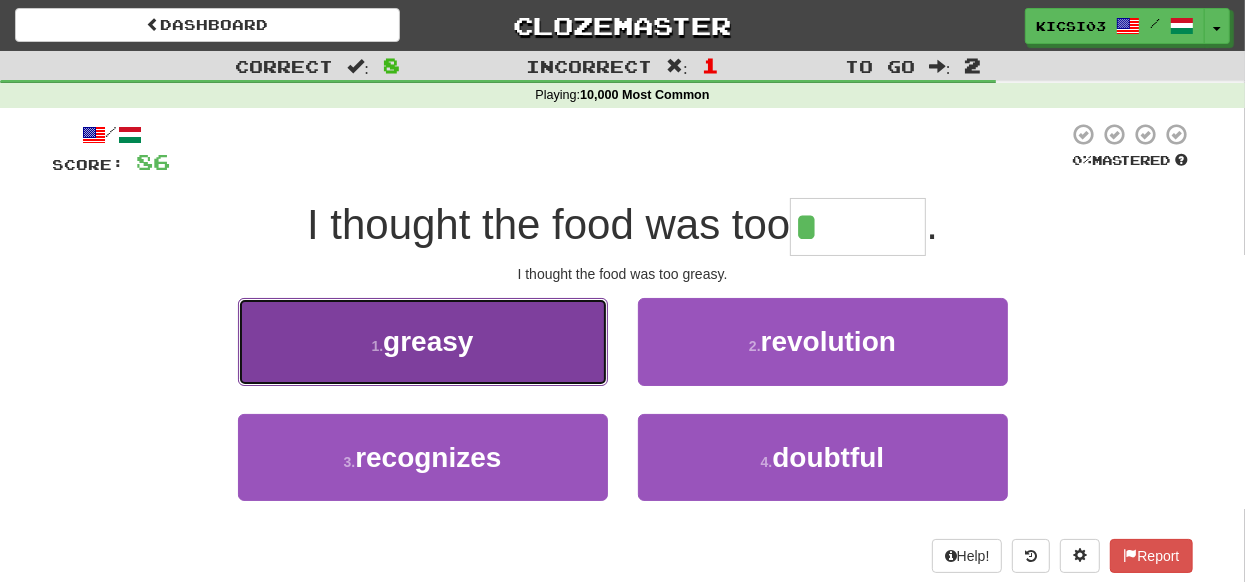 click on "1 .  greasy" at bounding box center [423, 341] 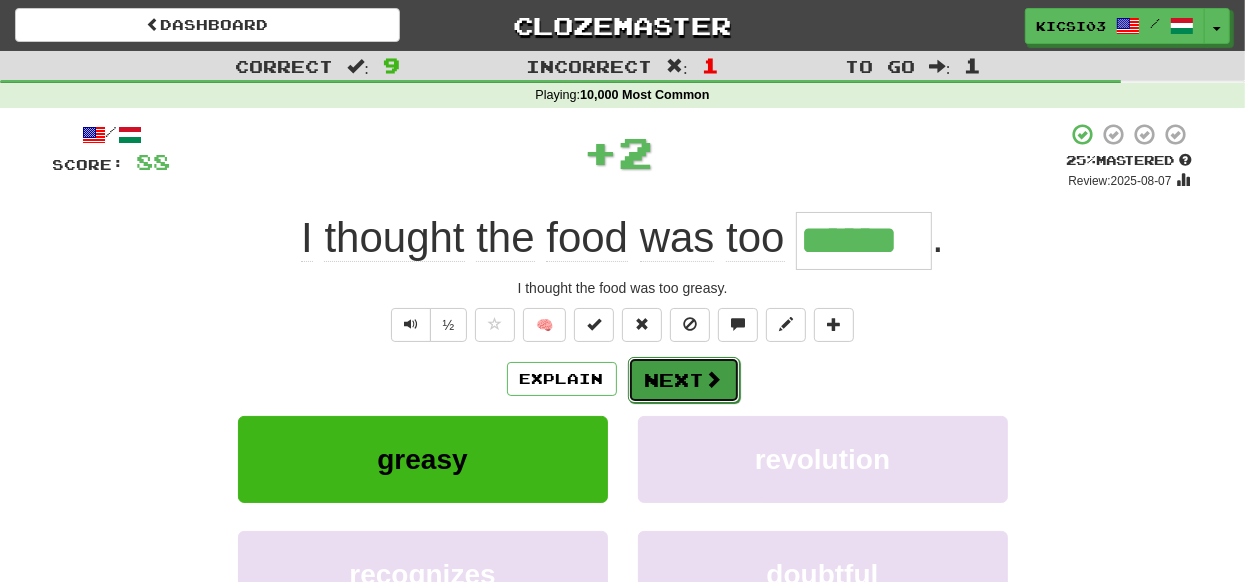 click on "Next" at bounding box center (684, 380) 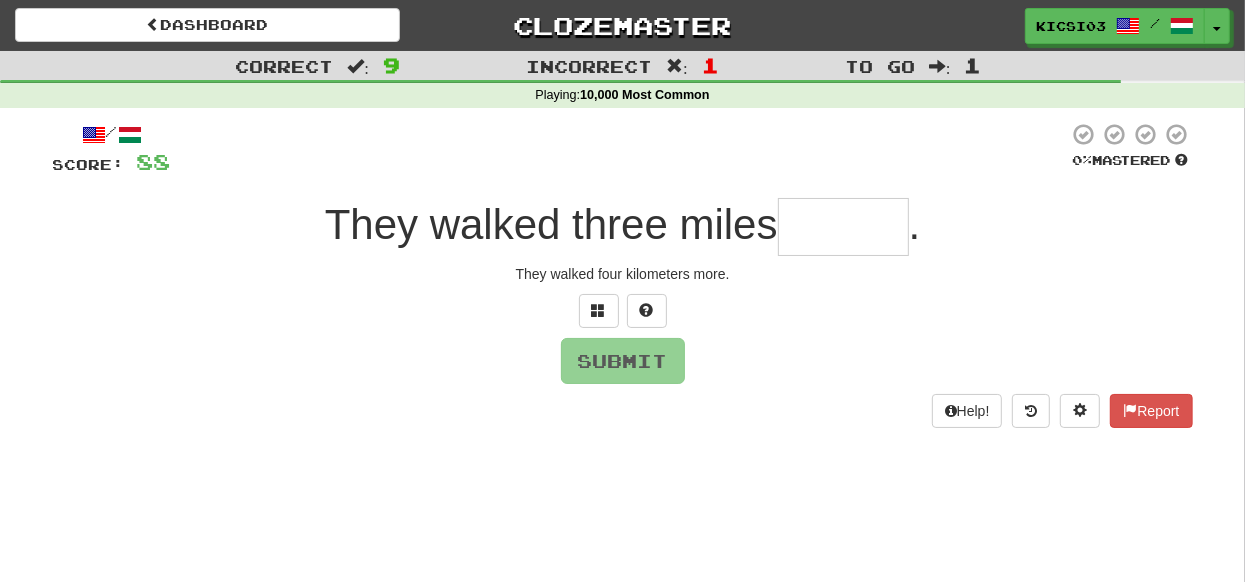 click at bounding box center [843, 227] 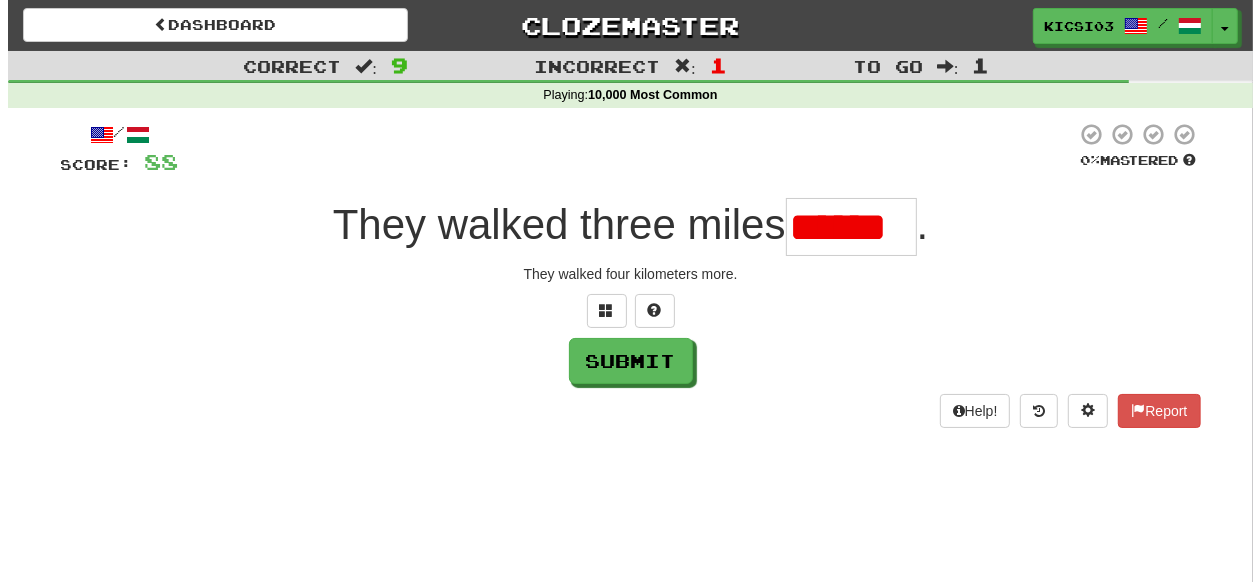 scroll, scrollTop: 0, scrollLeft: 0, axis: both 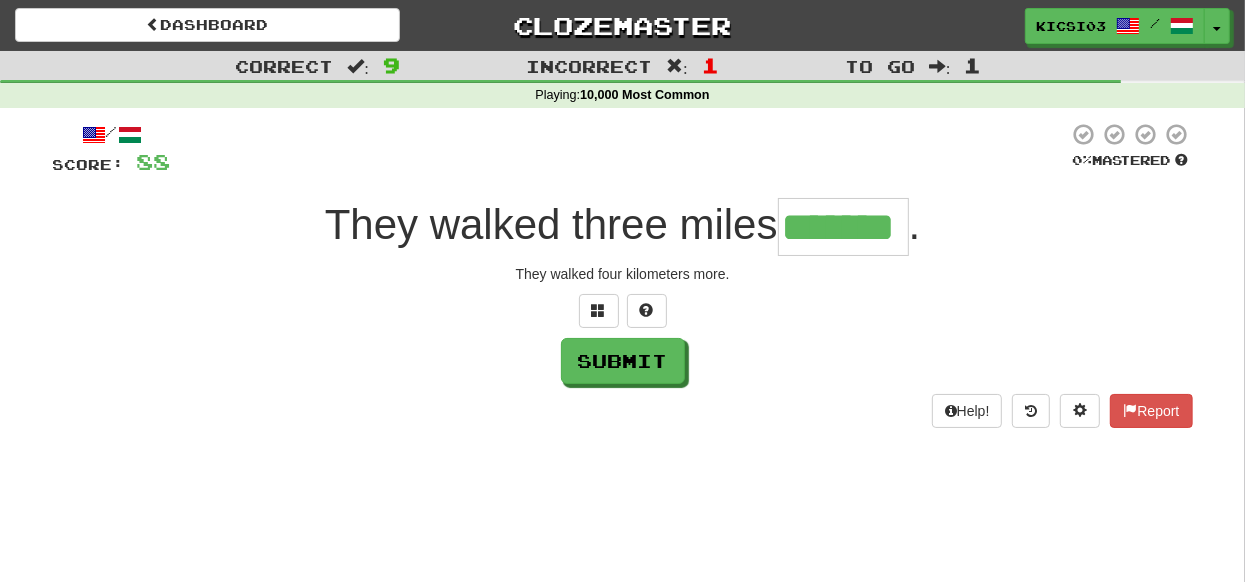 type on "*******" 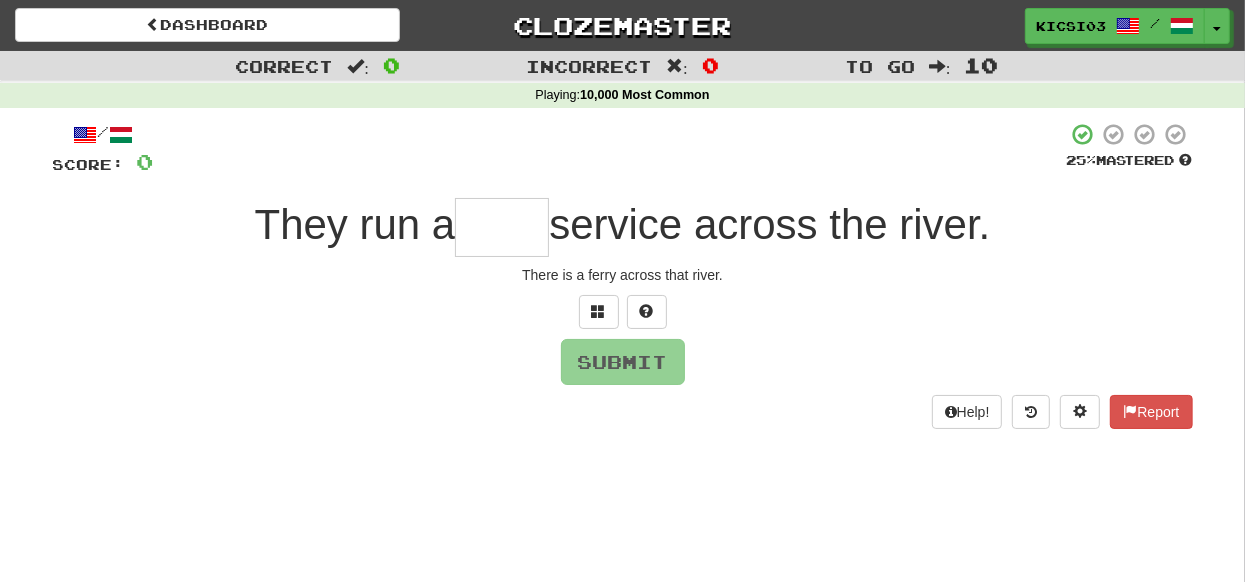 type on "*" 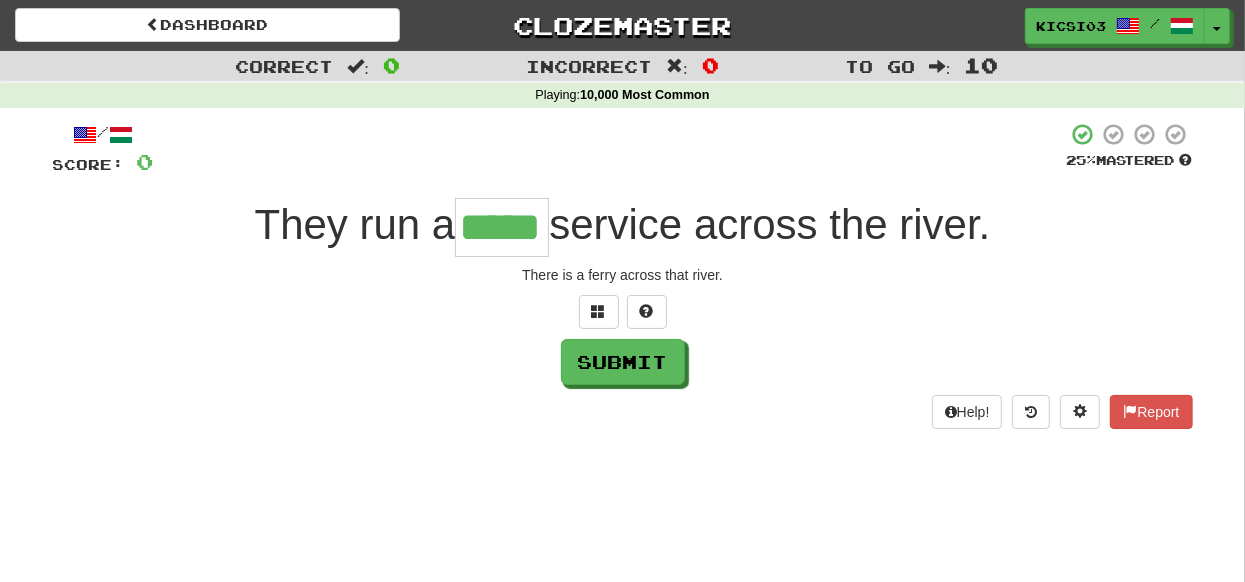 type on "*****" 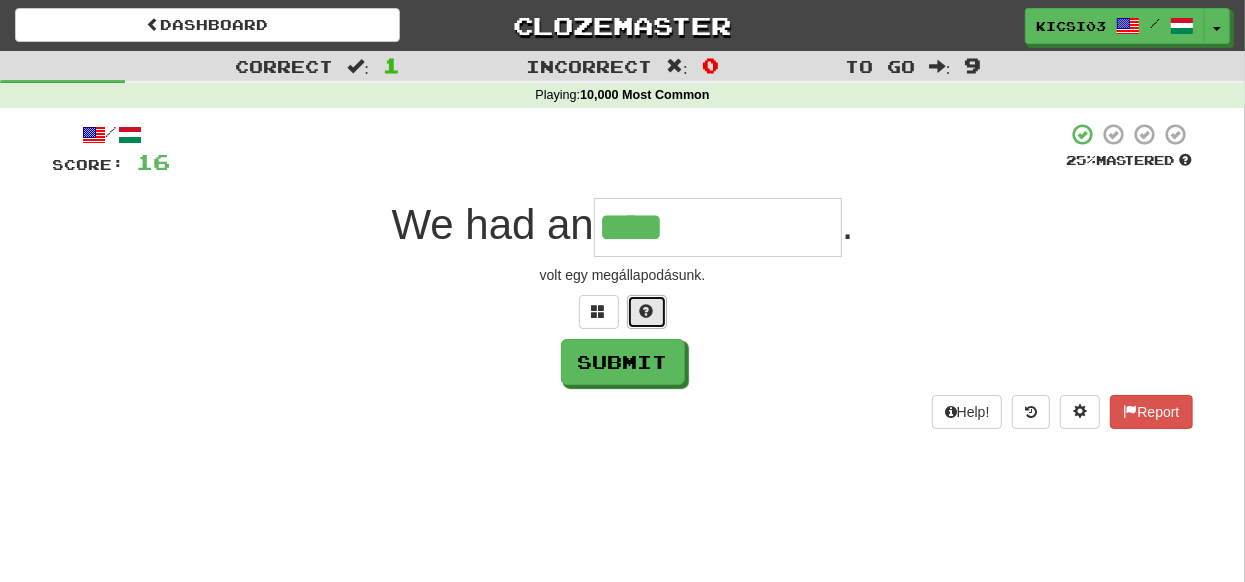 click at bounding box center (647, 311) 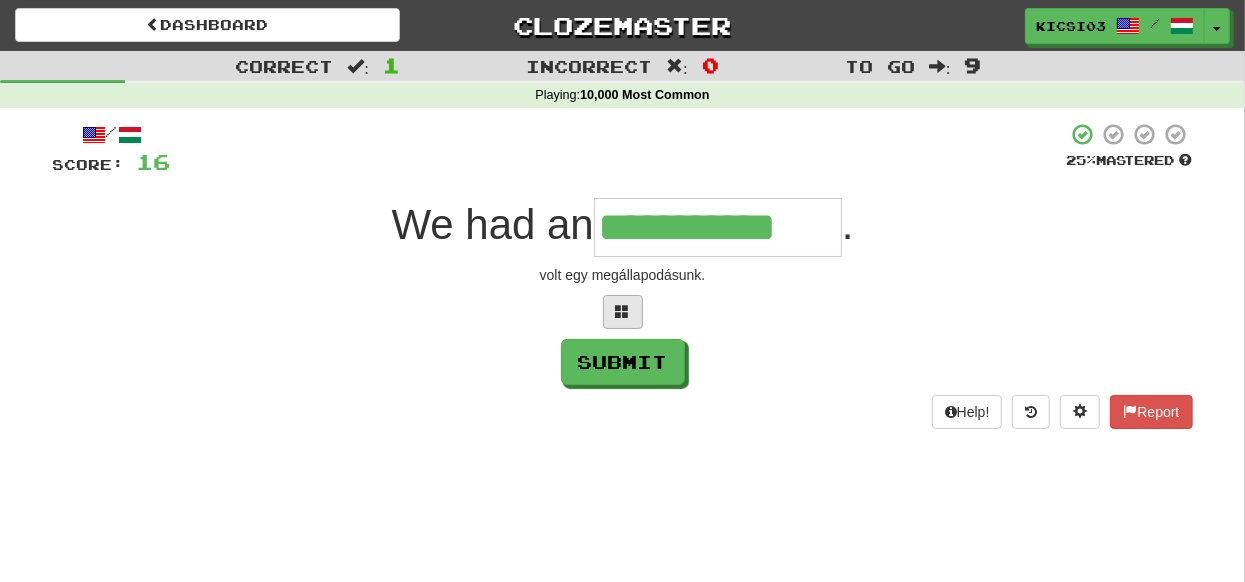 type on "**********" 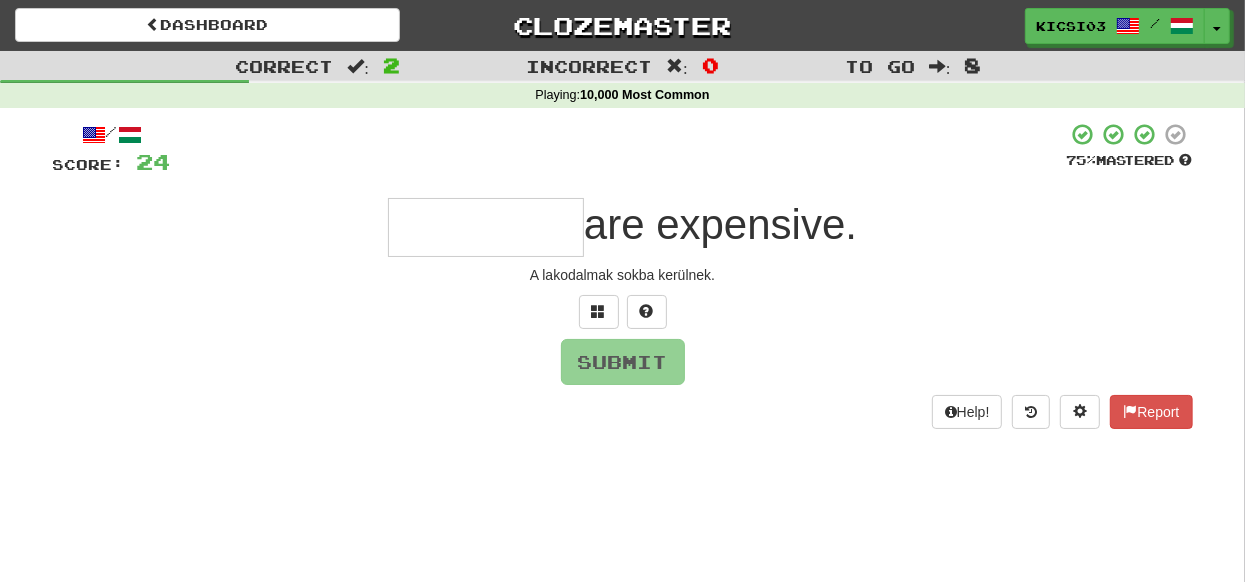 type on "*" 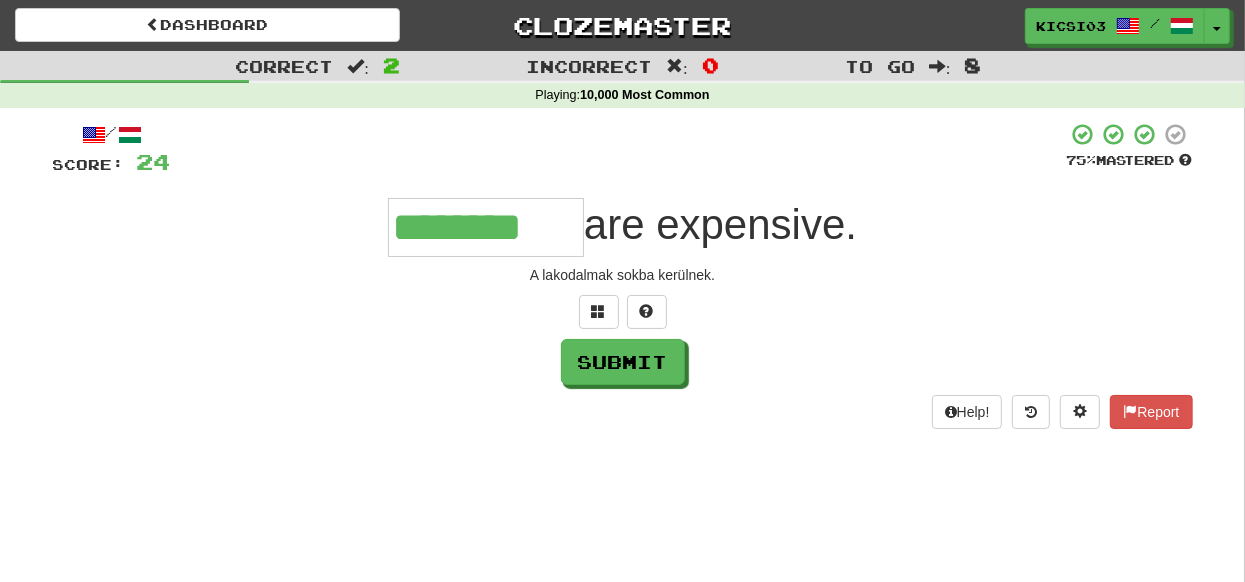 type on "********" 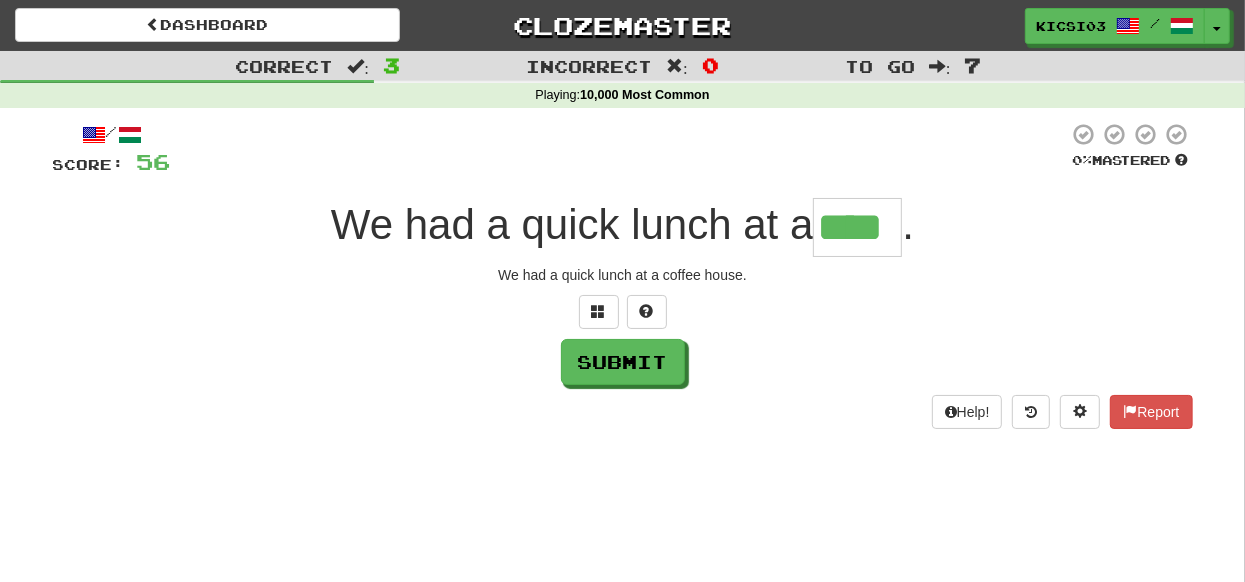 type on "****" 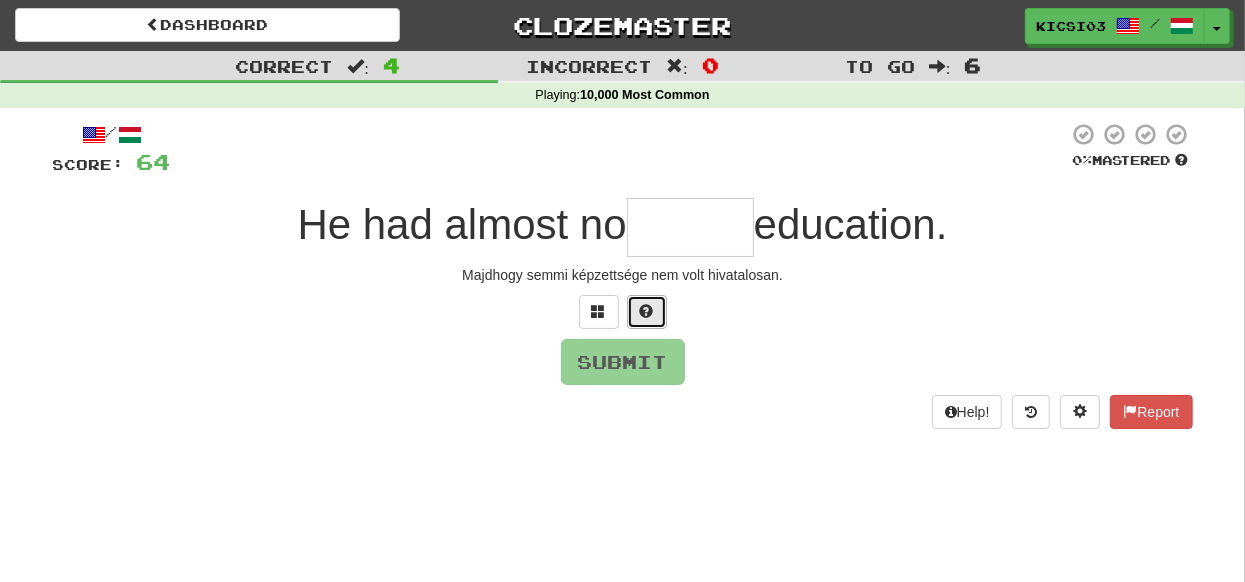 click at bounding box center (647, 311) 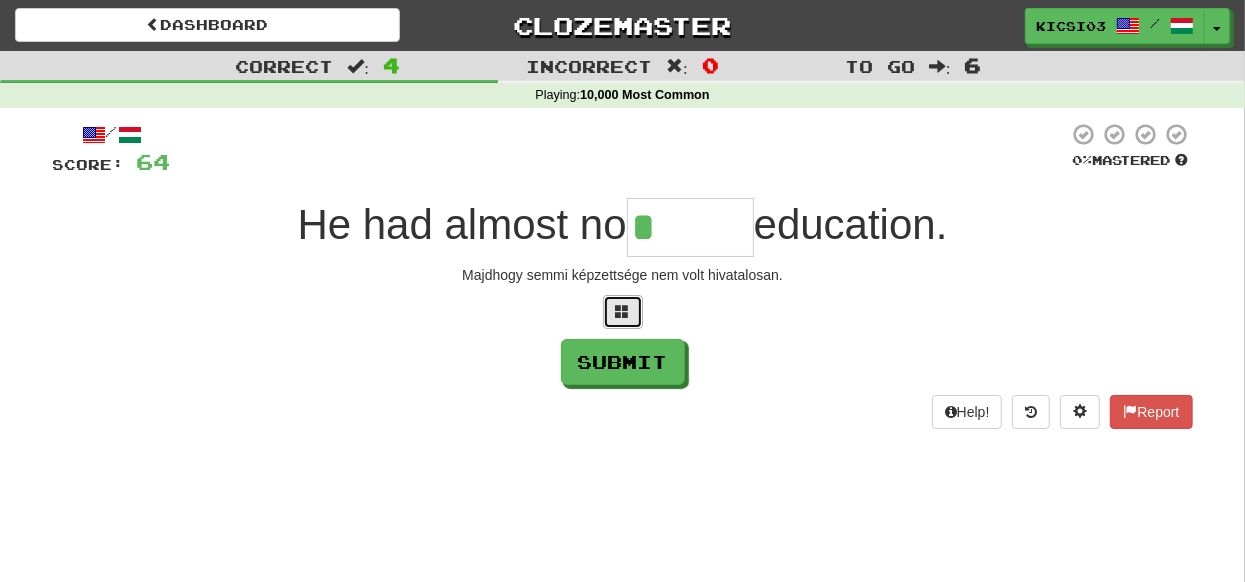 click at bounding box center [623, 312] 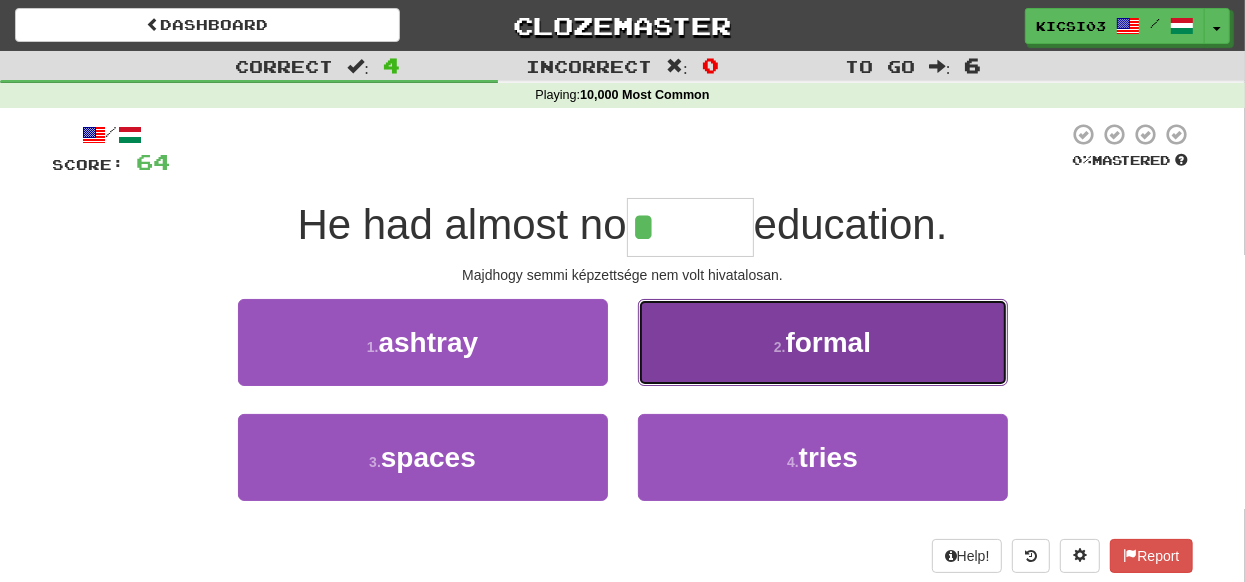 click on "formal" at bounding box center (829, 342) 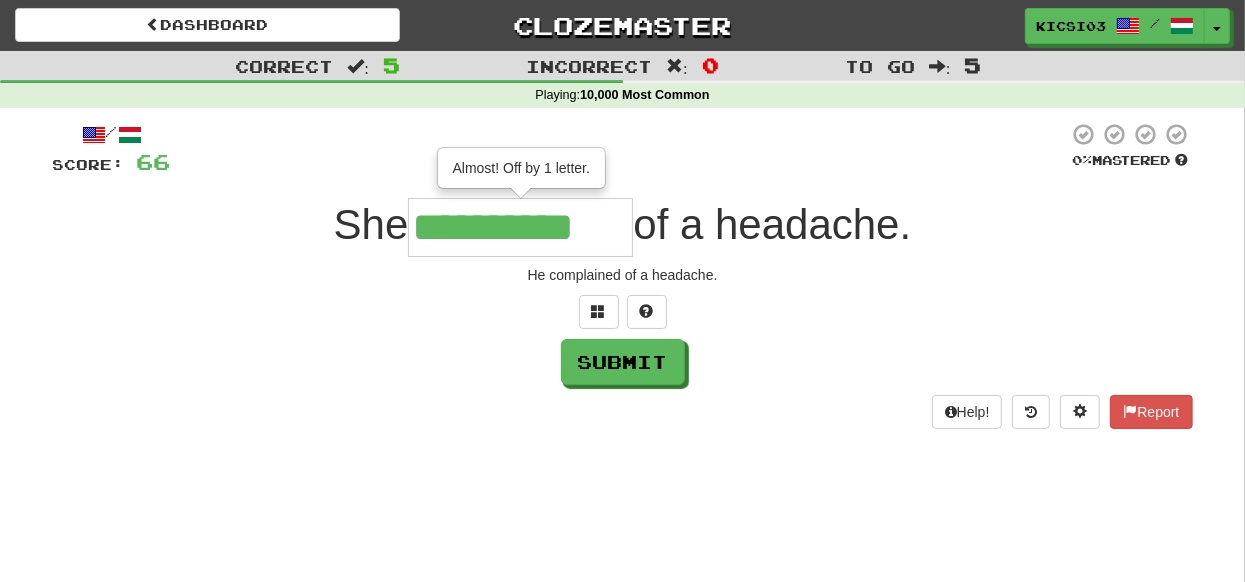 type on "**********" 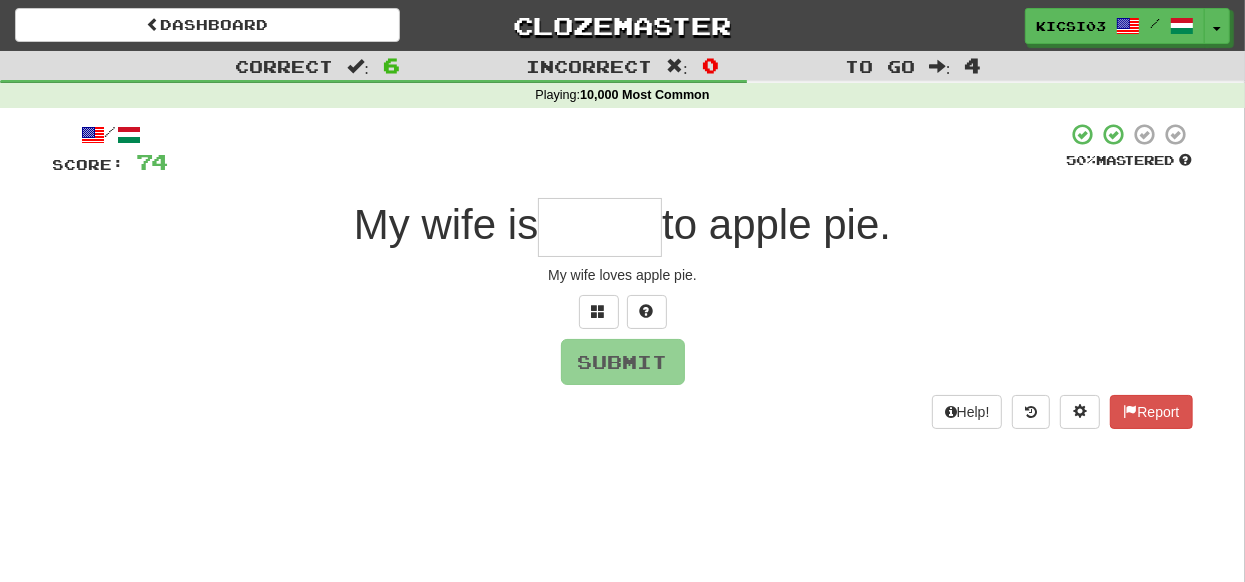type on "*" 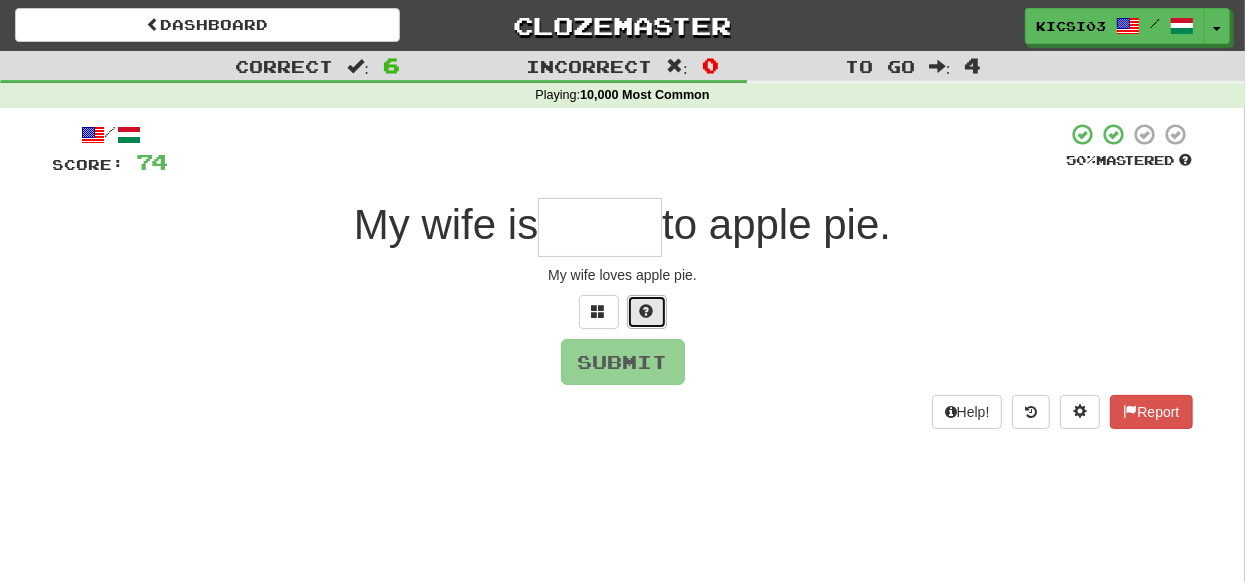 click at bounding box center [647, 311] 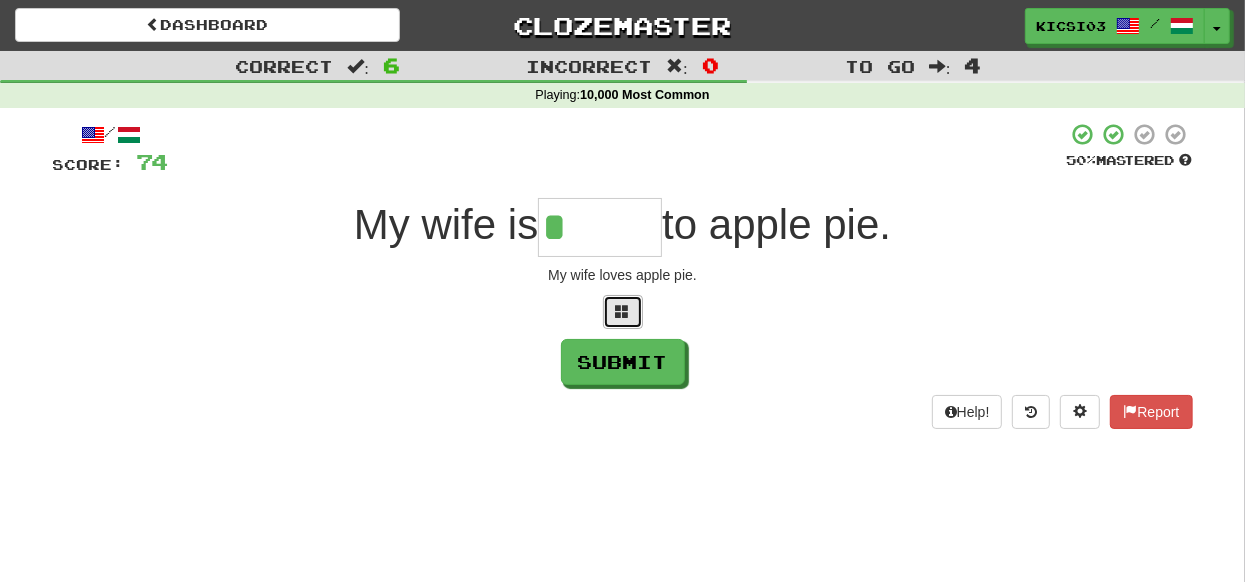 click at bounding box center [623, 312] 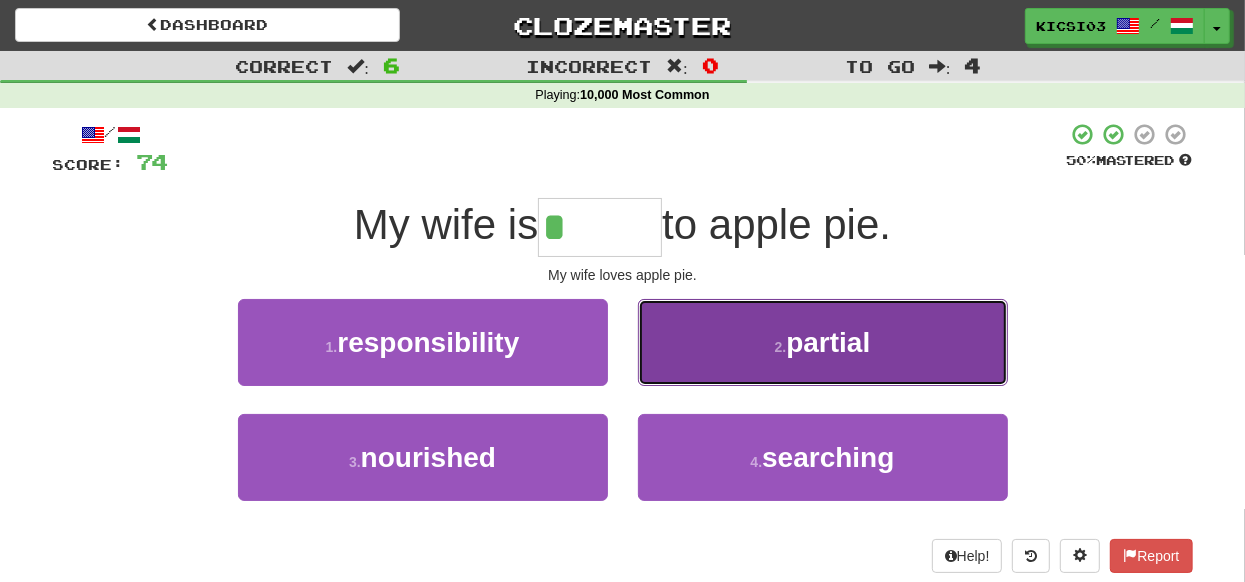 click on "2 .  partial" at bounding box center [823, 342] 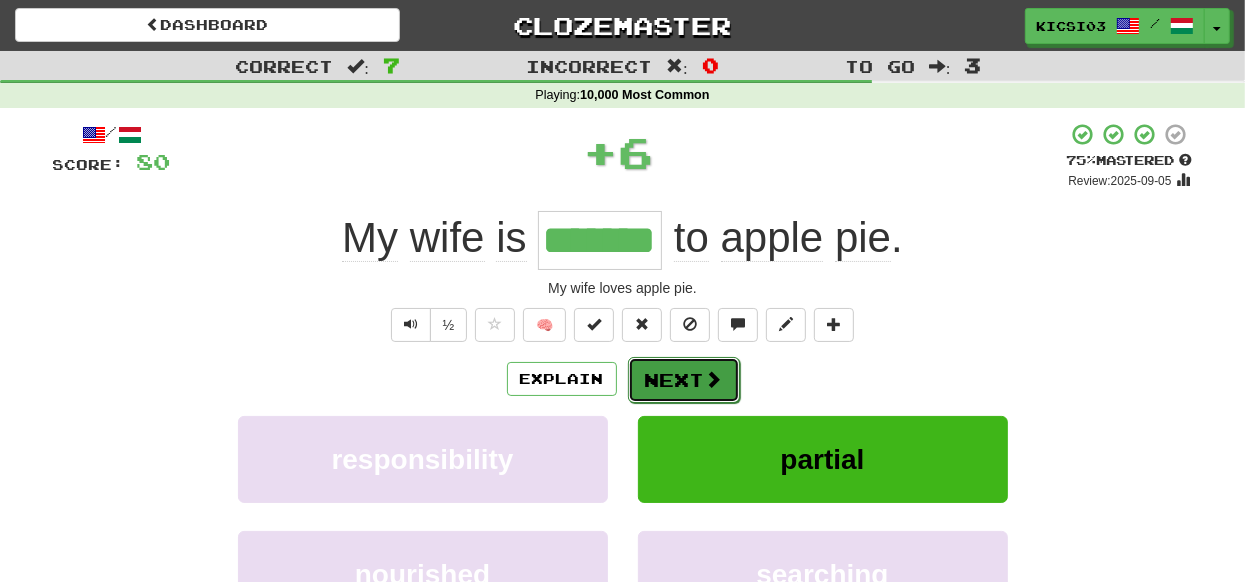 click on "Next" at bounding box center (684, 380) 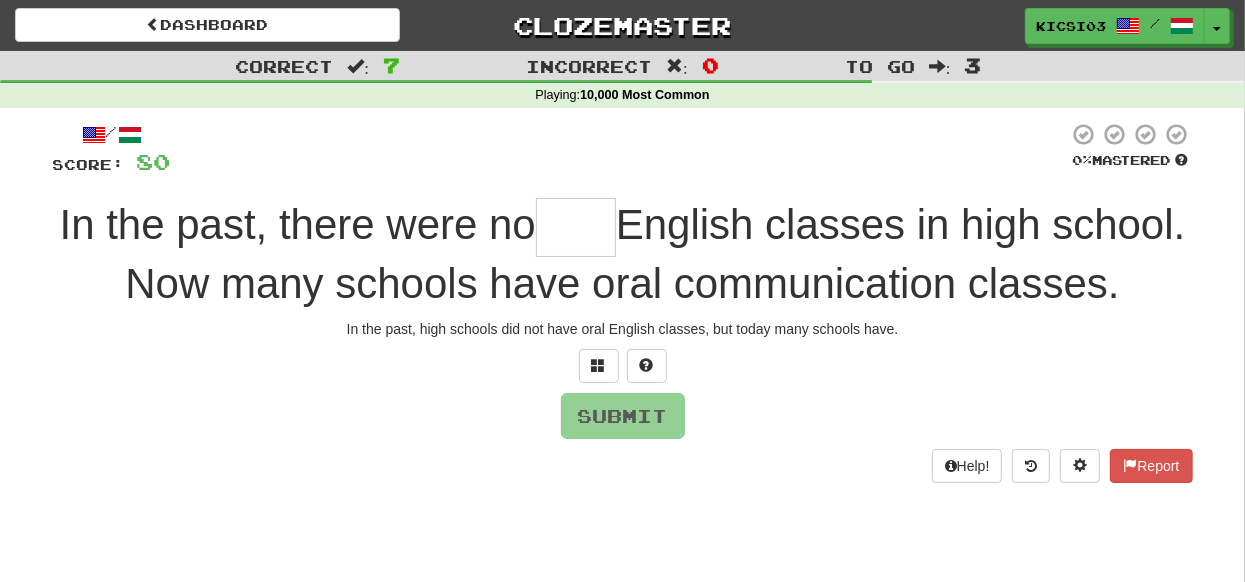 click at bounding box center (576, 227) 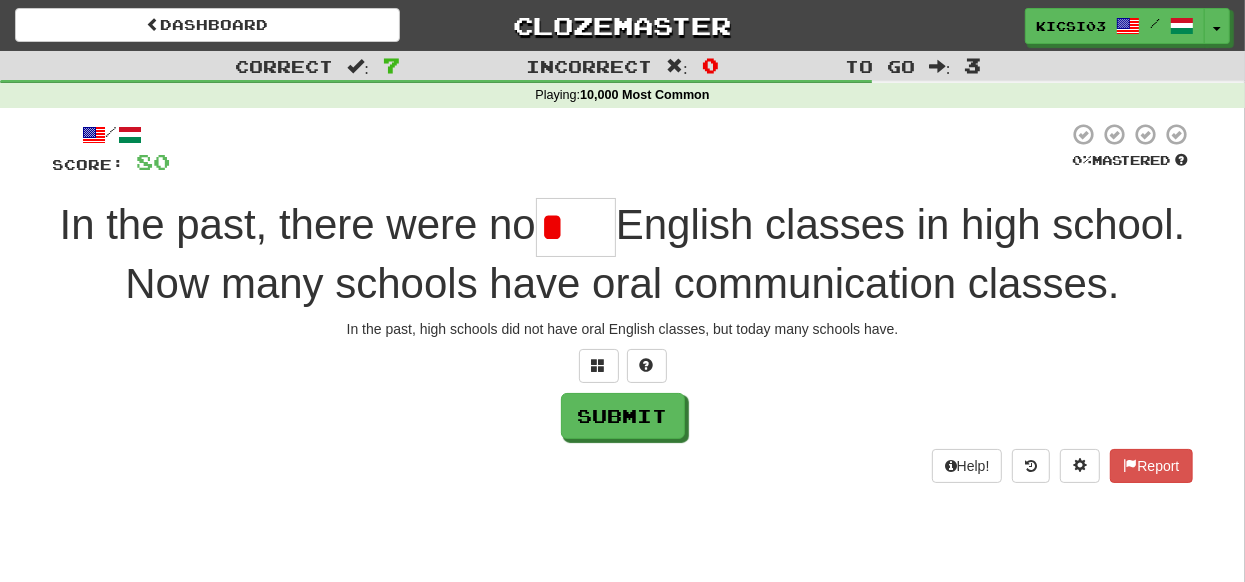 type on "*" 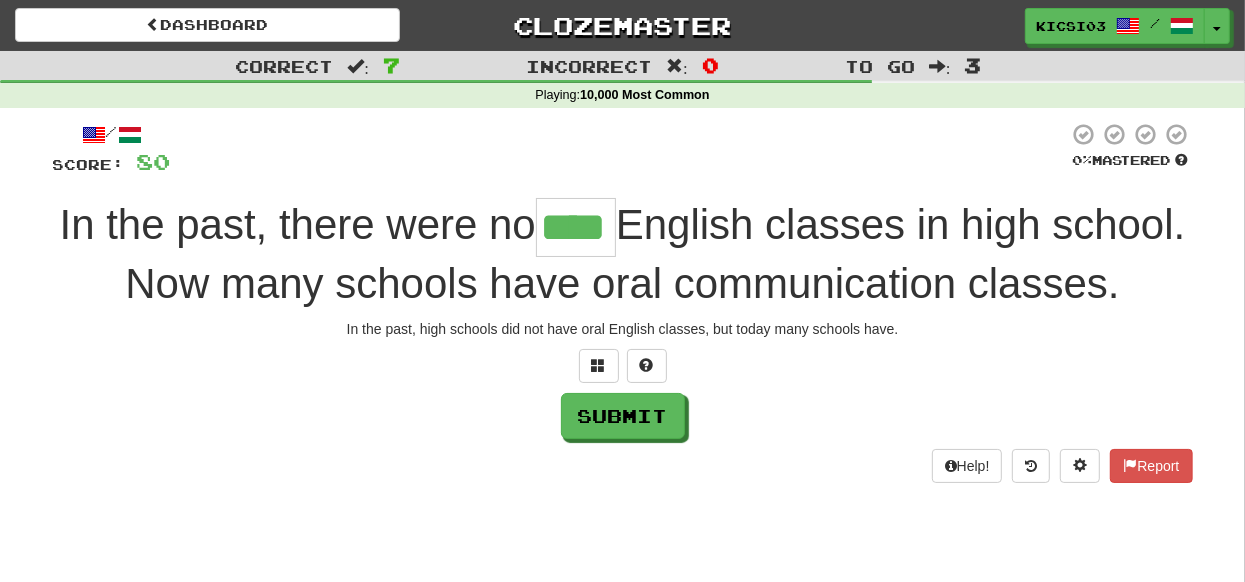 type on "****" 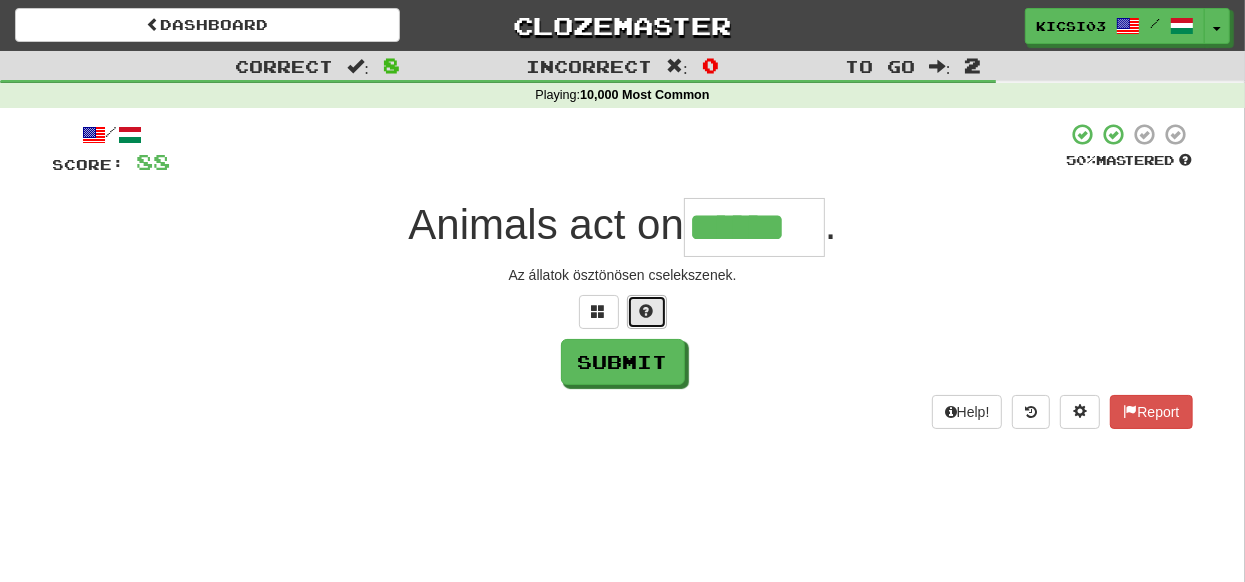click at bounding box center (647, 312) 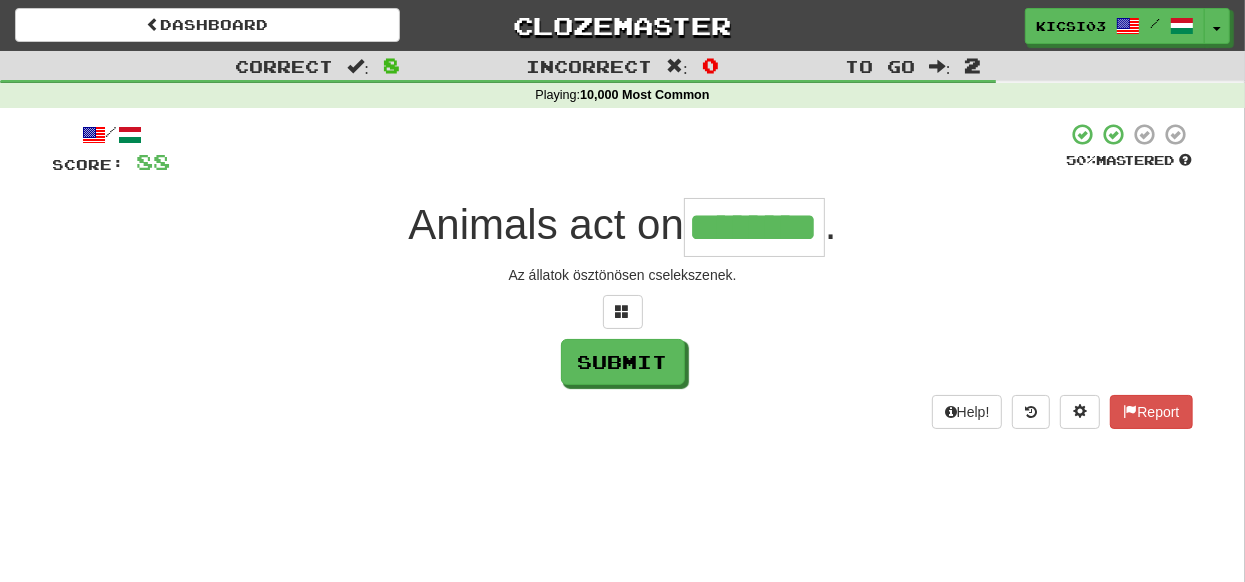 type on "********" 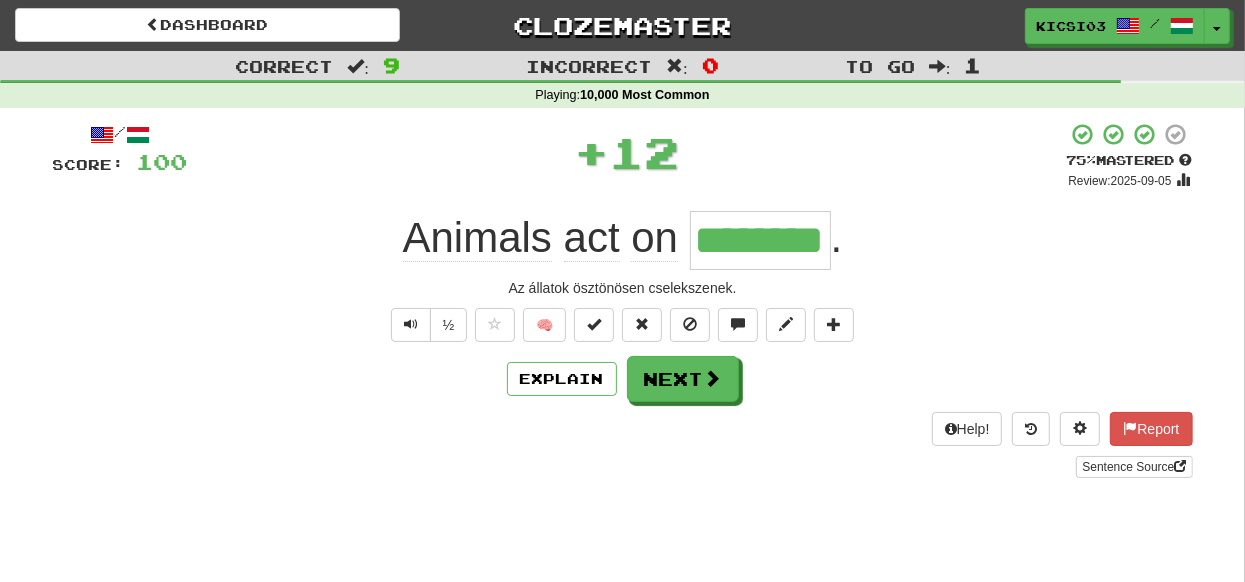 type 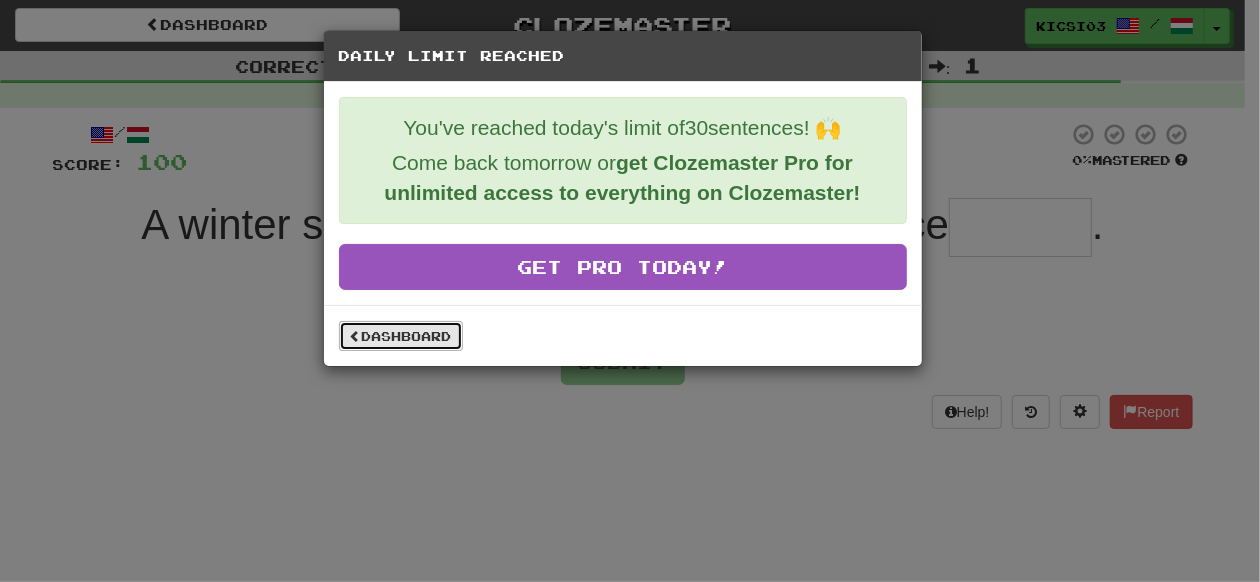 click on "Dashboard" at bounding box center [401, 336] 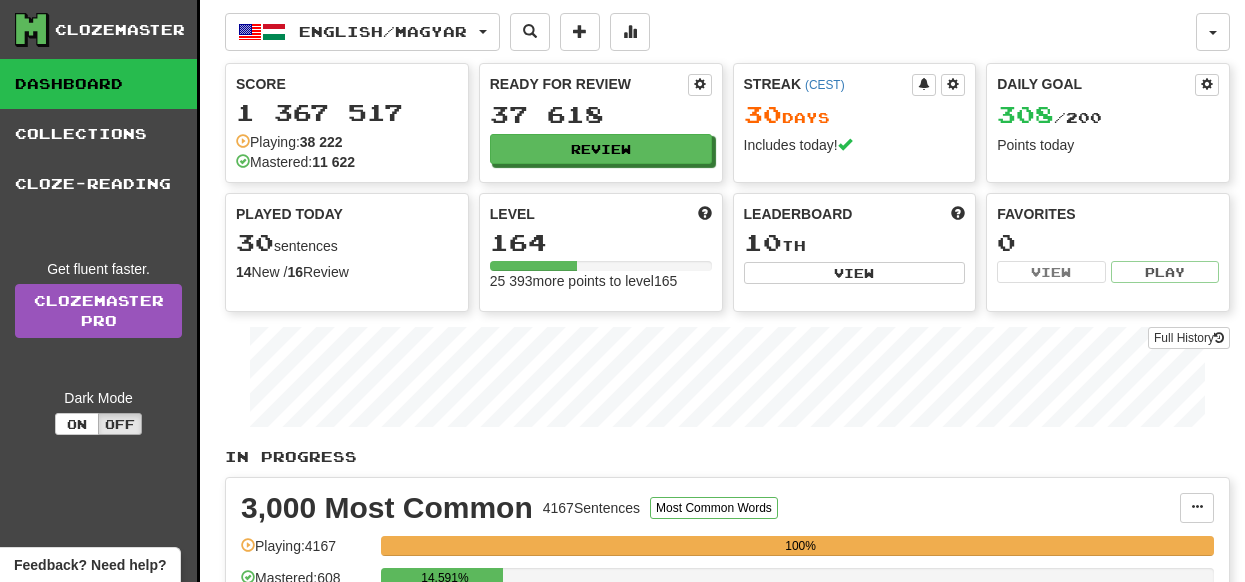 scroll, scrollTop: 0, scrollLeft: 0, axis: both 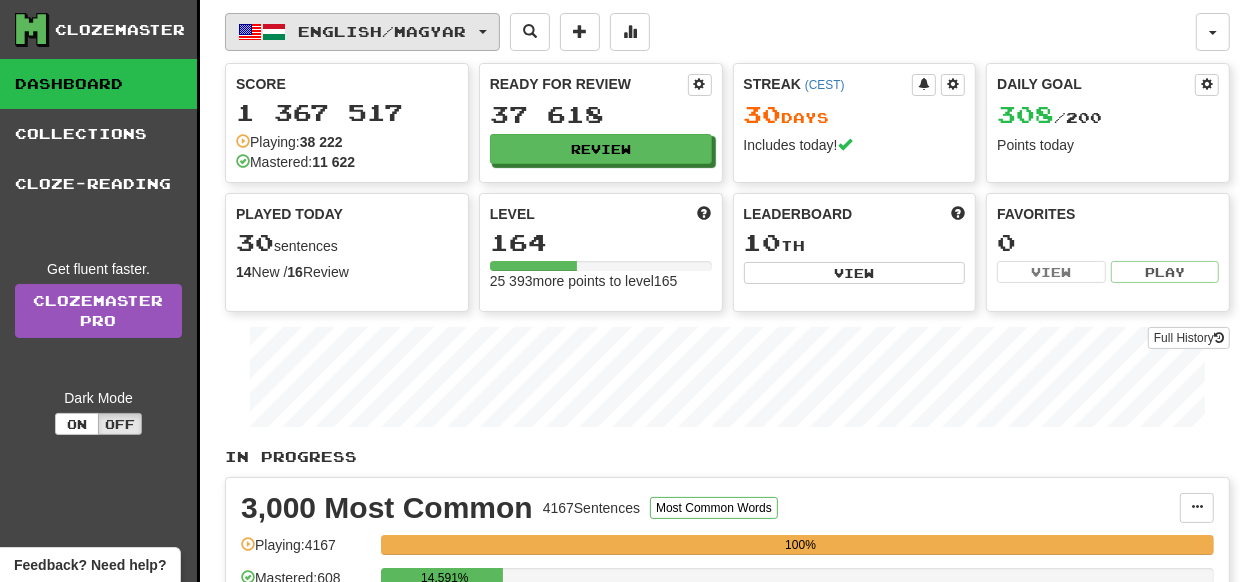 click on "English  /  Magyar" at bounding box center (362, 32) 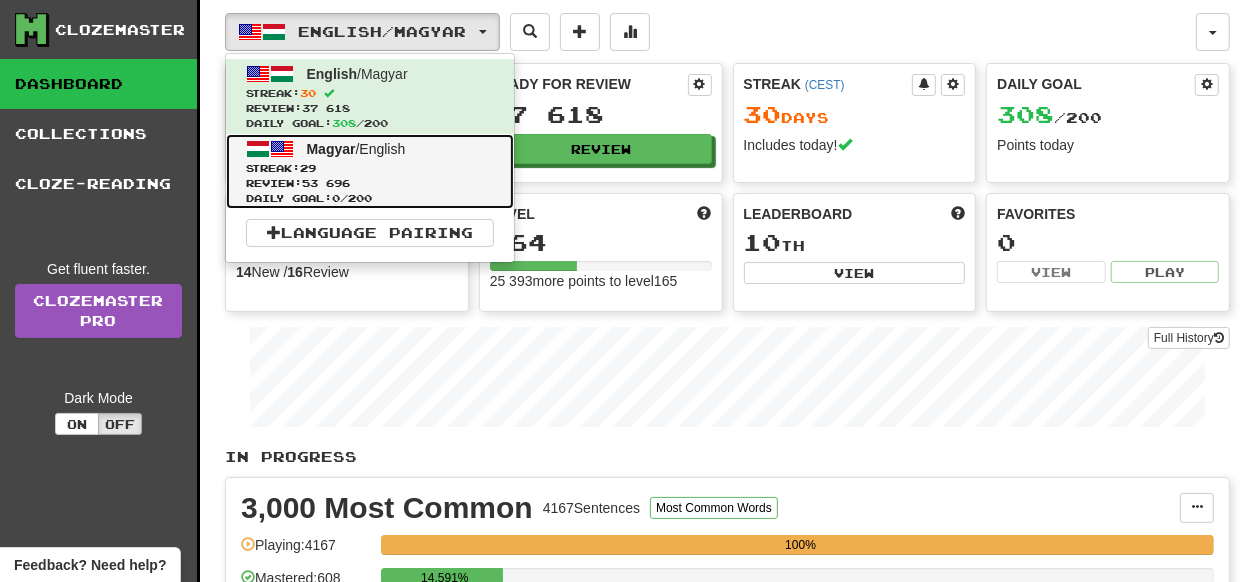 click at bounding box center [258, 149] 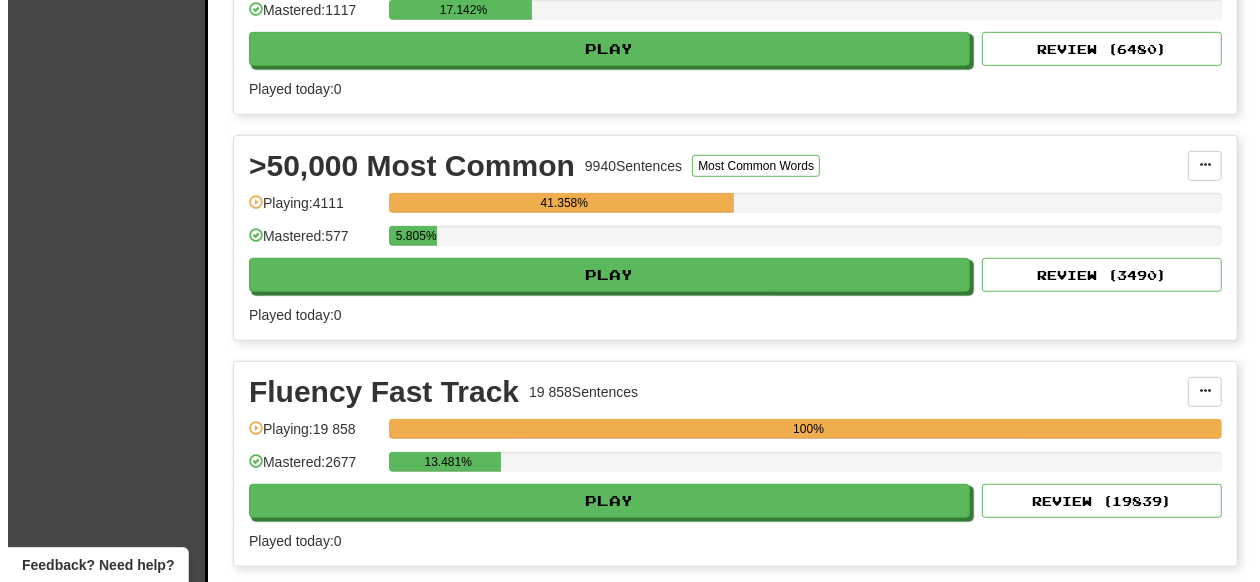 scroll, scrollTop: 799, scrollLeft: 0, axis: vertical 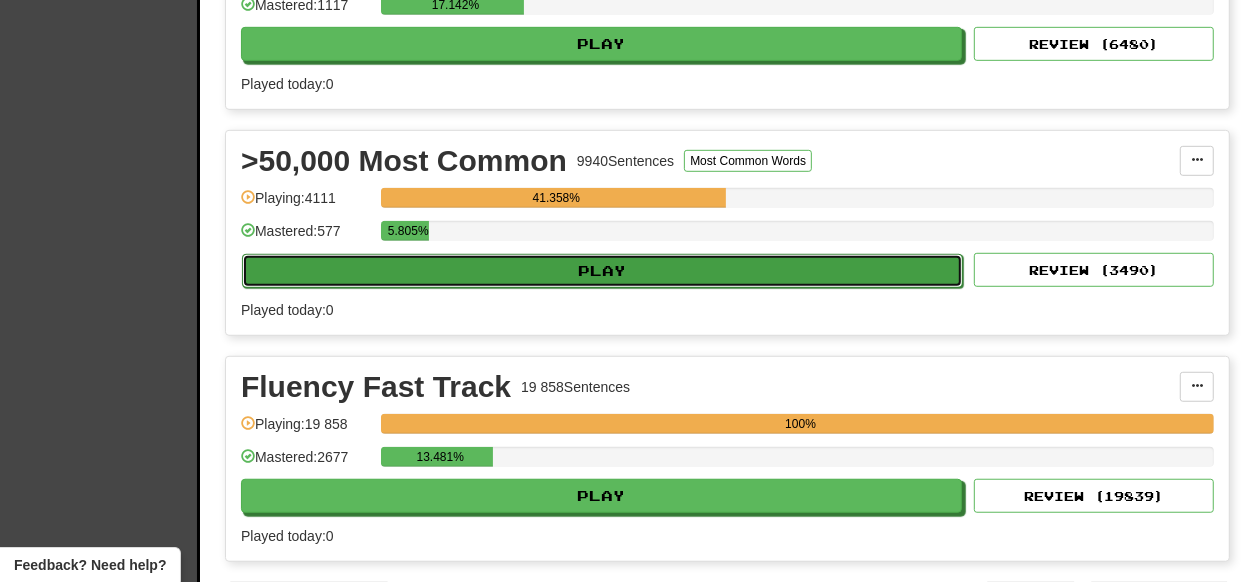 click on "Play" at bounding box center [602, 271] 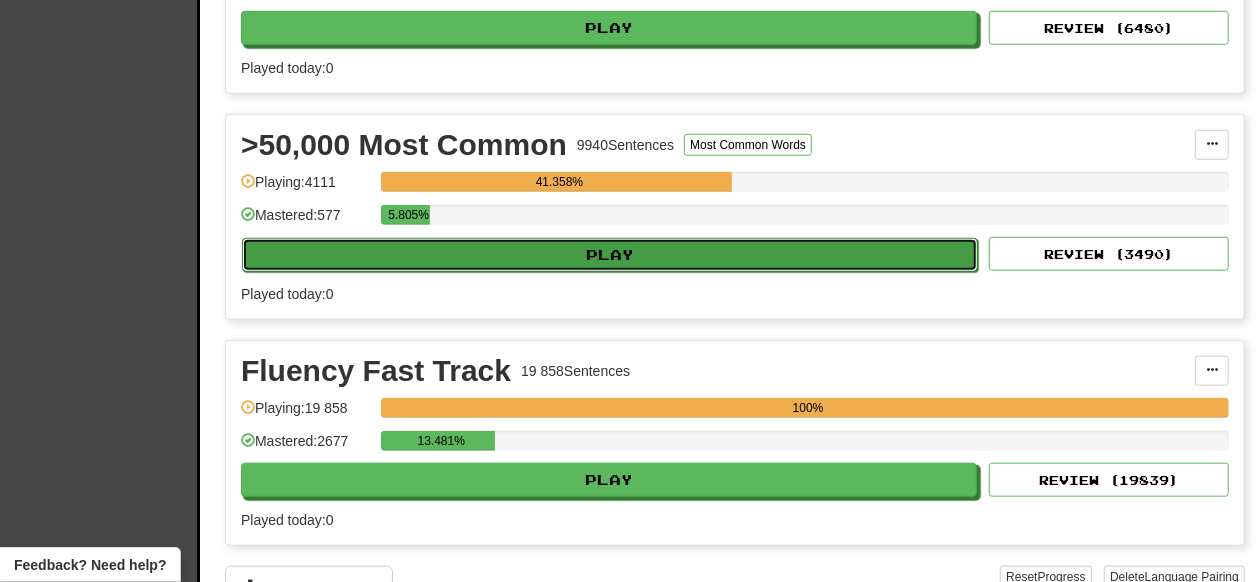 select on "**" 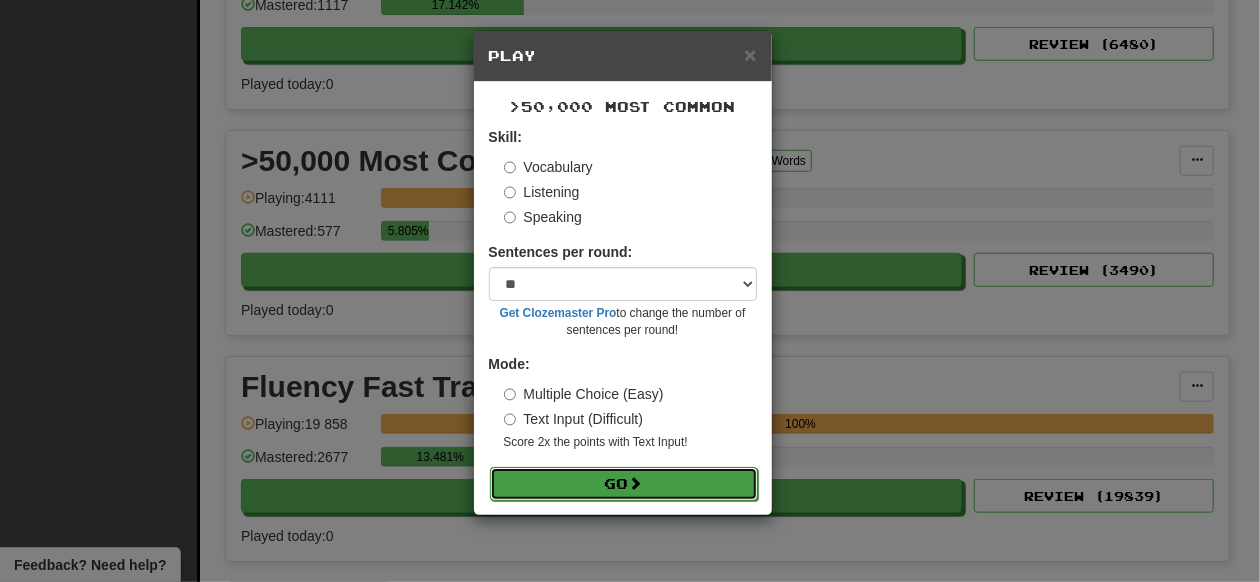 click on "Go" at bounding box center (624, 484) 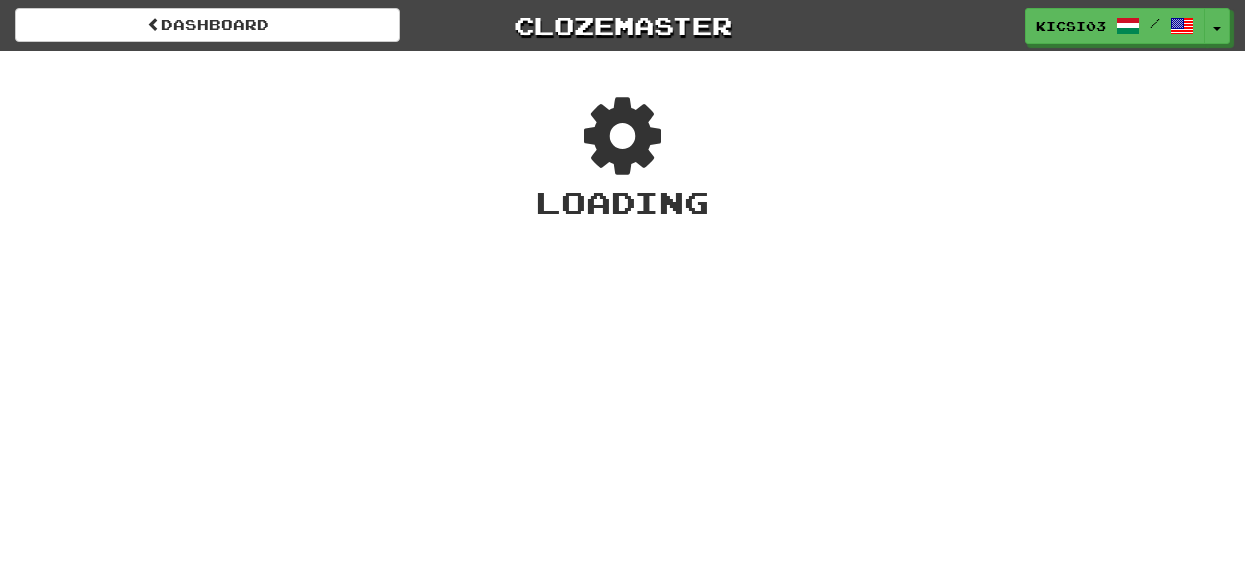 scroll, scrollTop: 0, scrollLeft: 0, axis: both 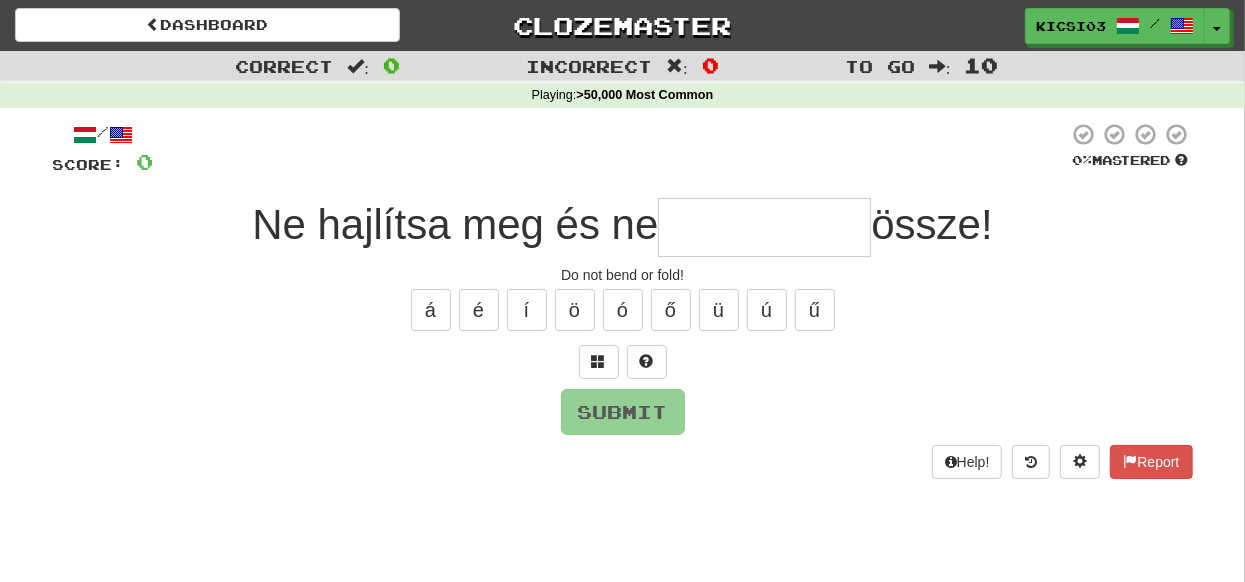 click at bounding box center (764, 227) 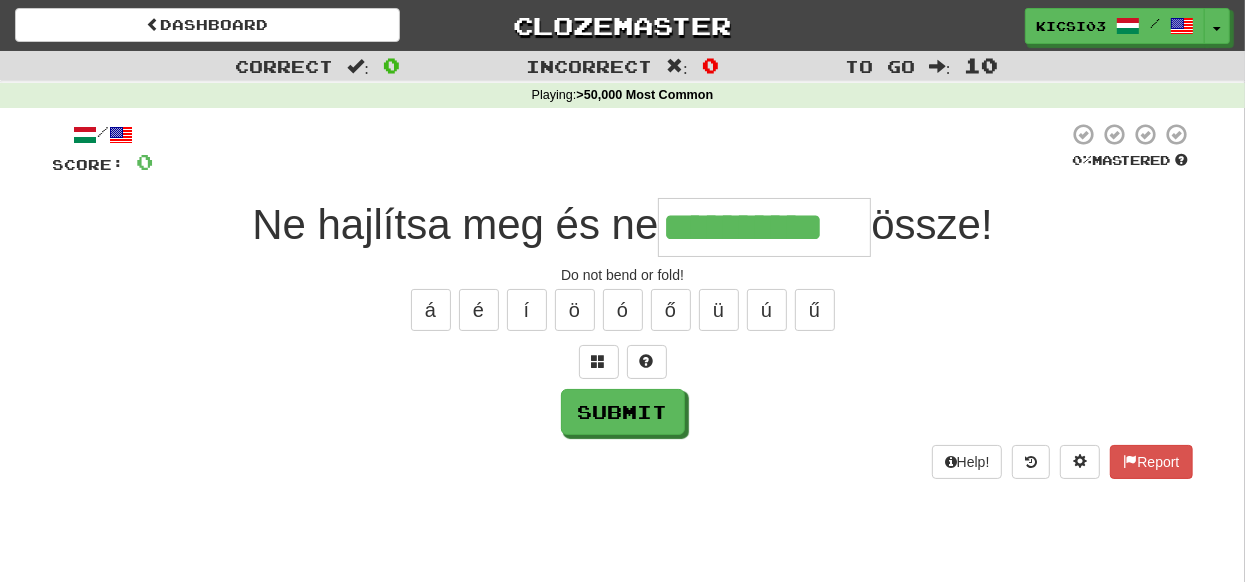type on "**********" 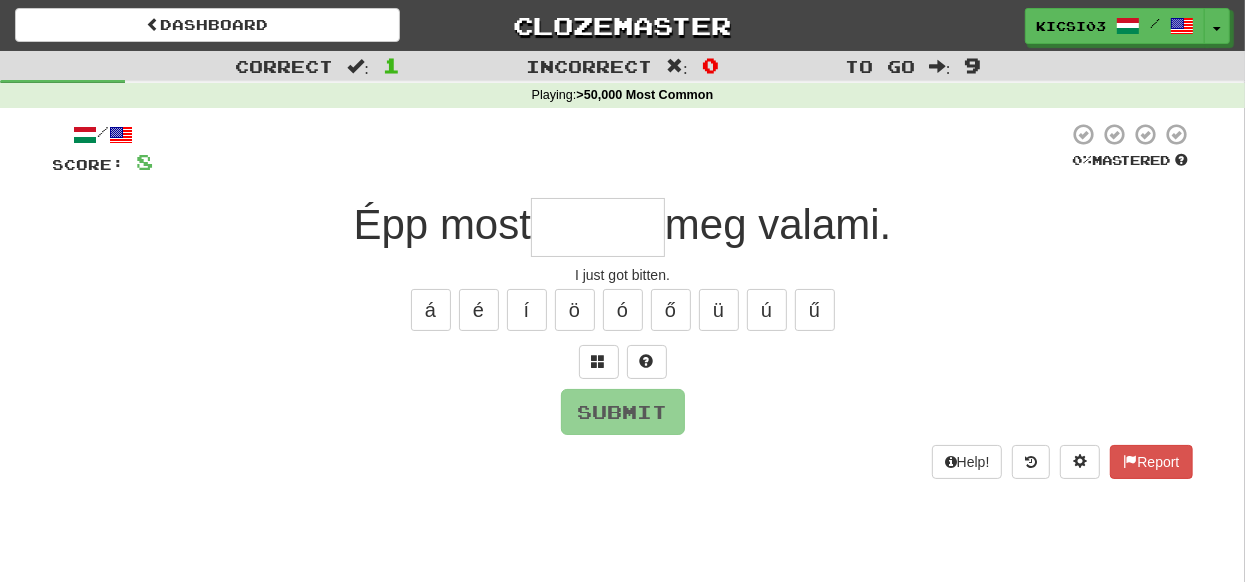 type on "*" 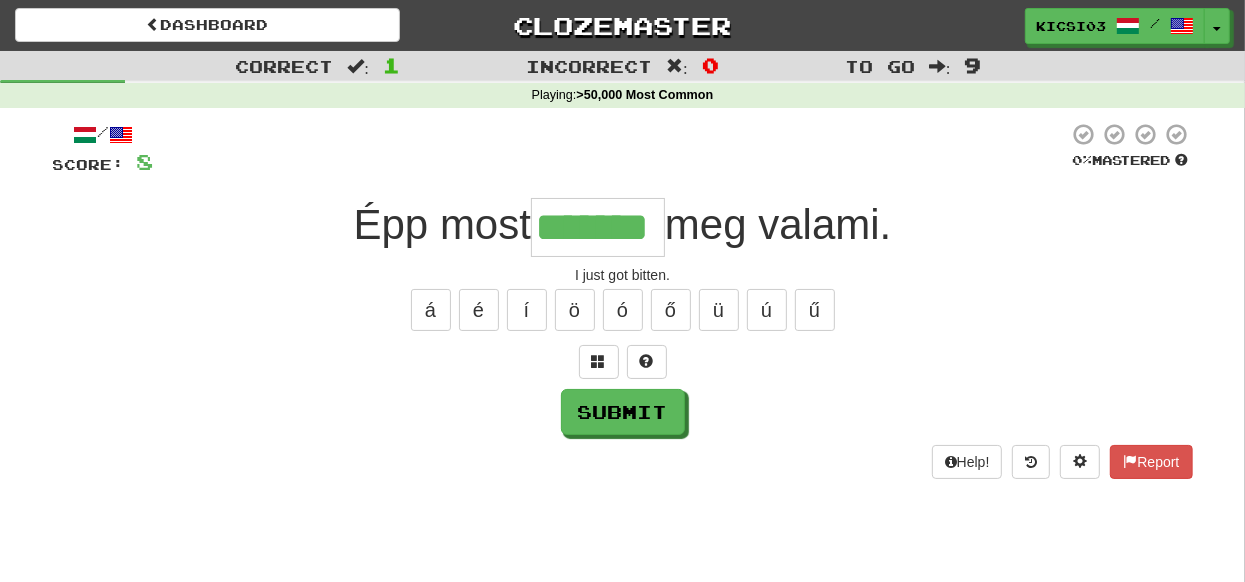 type on "*******" 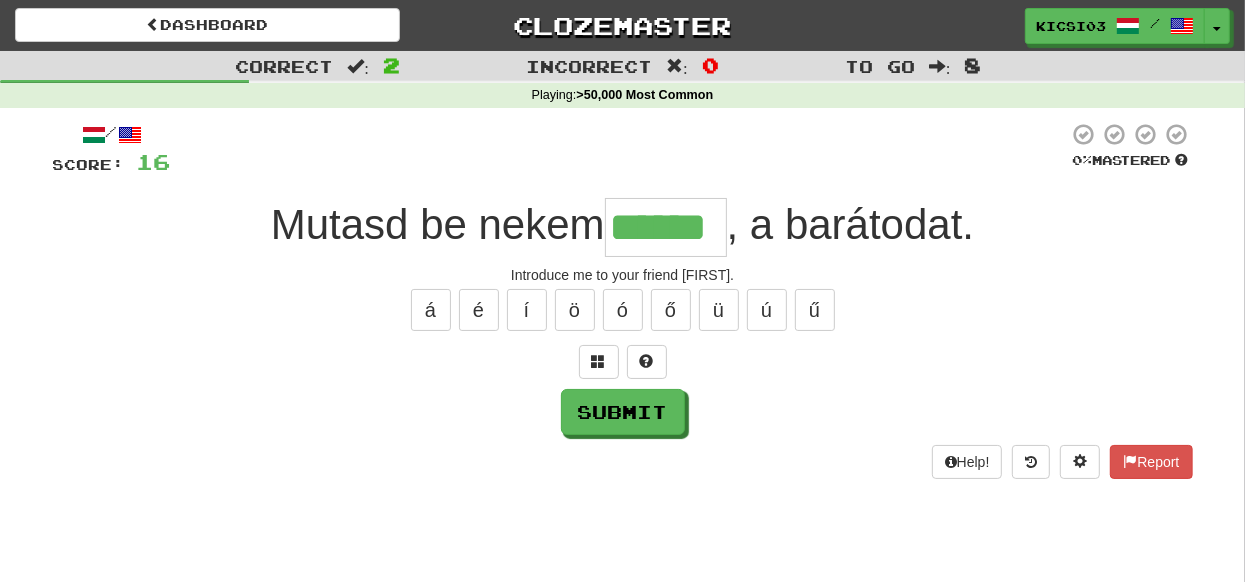 type on "******" 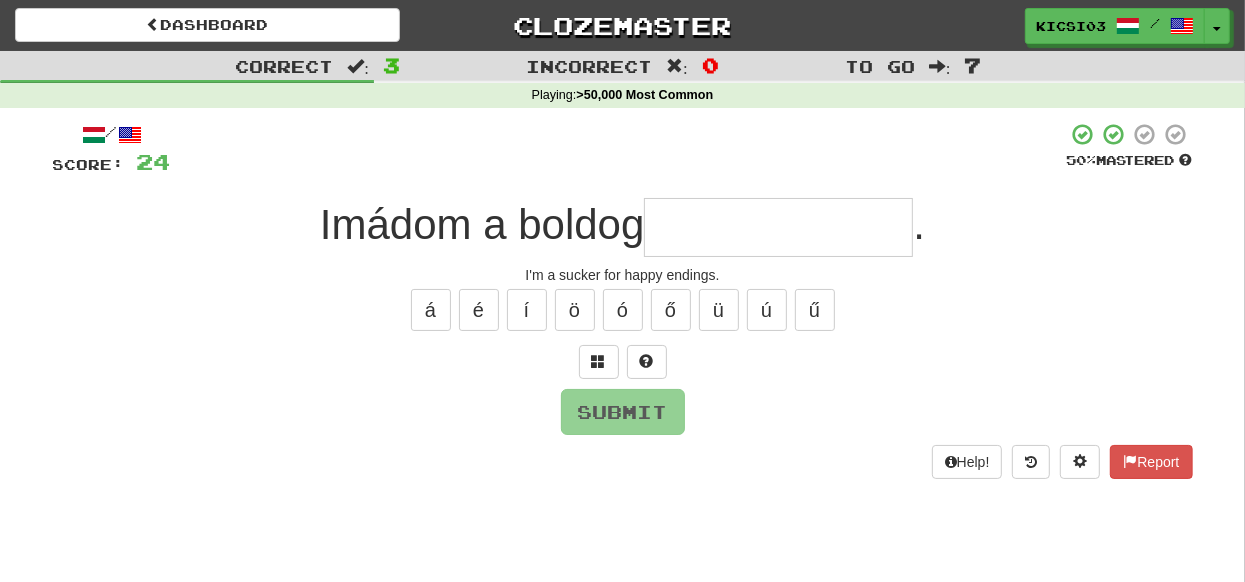 type on "*" 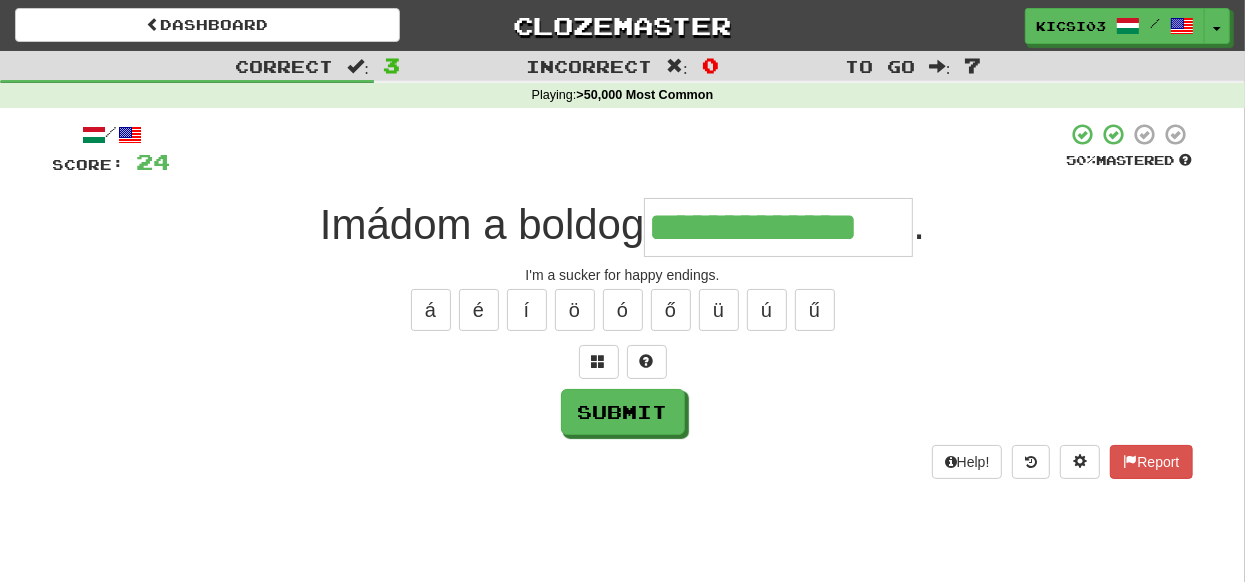 type on "**********" 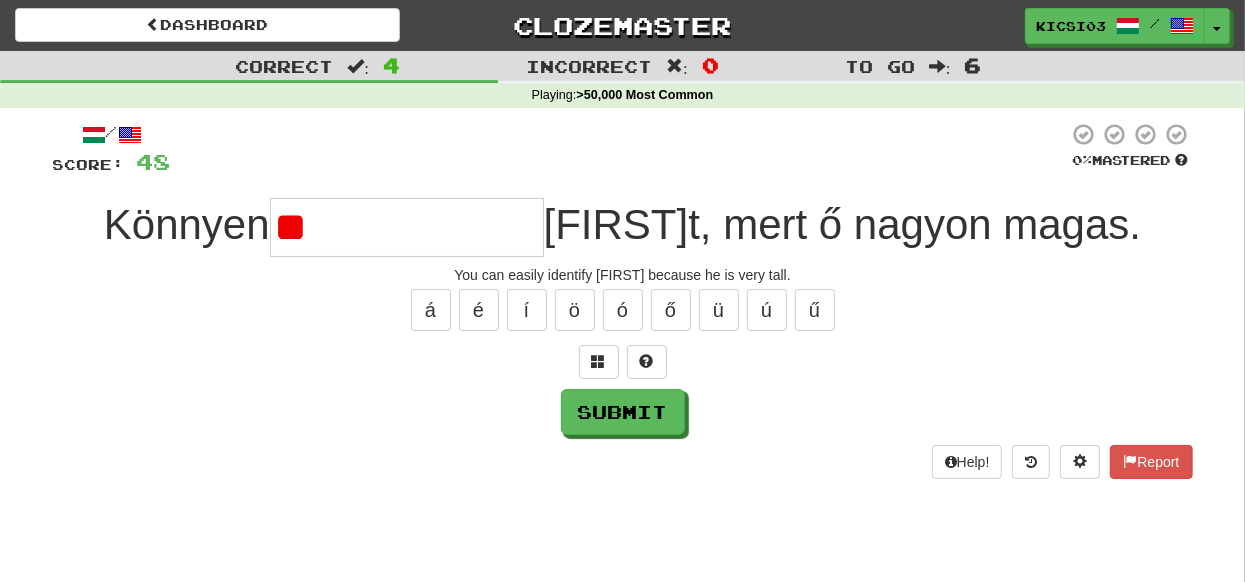 type on "*" 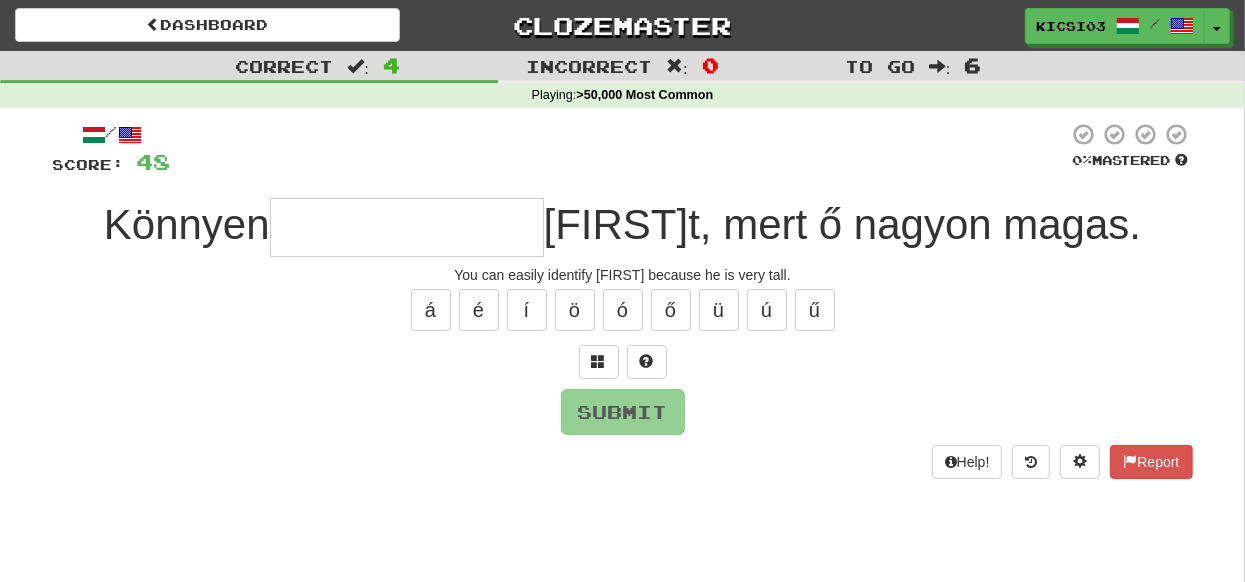 type on "*" 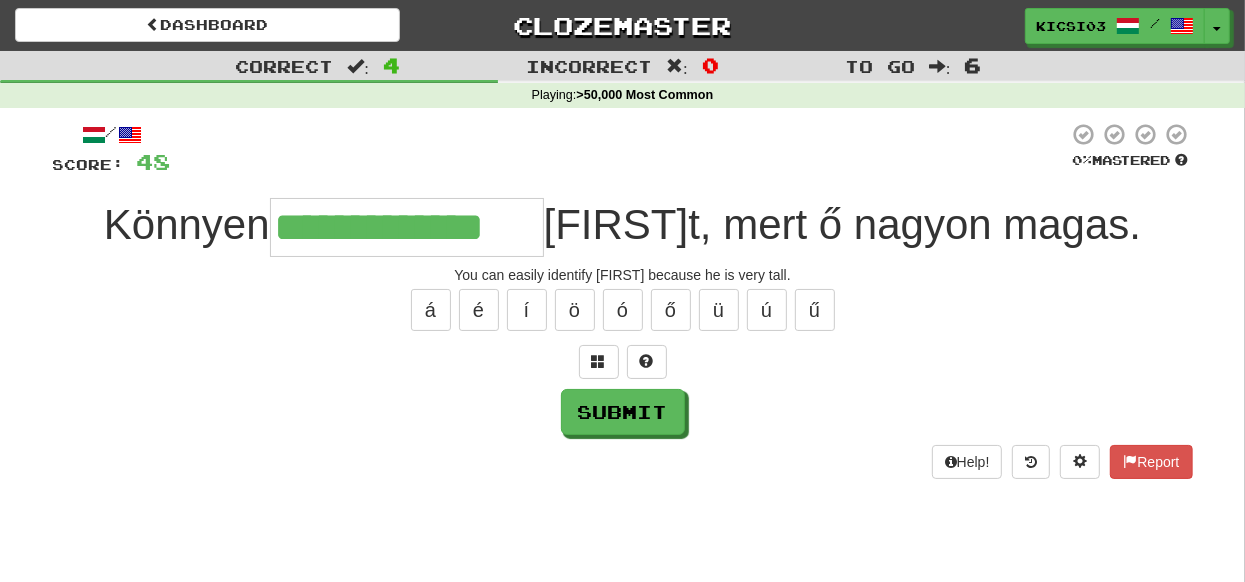 type on "**********" 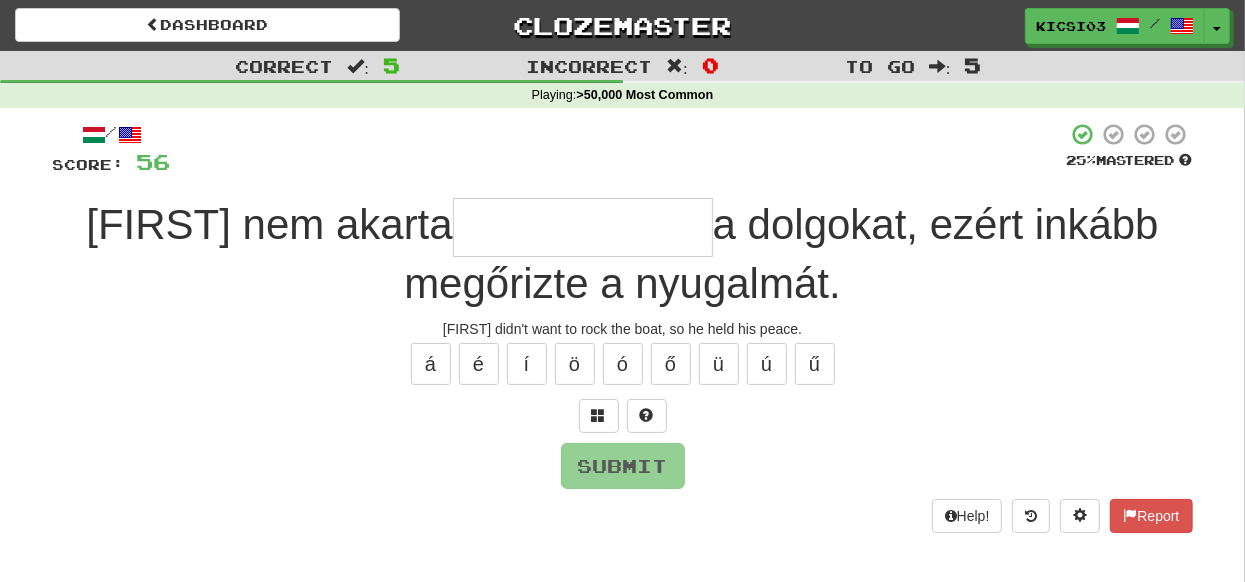 type on "*" 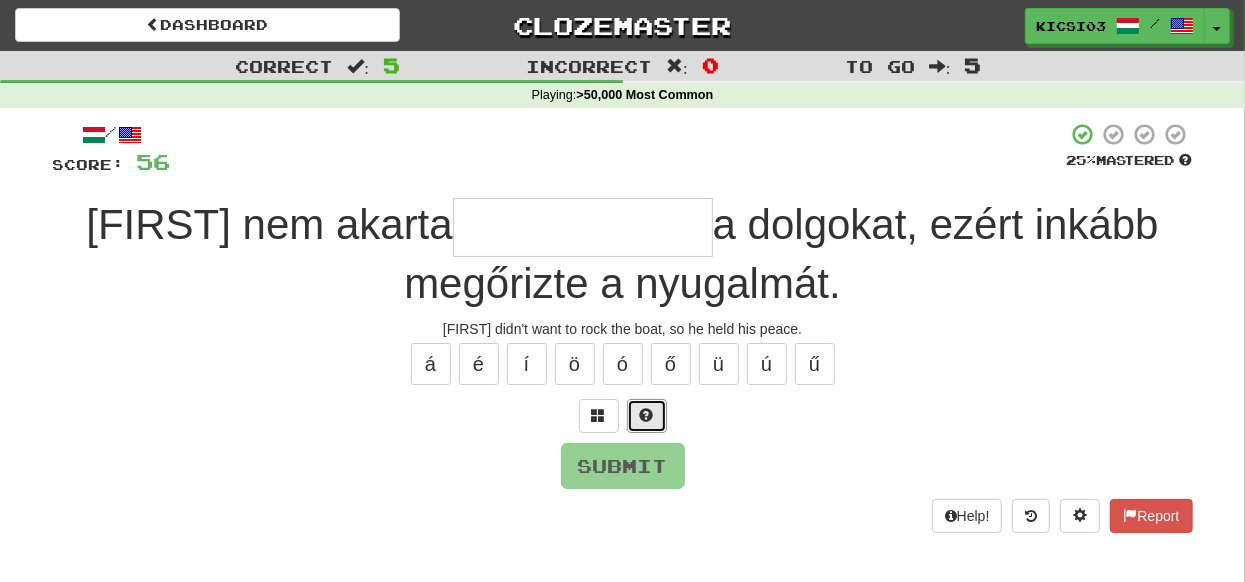 click at bounding box center (647, 415) 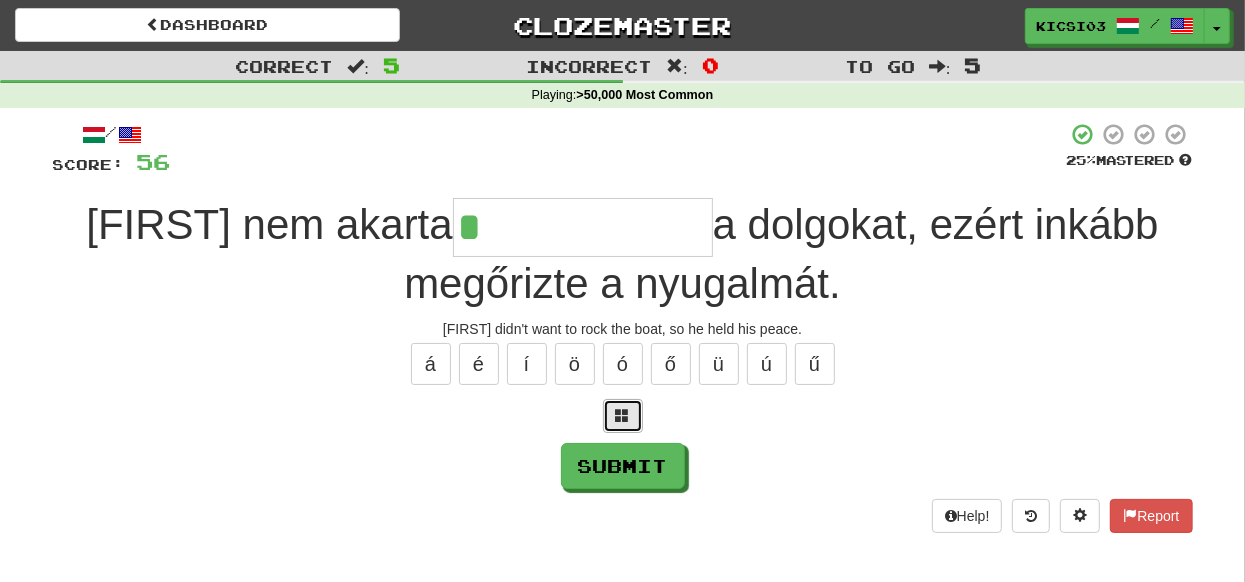 click at bounding box center [623, 416] 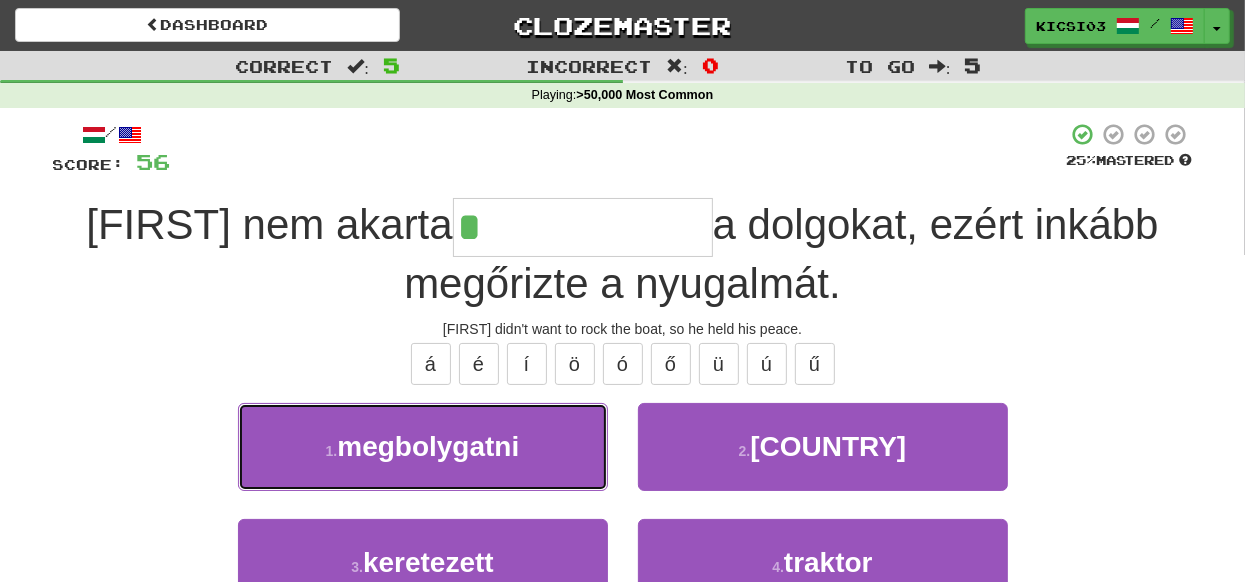 drag, startPoint x: 502, startPoint y: 469, endPoint x: 501, endPoint y: 455, distance: 14.035668 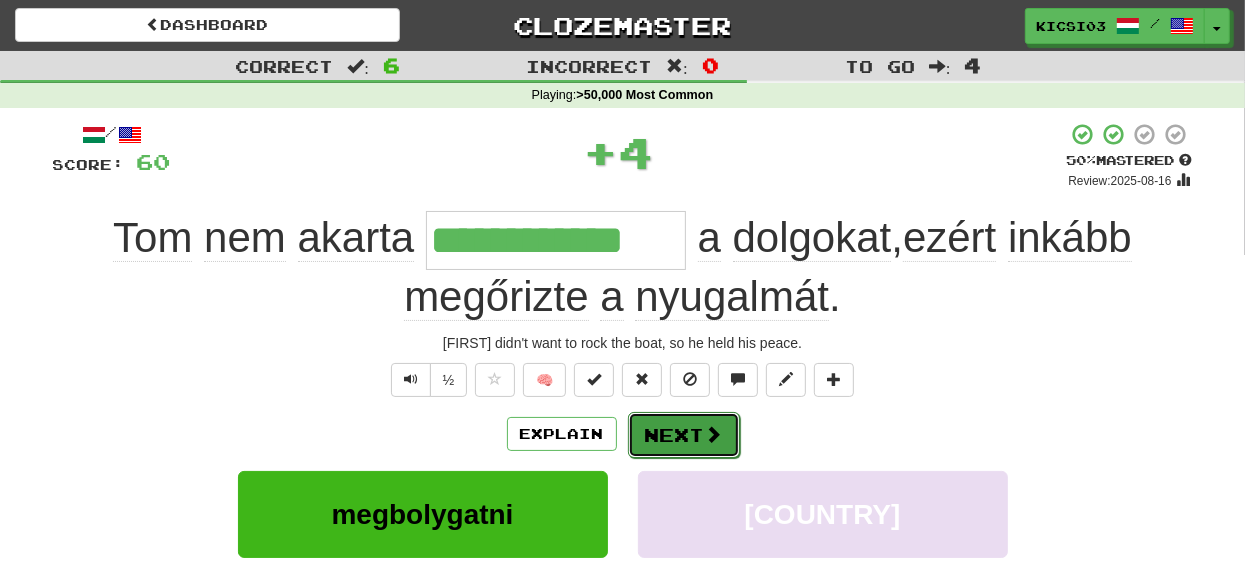 click on "Next" at bounding box center [684, 435] 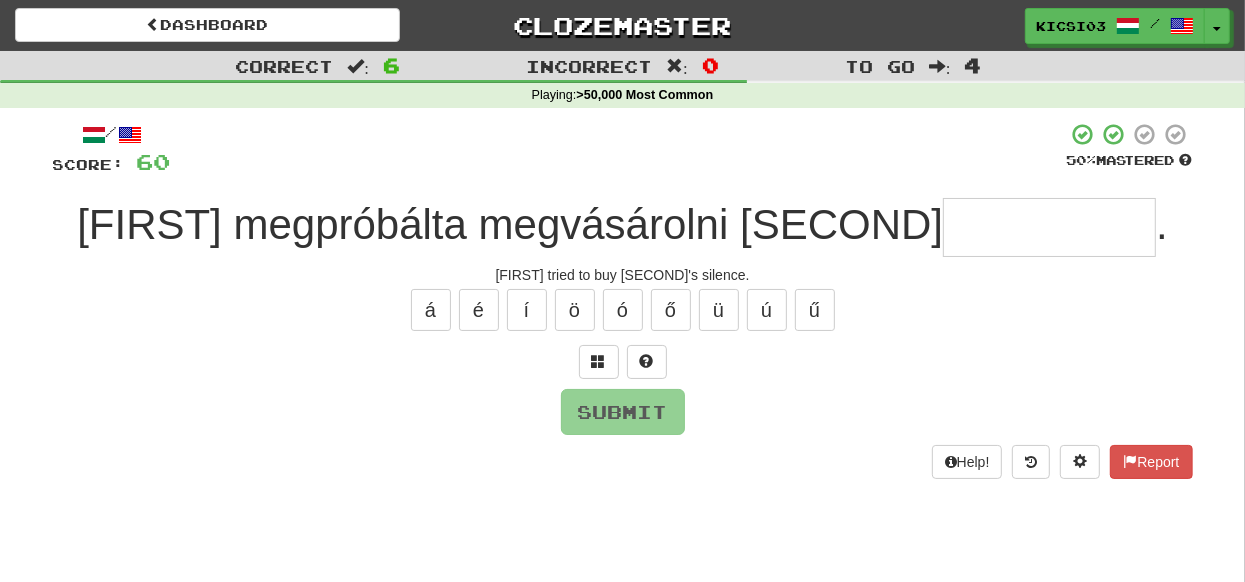 click at bounding box center [1049, 227] 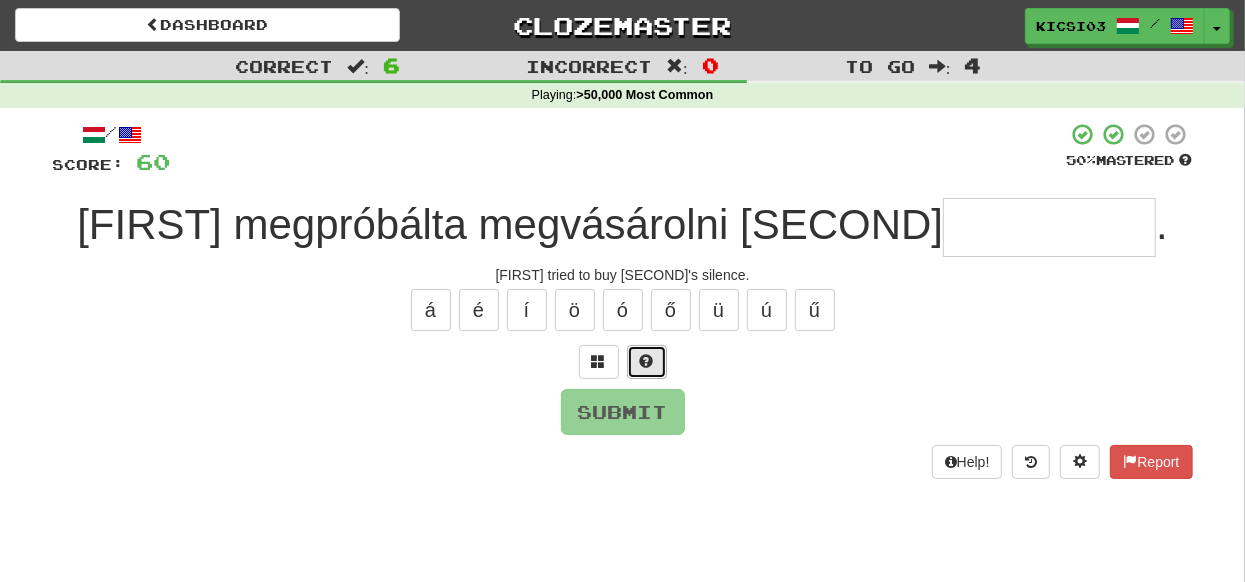 click at bounding box center (647, 362) 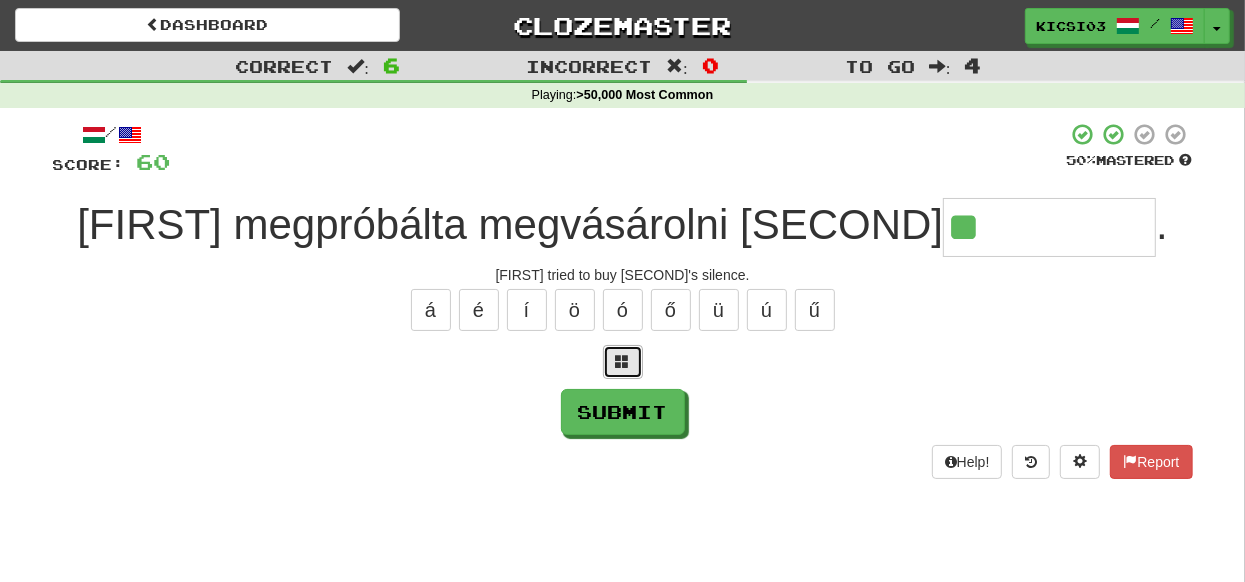 click at bounding box center (623, 361) 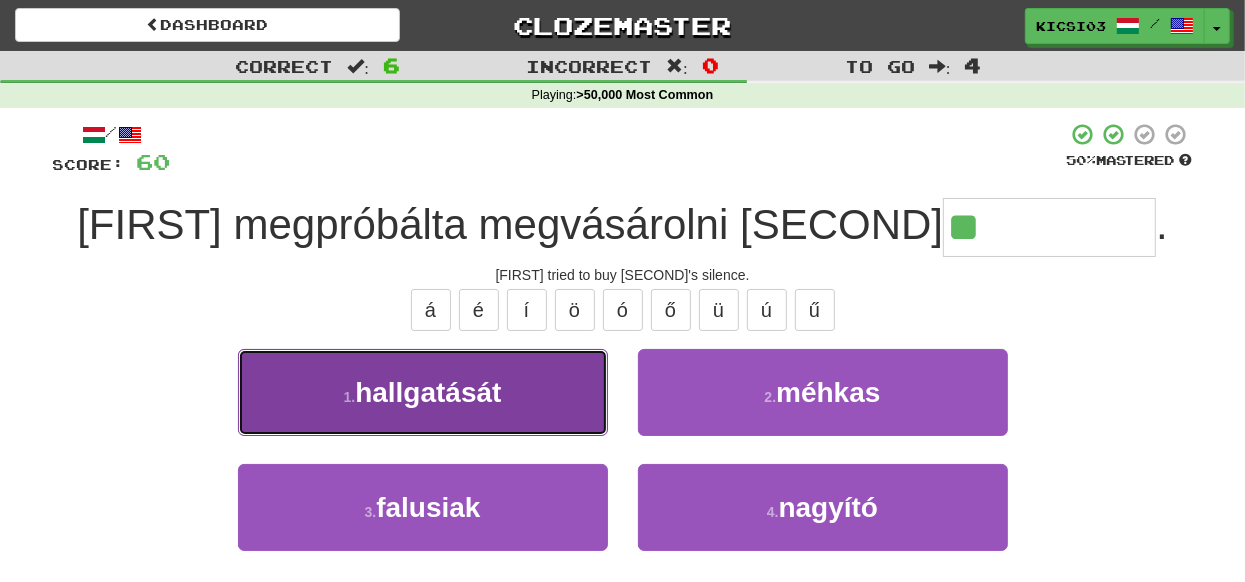 click on "1 .  hallgatását" at bounding box center [423, 392] 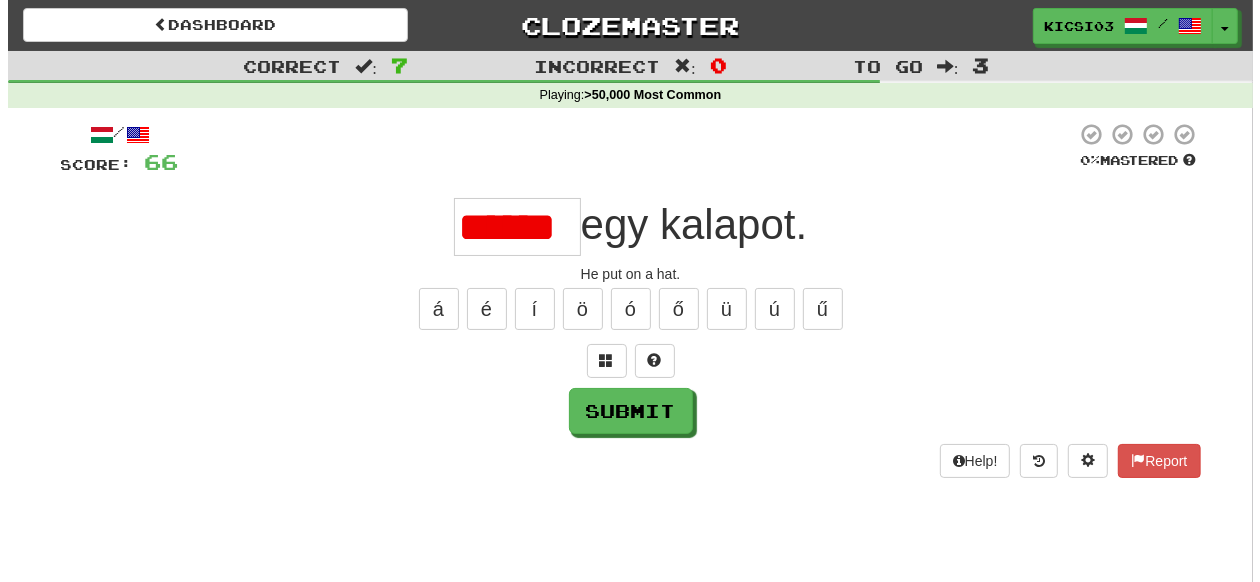 scroll, scrollTop: 0, scrollLeft: 0, axis: both 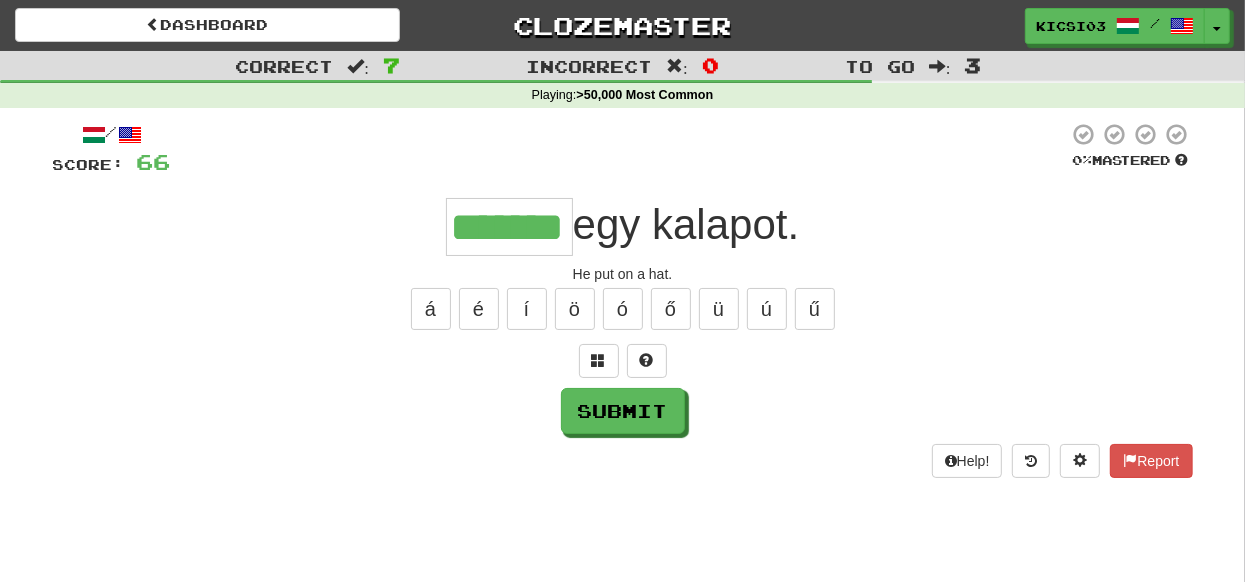type on "*******" 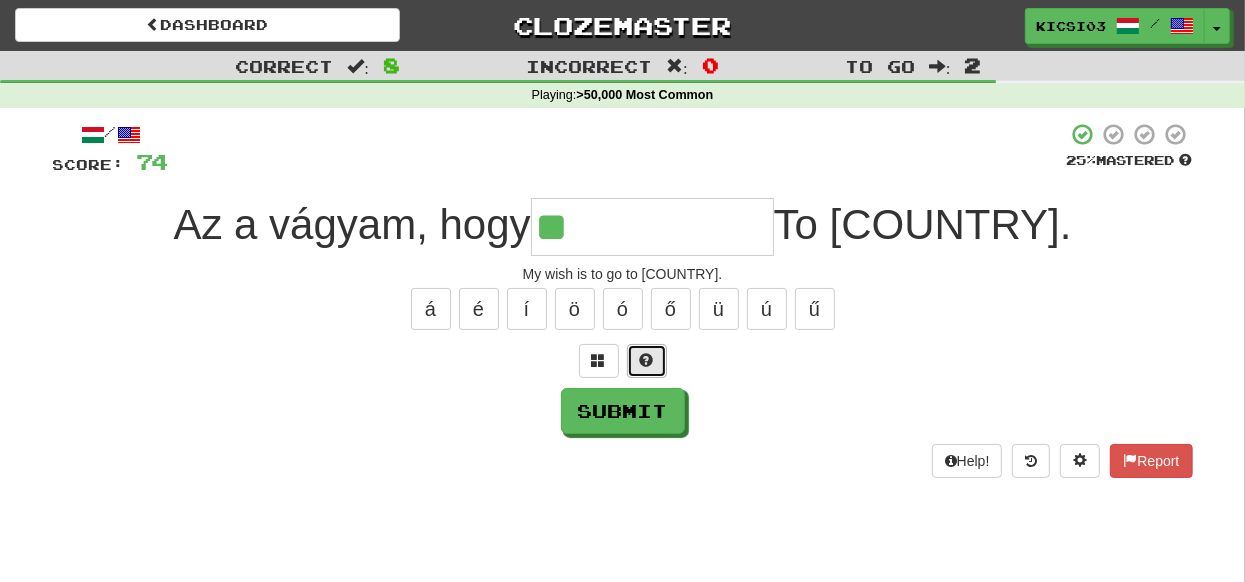 click at bounding box center (647, 360) 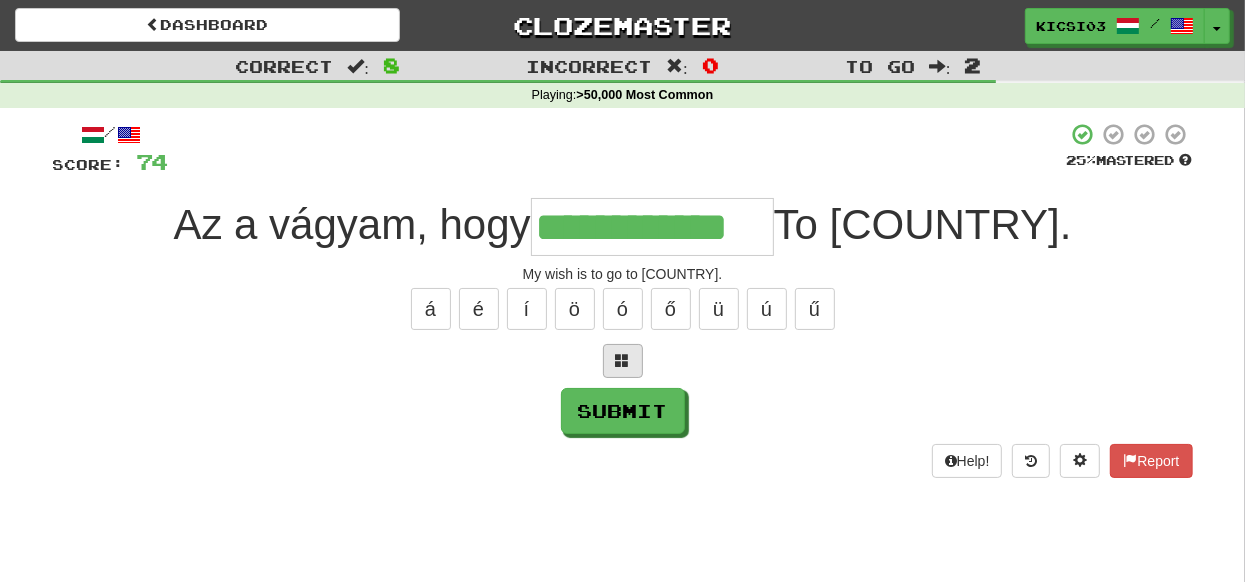 type on "**********" 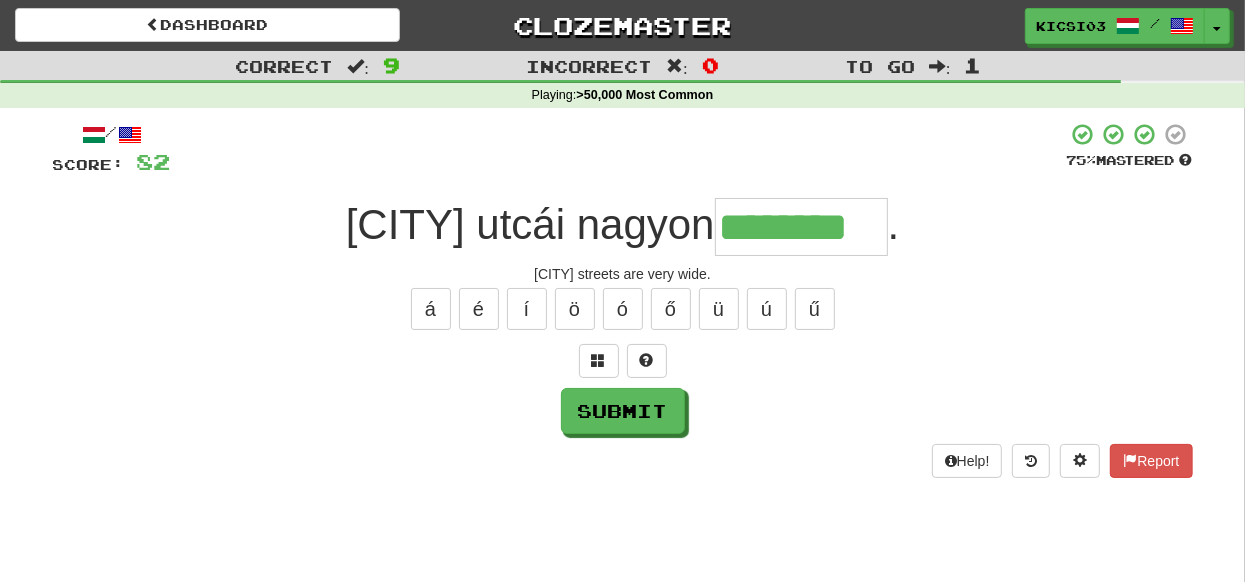 type on "********" 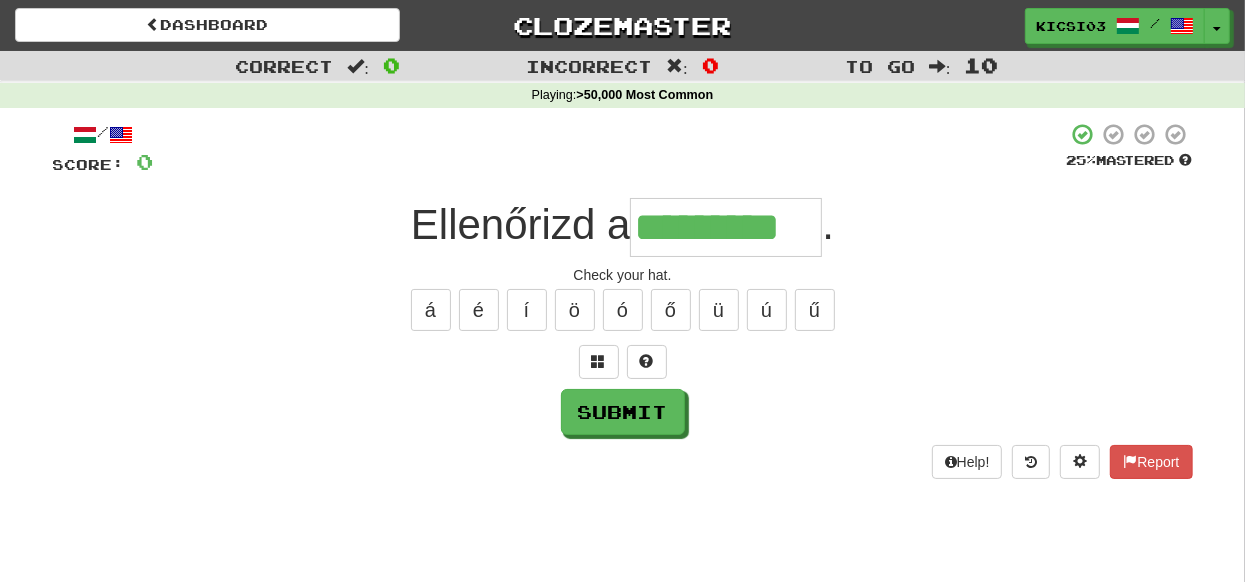 type on "*********" 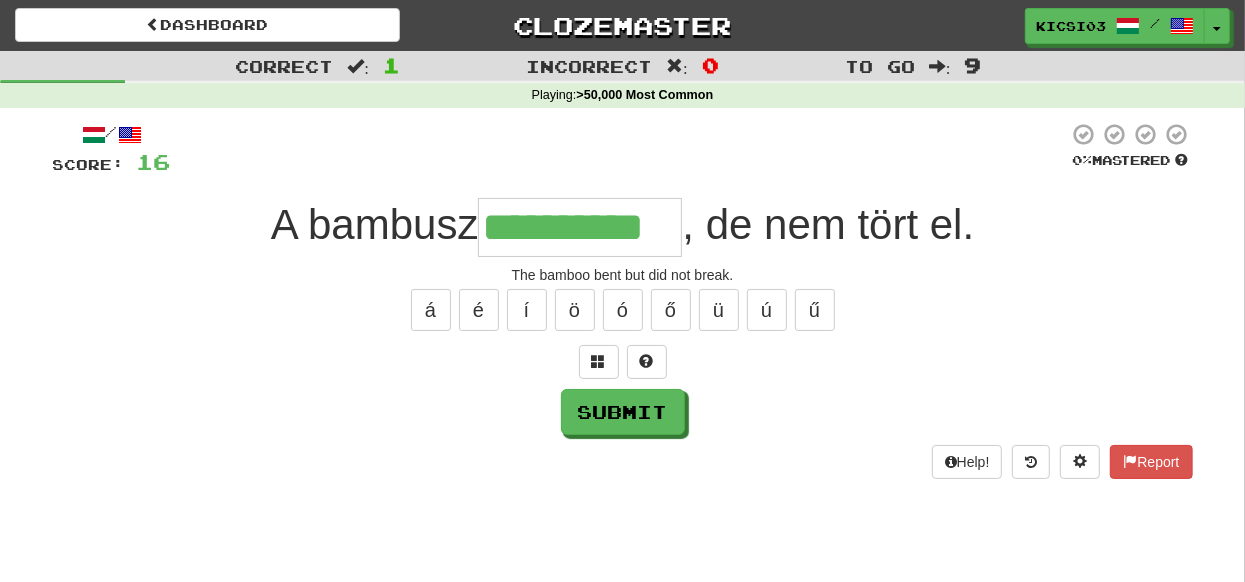 type on "**********" 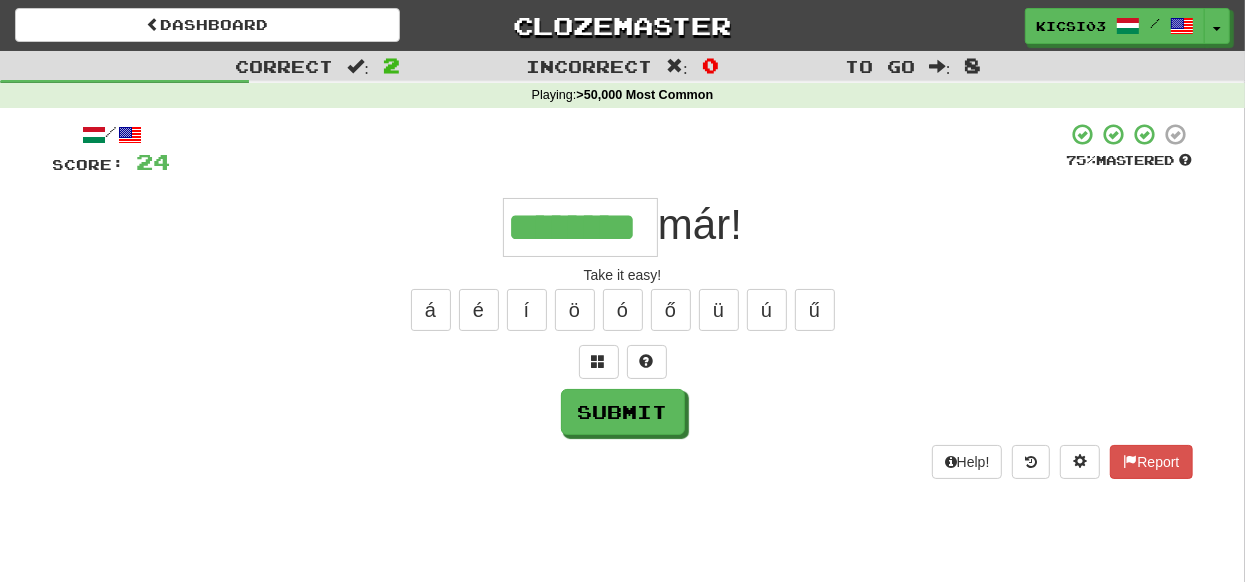 type on "********" 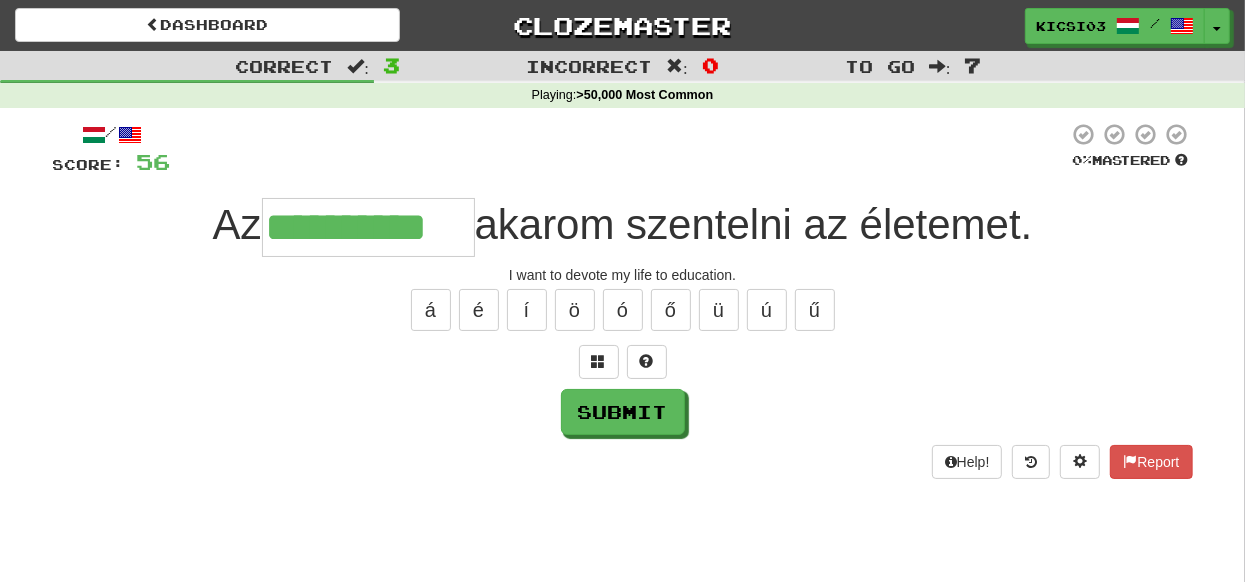 type on "**********" 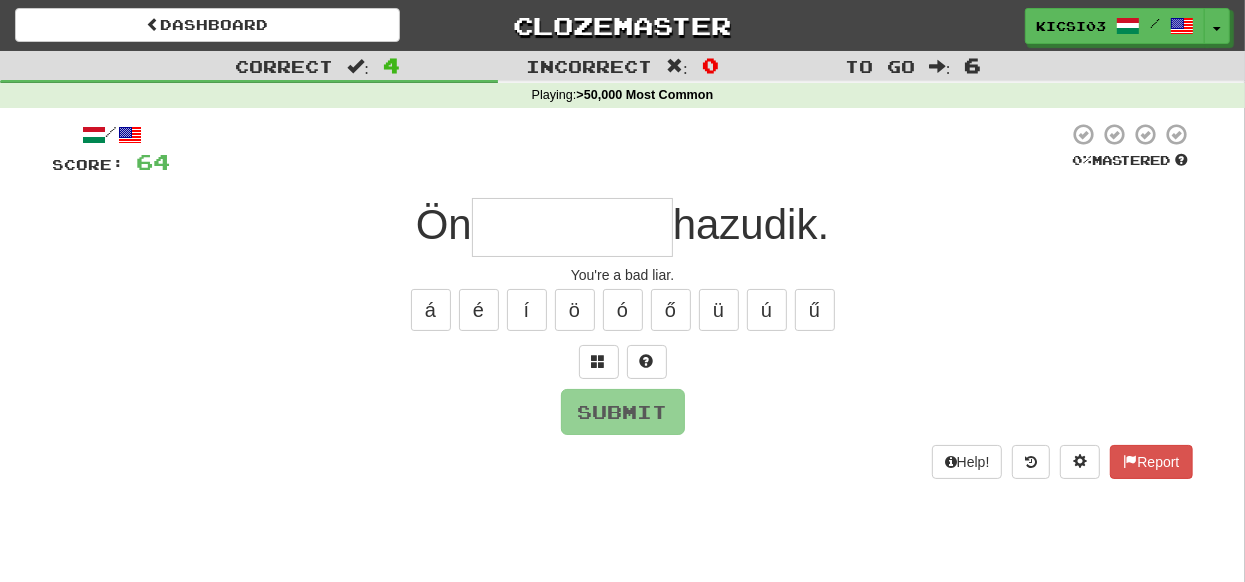 type on "*" 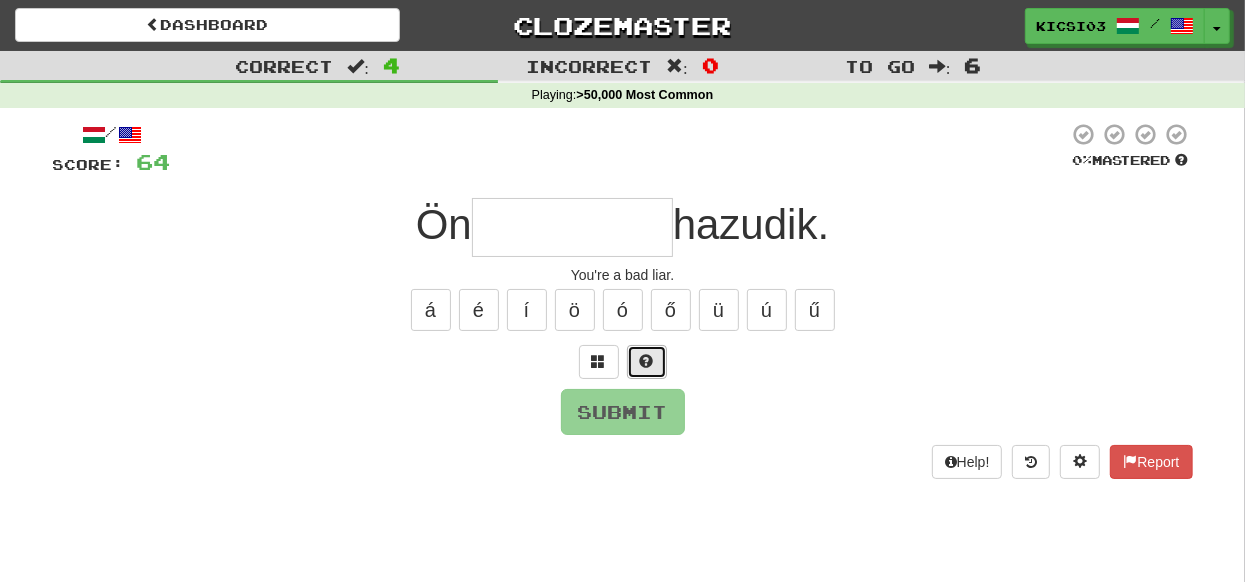 click at bounding box center [647, 362] 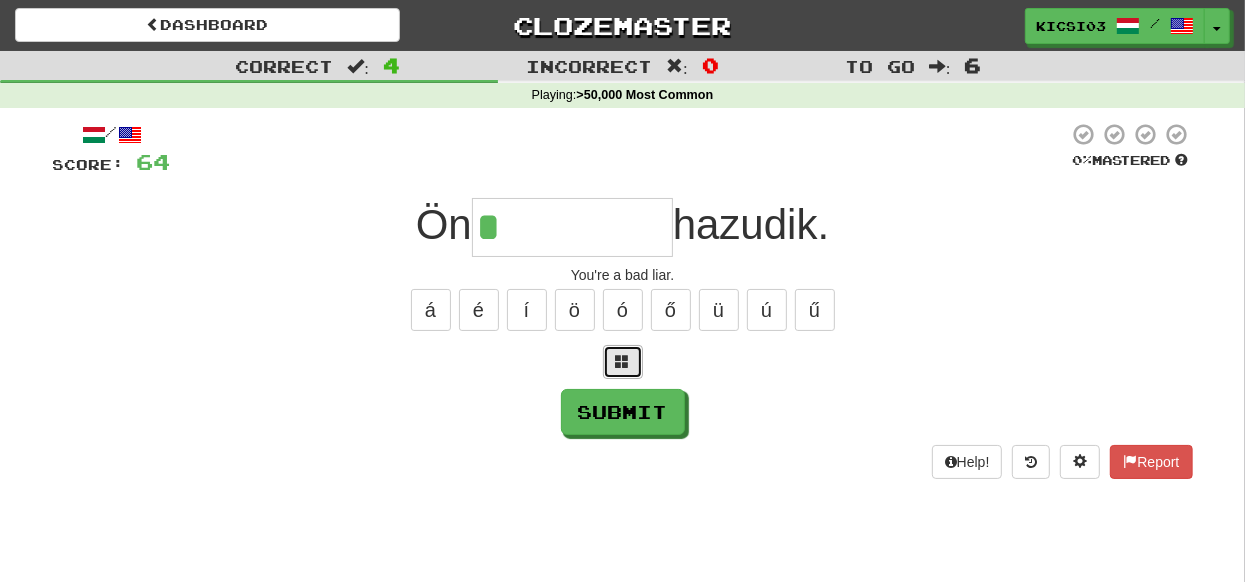 click at bounding box center [623, 361] 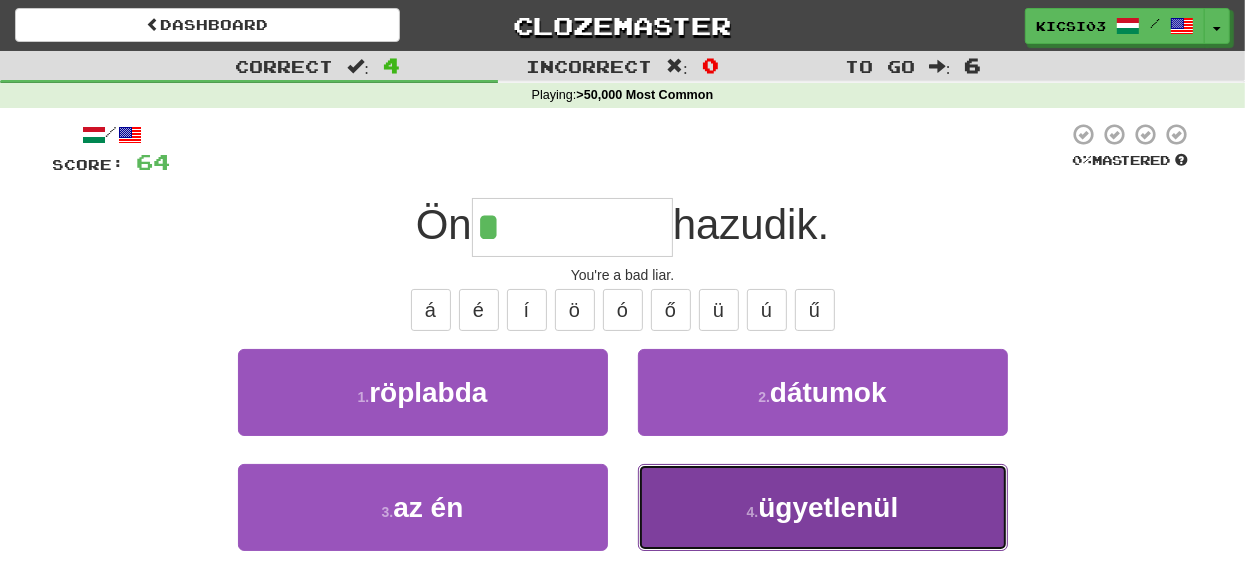 click on "4 .  ügyetlenül" at bounding box center (823, 507) 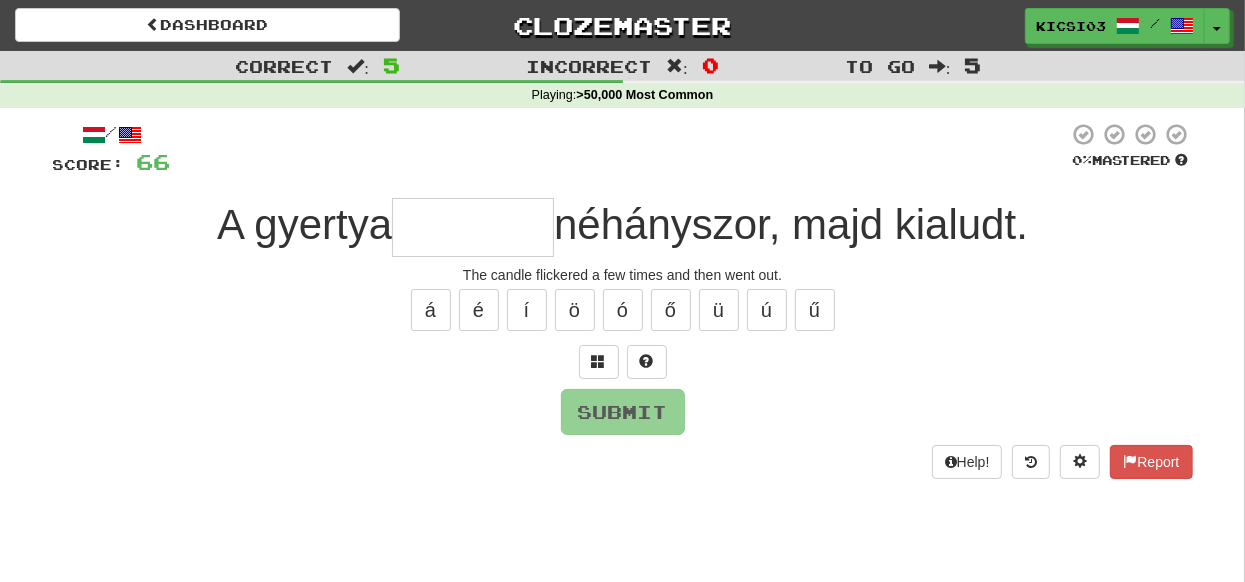 type on "*" 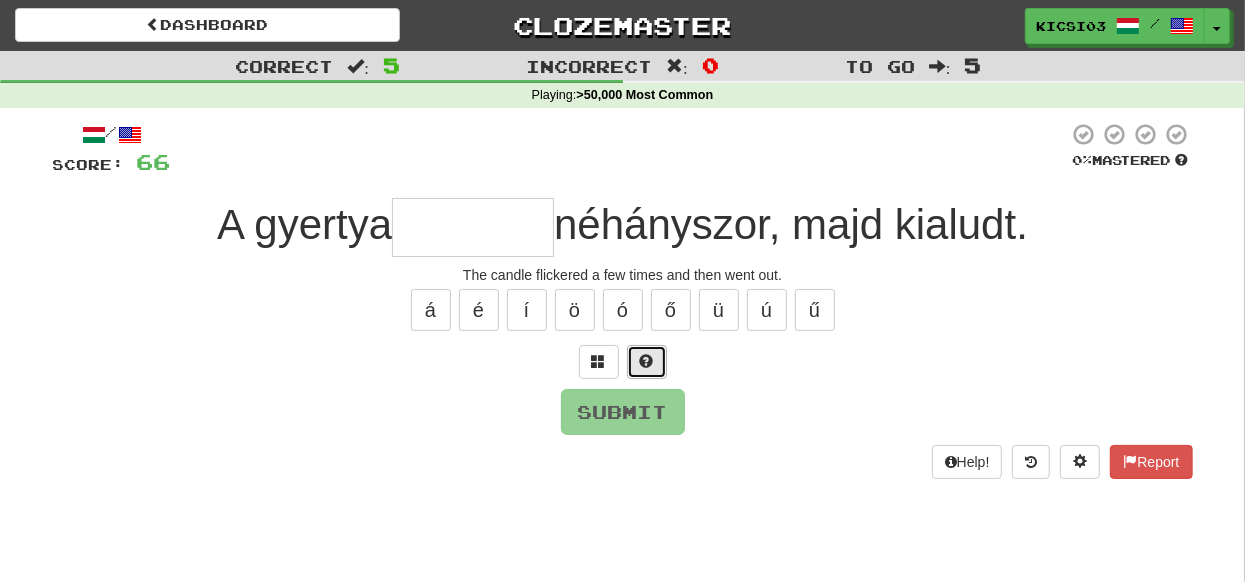 click at bounding box center (647, 361) 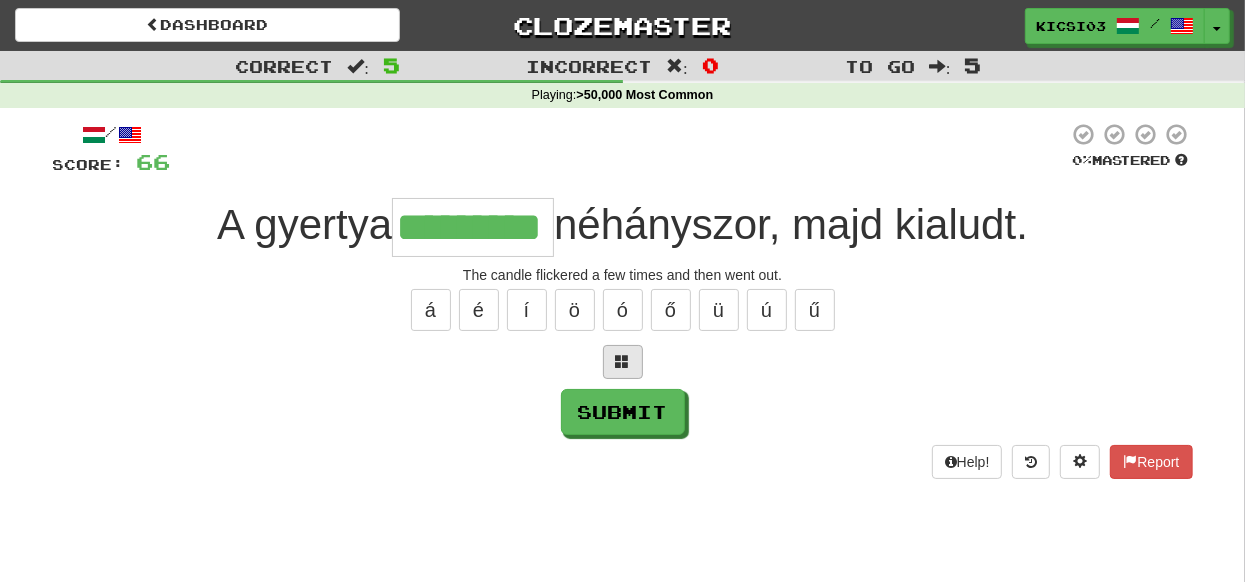 type on "*********" 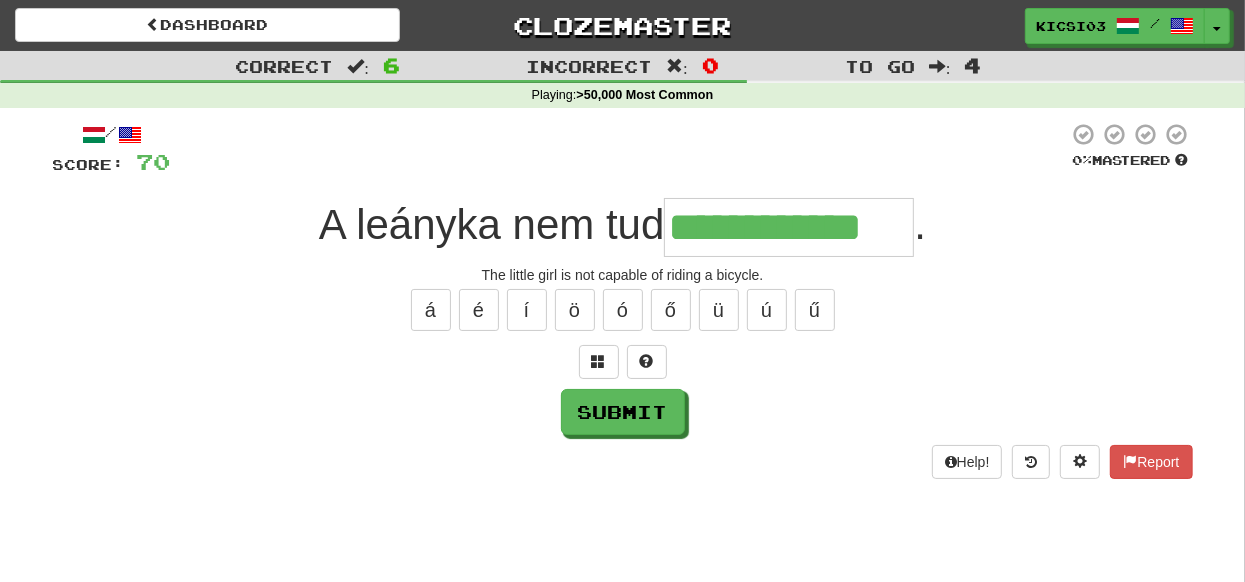 type on "**********" 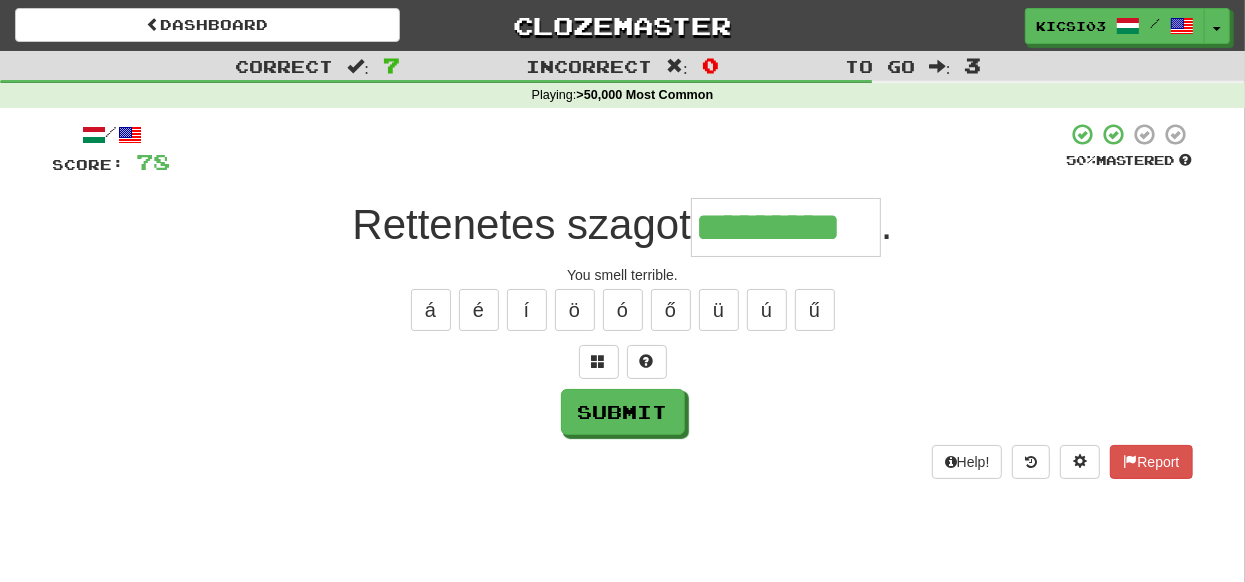 type on "*********" 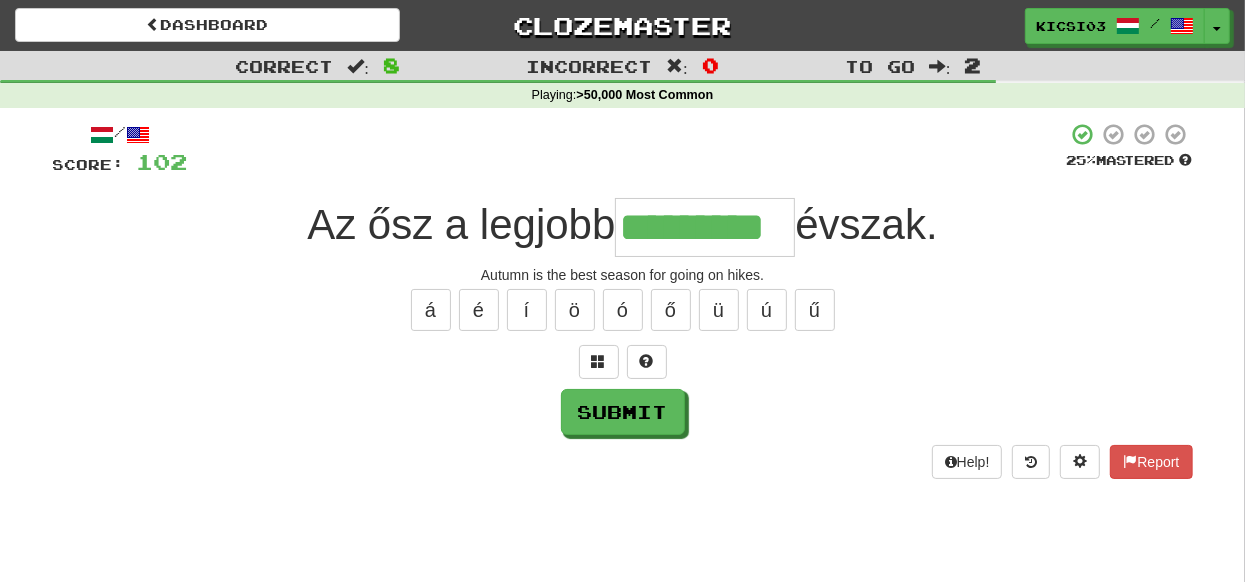 type on "*********" 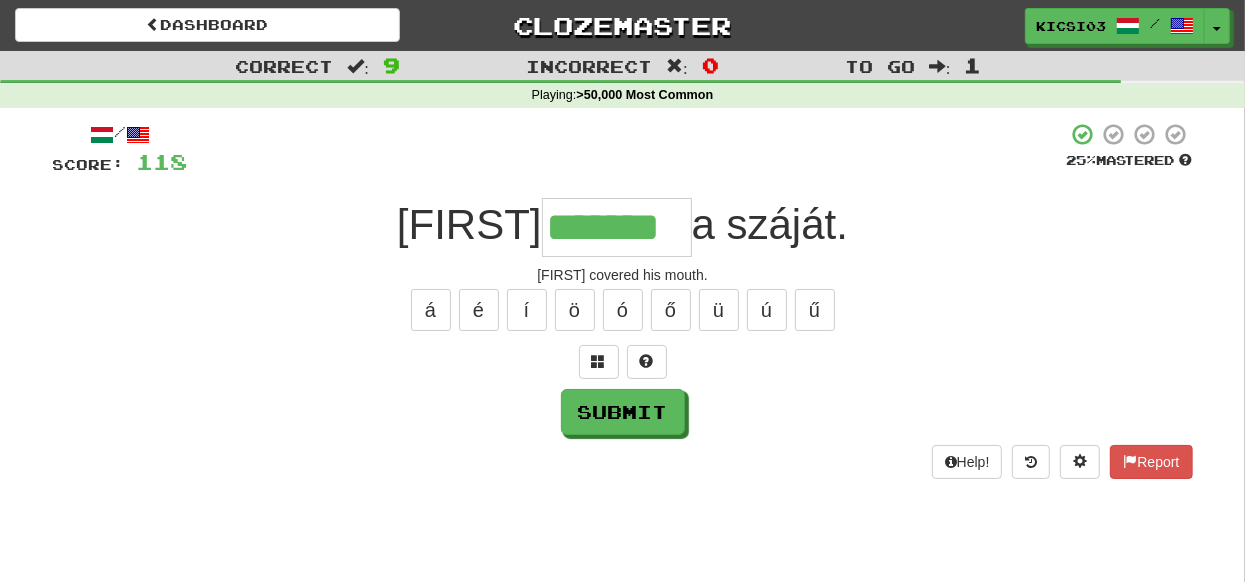 type on "*******" 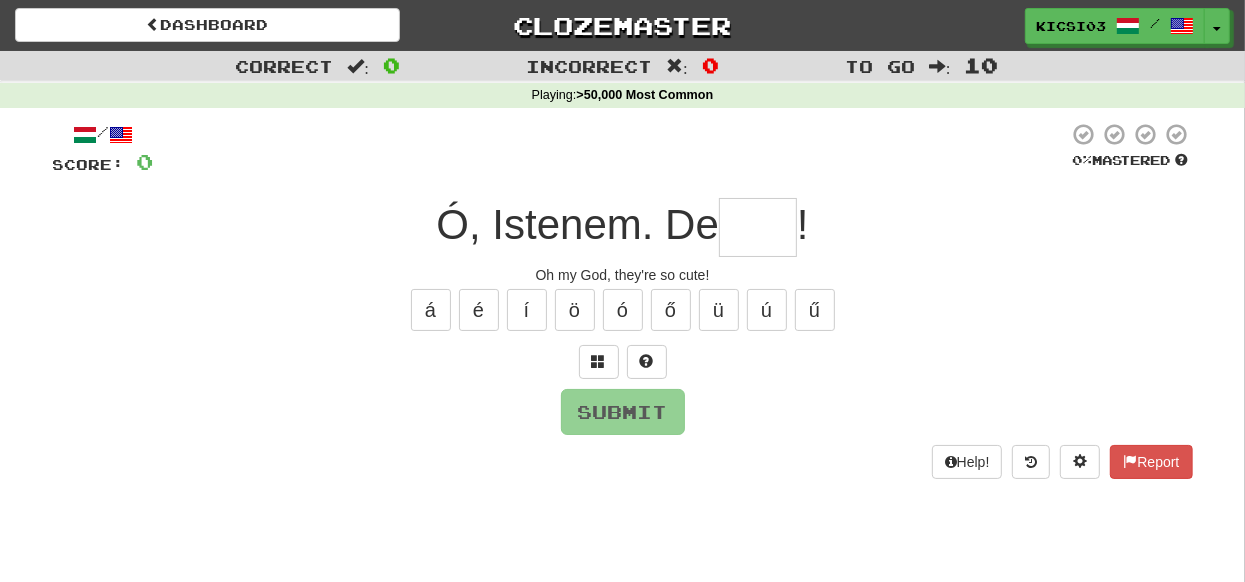 type on "*" 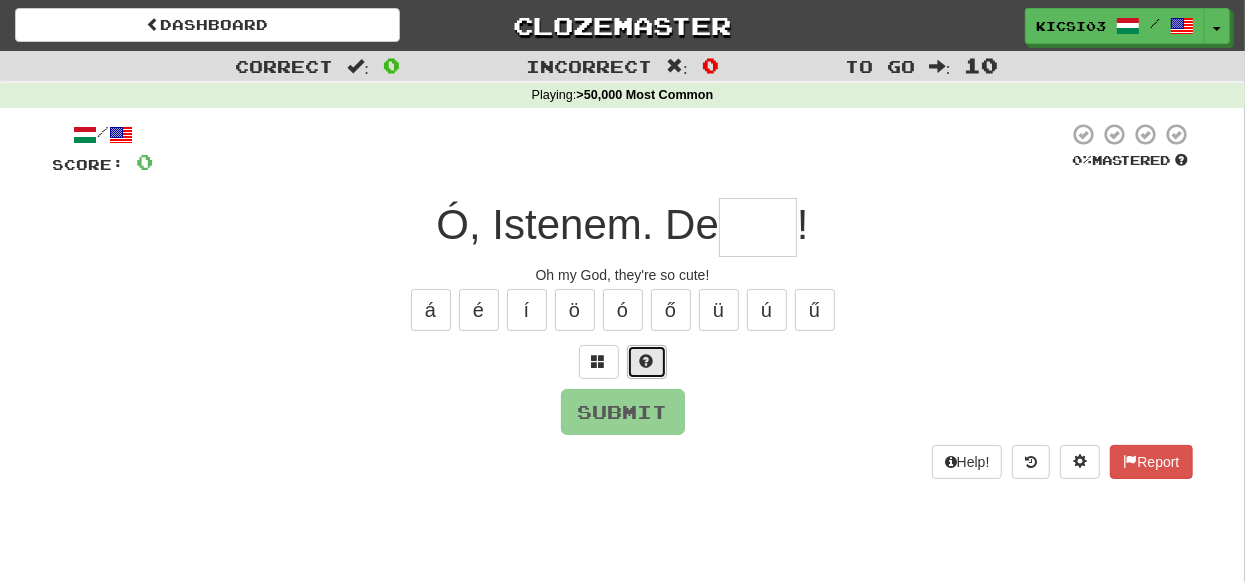 click at bounding box center (647, 361) 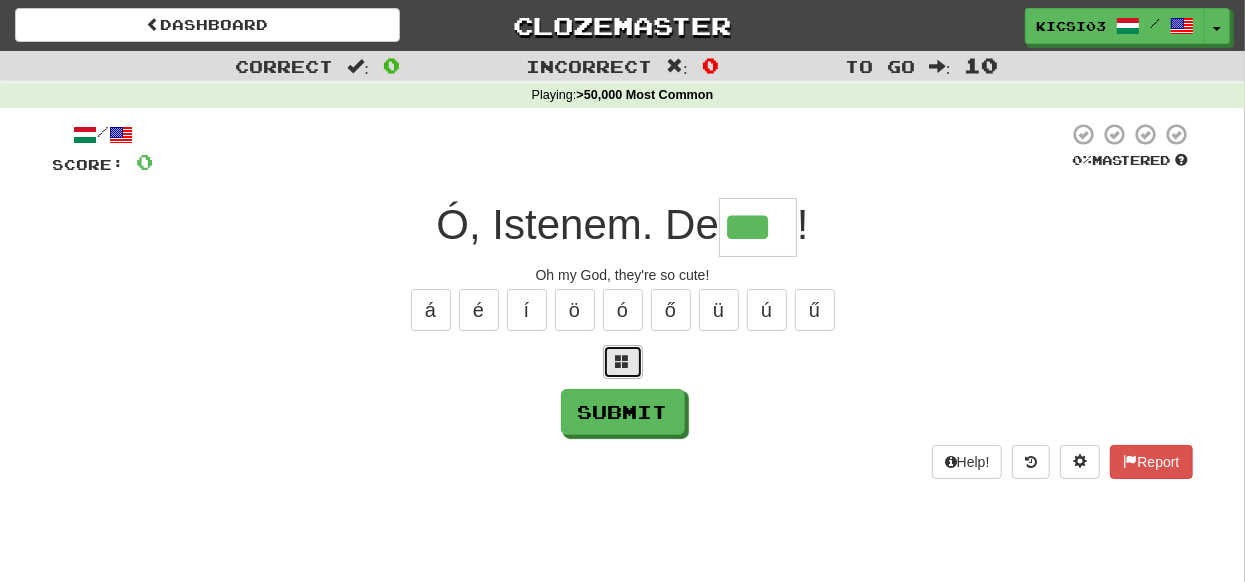 click at bounding box center [623, 362] 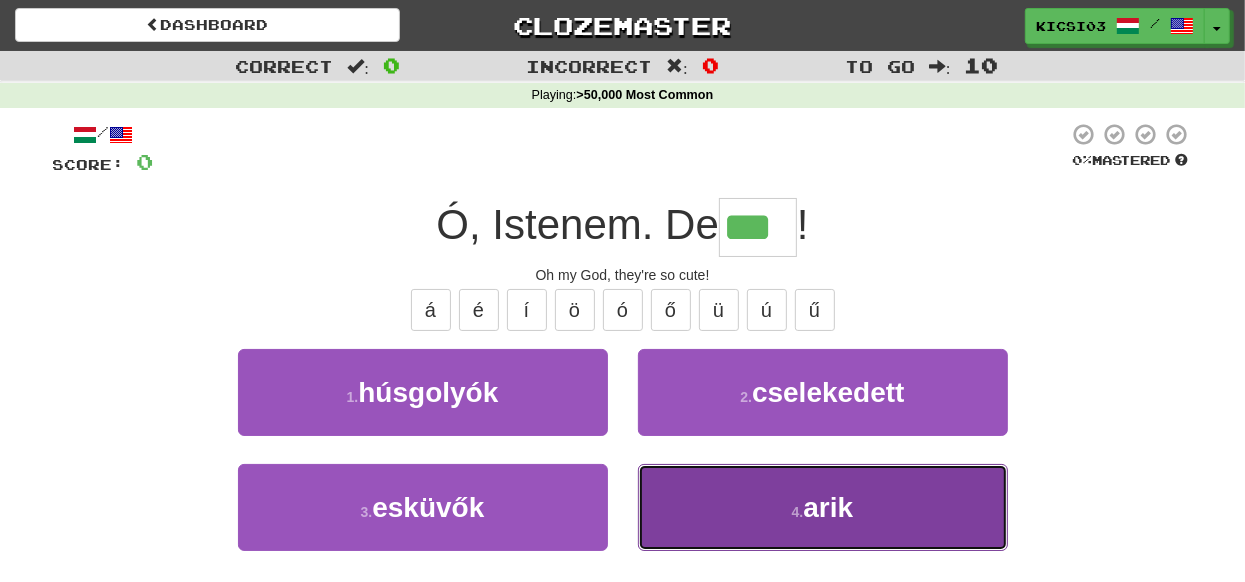 click on "arik" at bounding box center [828, 507] 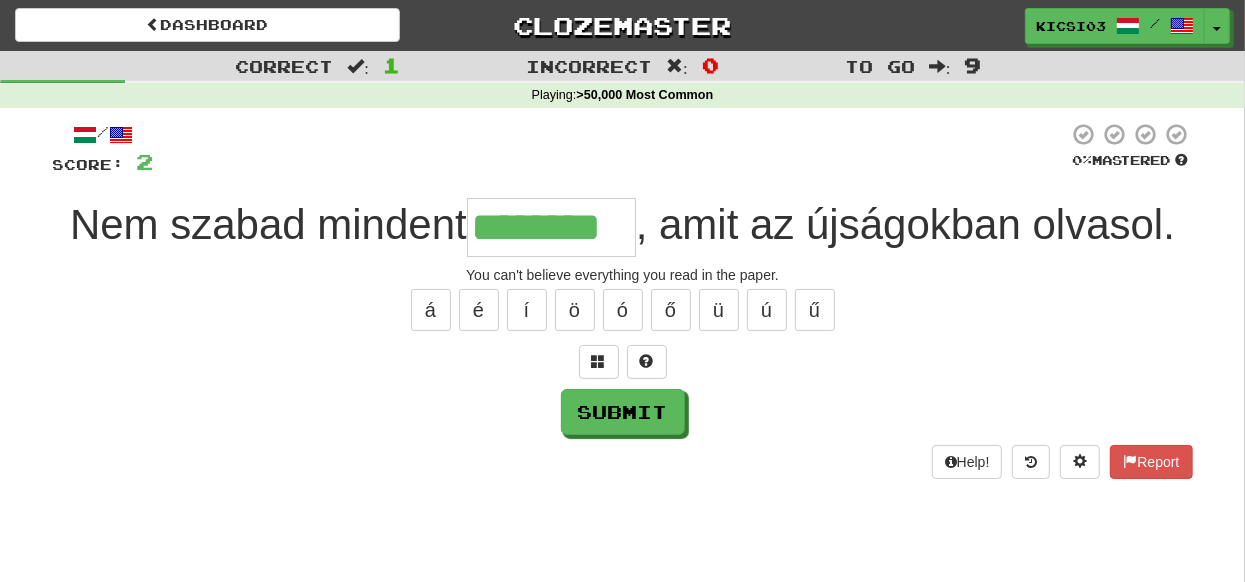 type on "********" 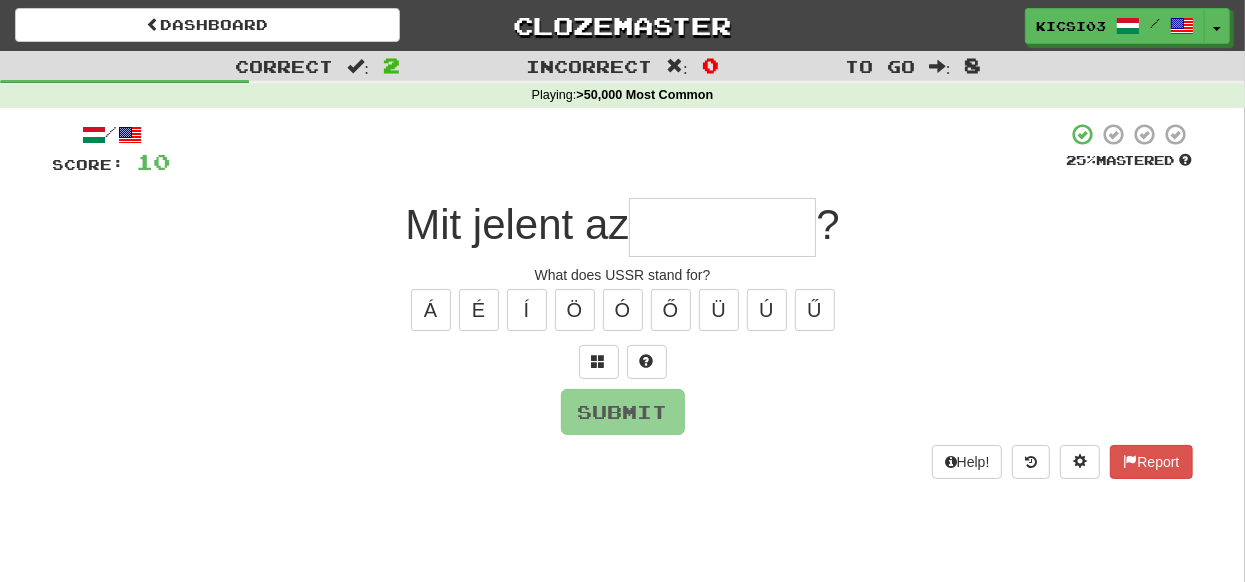 type on "*" 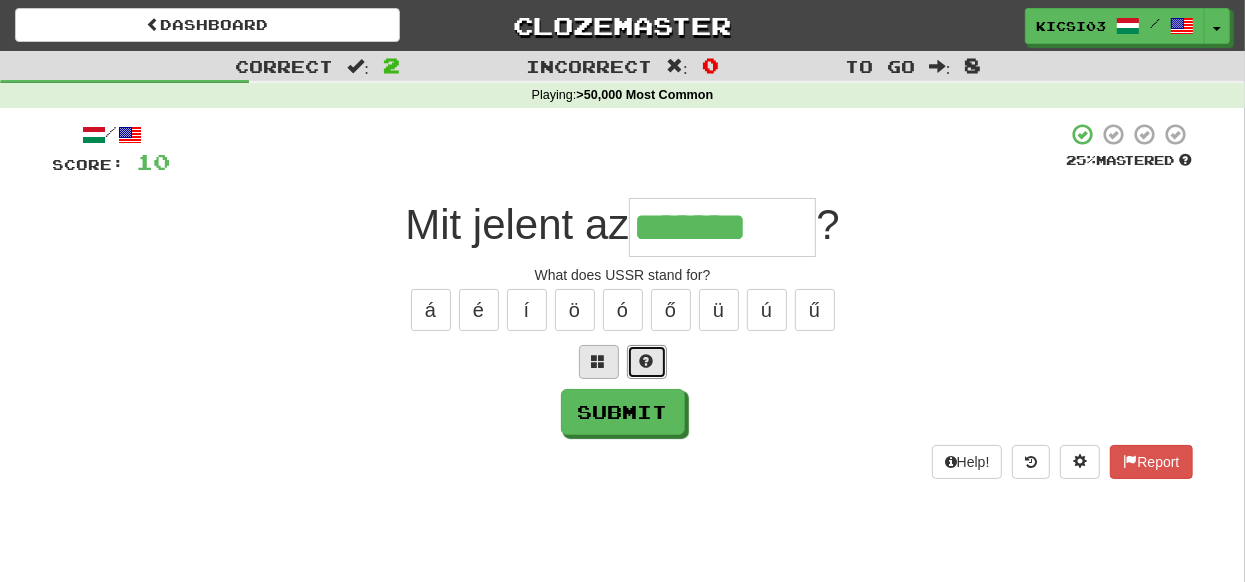 click at bounding box center (647, 362) 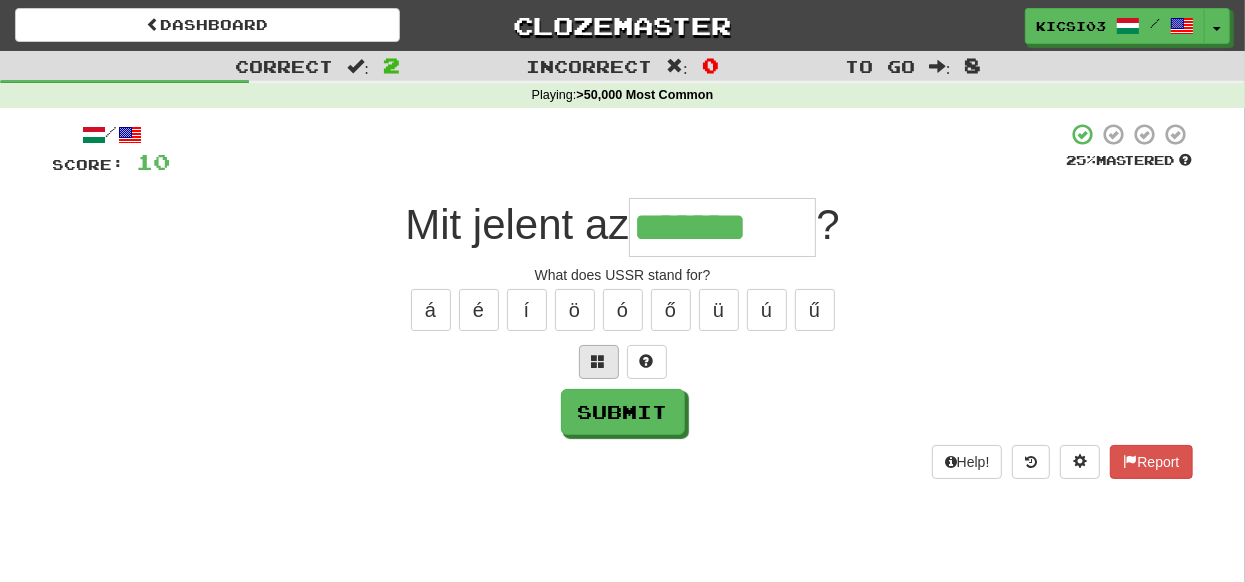 type on "*******" 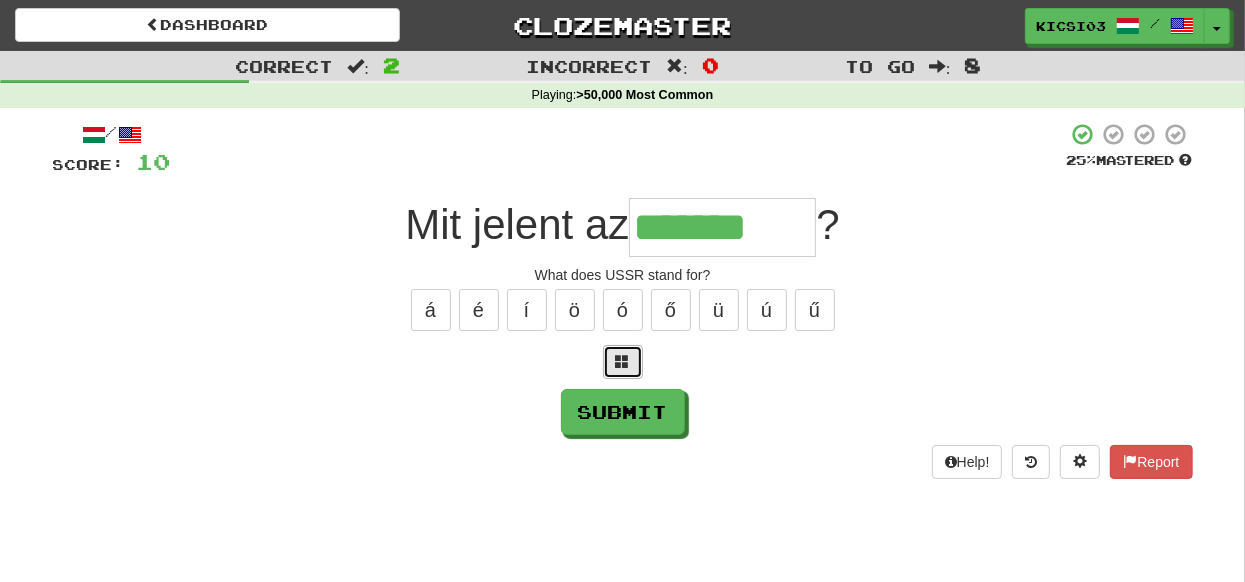 click at bounding box center (623, 361) 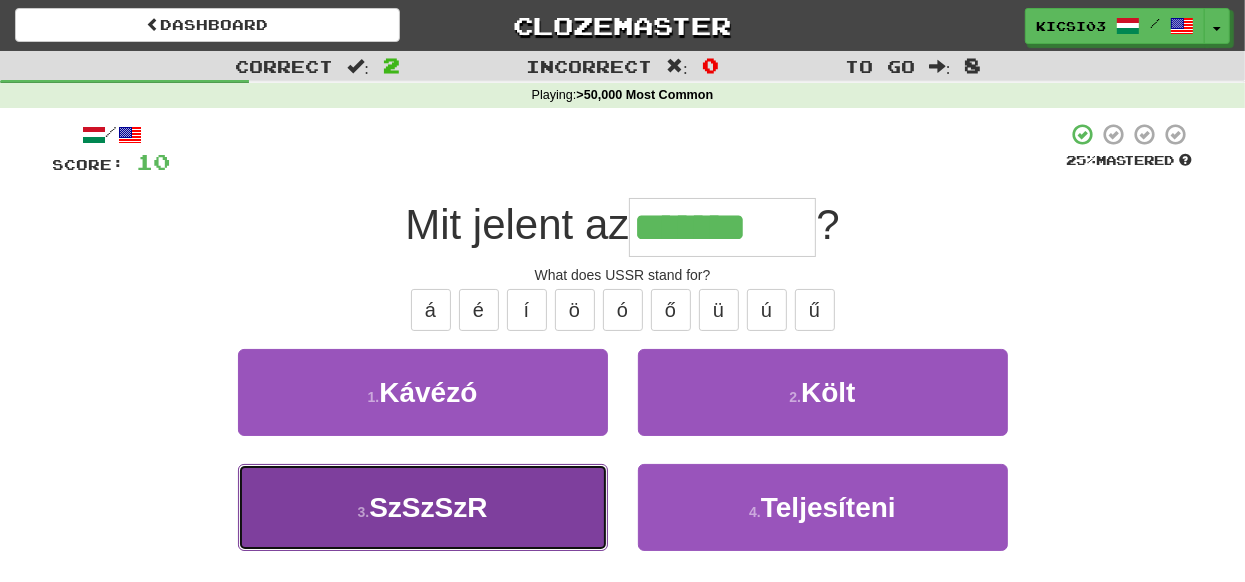 click on "3 .  SzSzSzR" at bounding box center [423, 507] 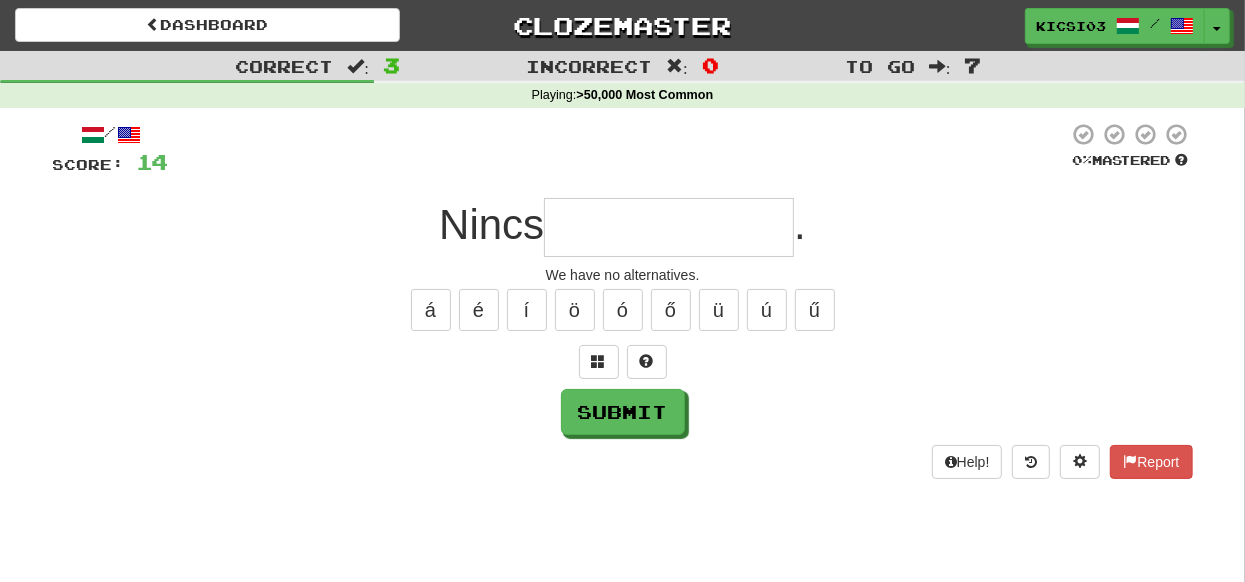 type on "*" 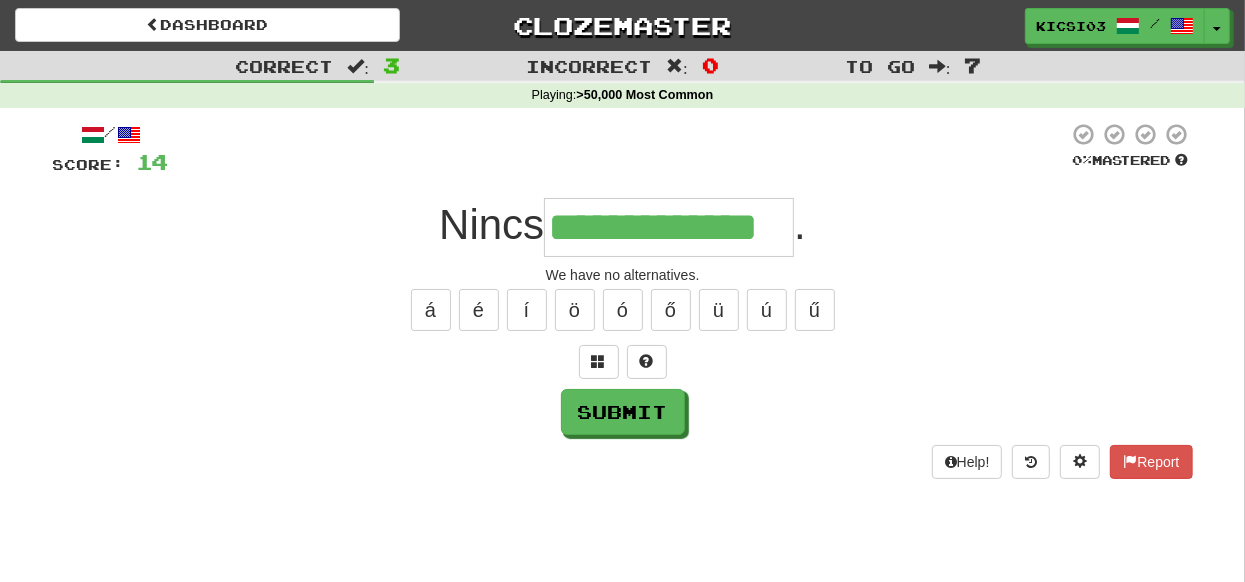 type on "**********" 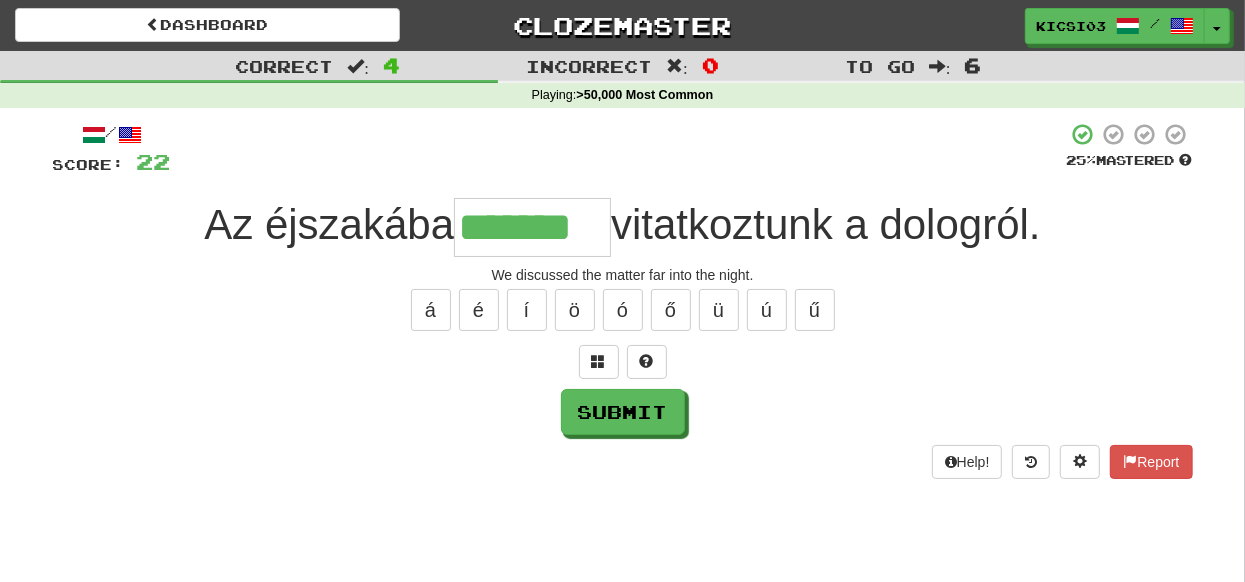 type on "*******" 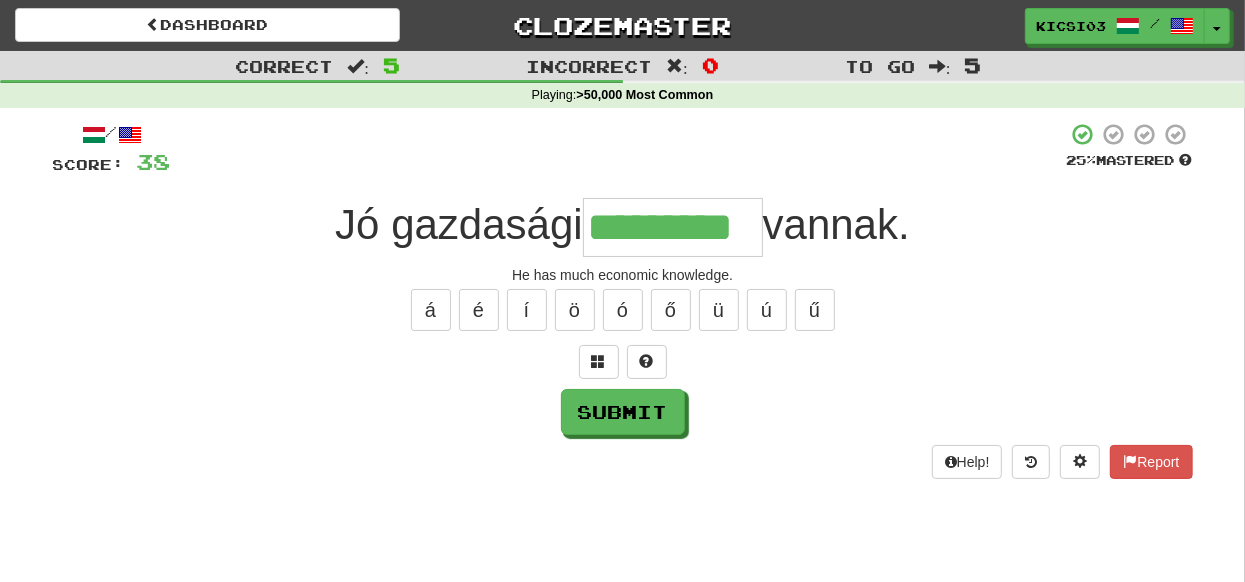 type on "*********" 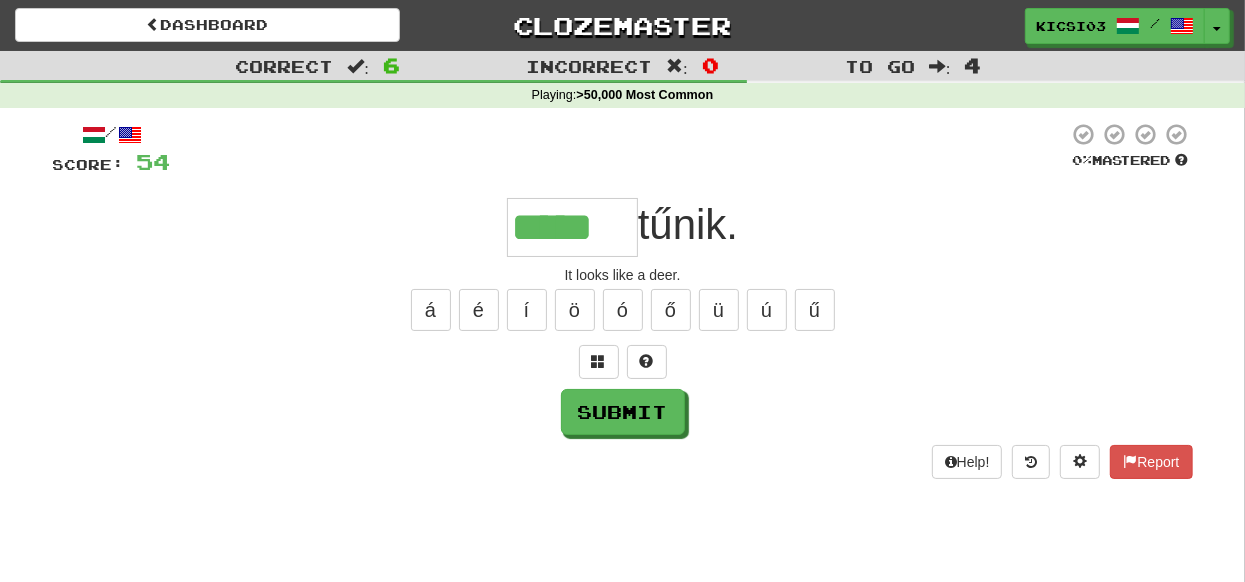 type on "*****" 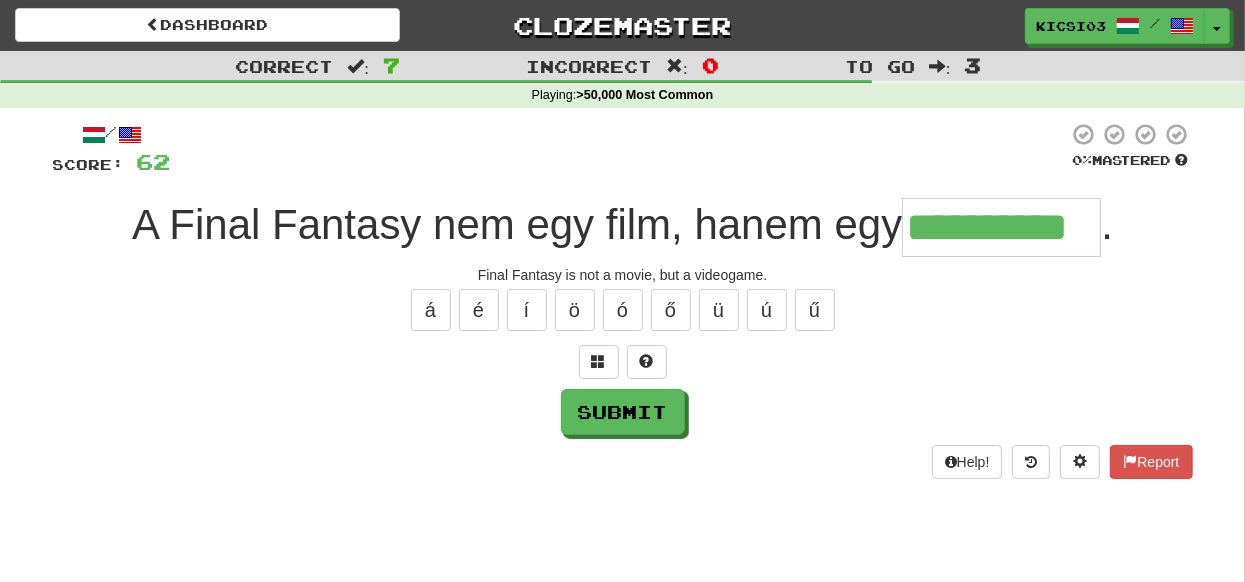 type on "**********" 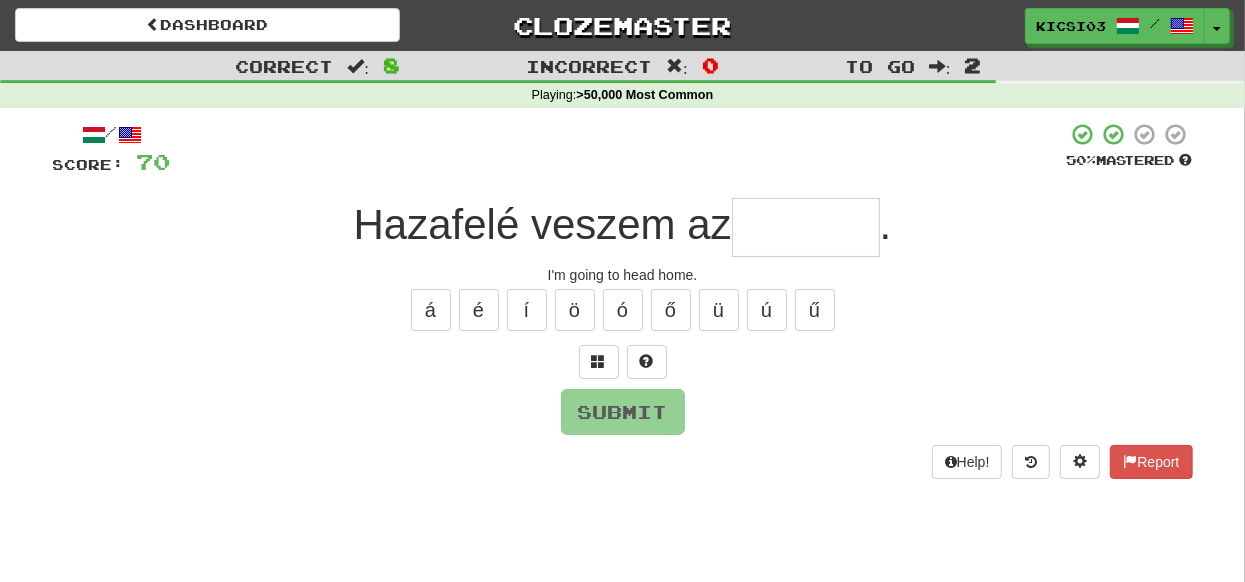 type on "*" 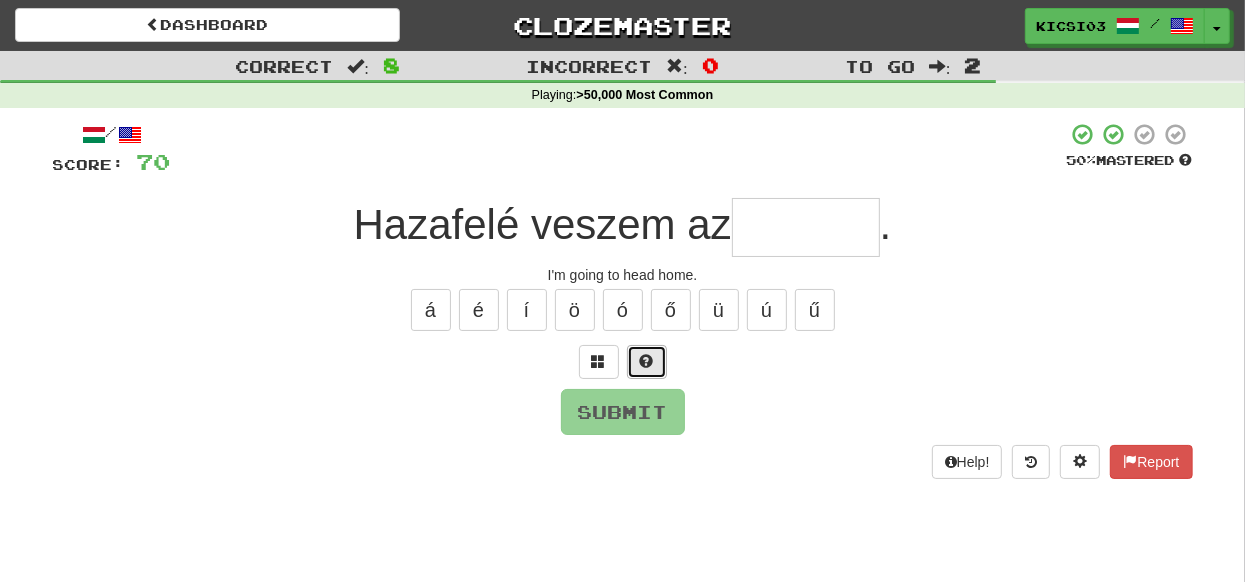 click at bounding box center (647, 361) 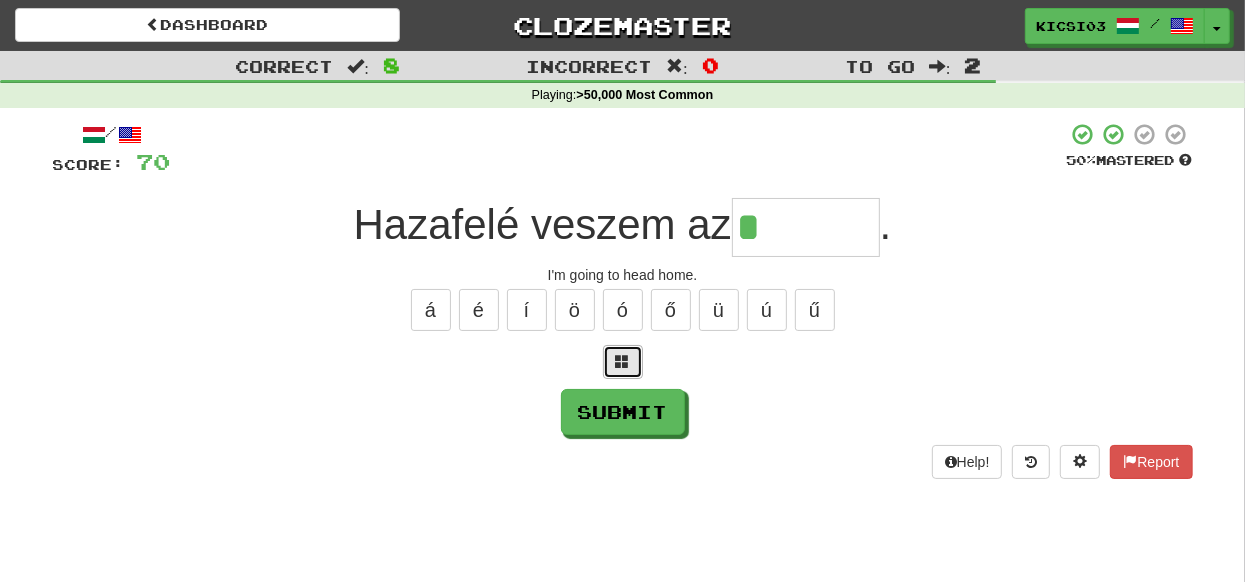 click at bounding box center [623, 362] 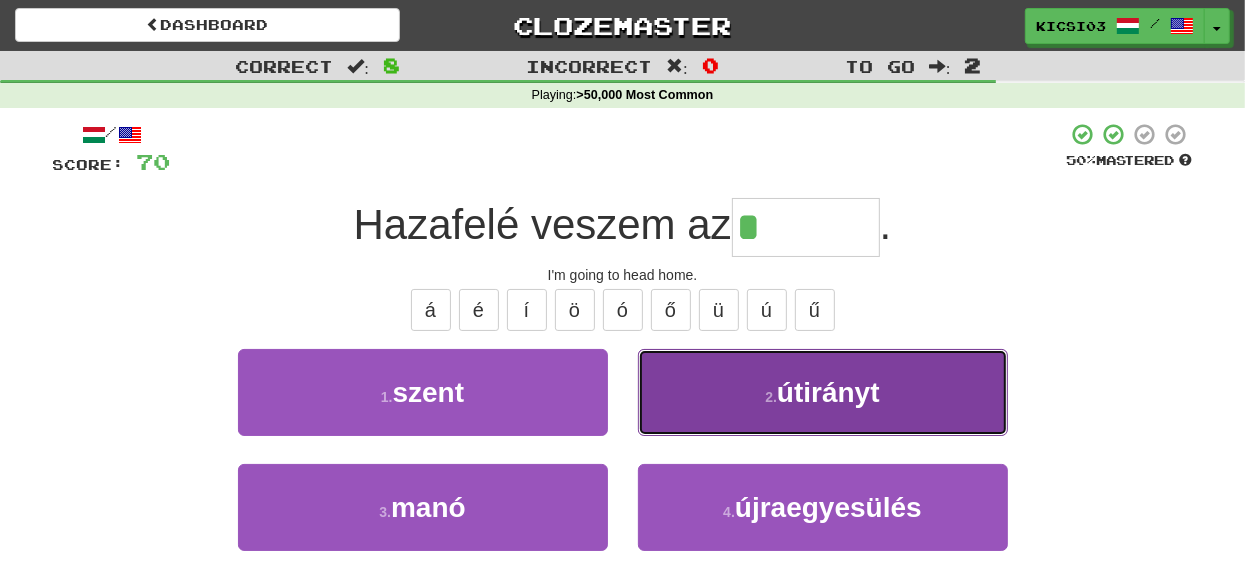 click on "2 ." at bounding box center [771, 397] 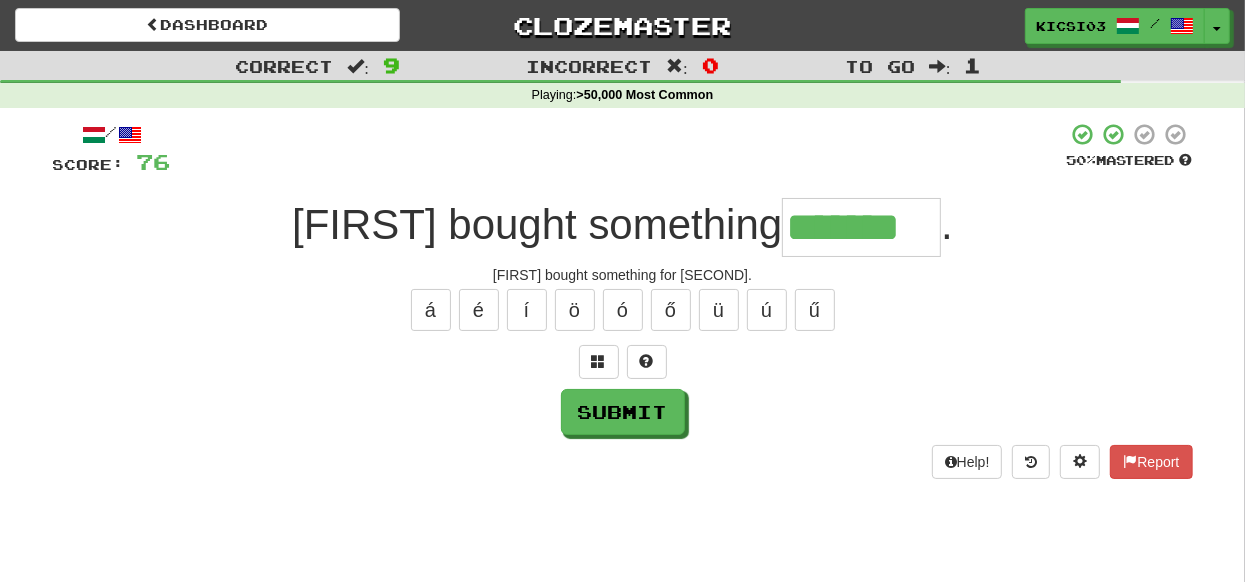 type on "*******" 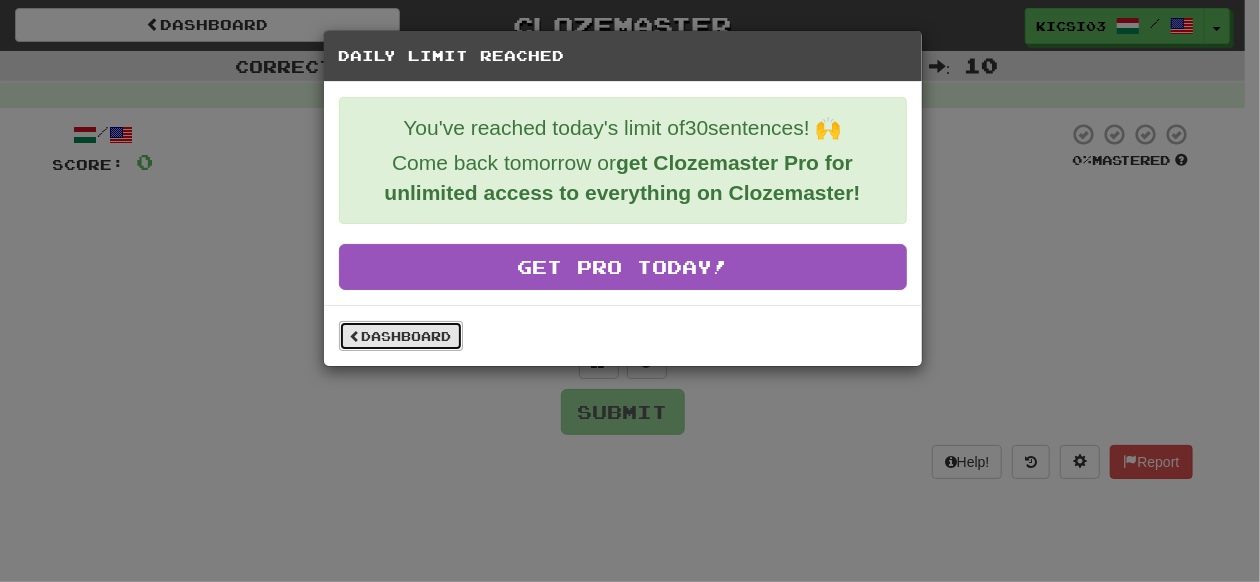 click on "Dashboard" at bounding box center (401, 336) 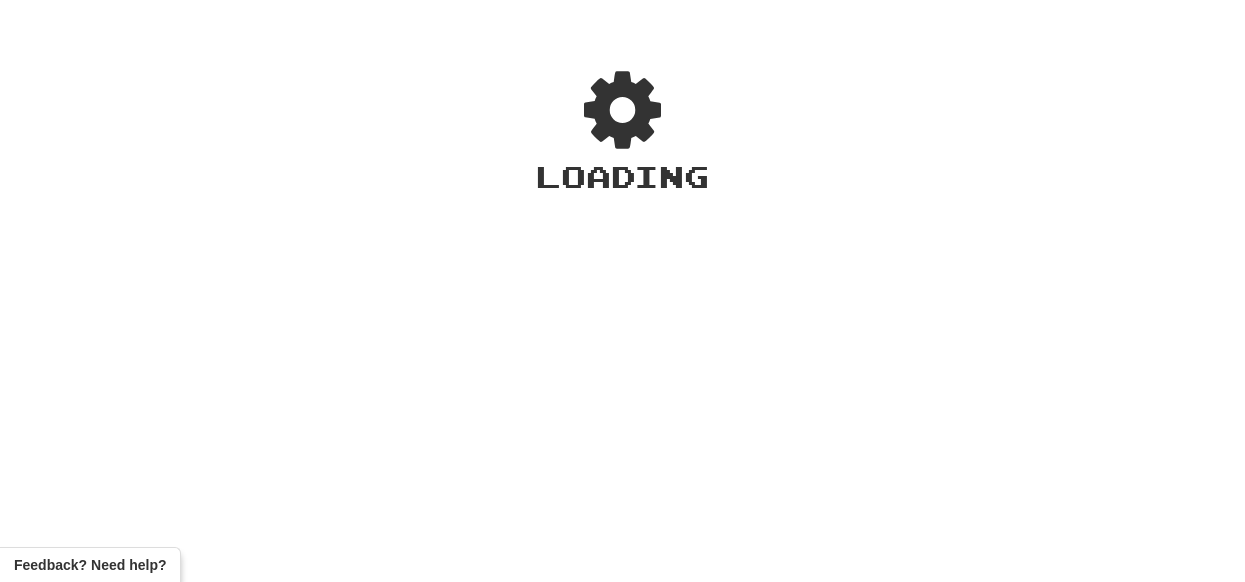 scroll, scrollTop: 0, scrollLeft: 0, axis: both 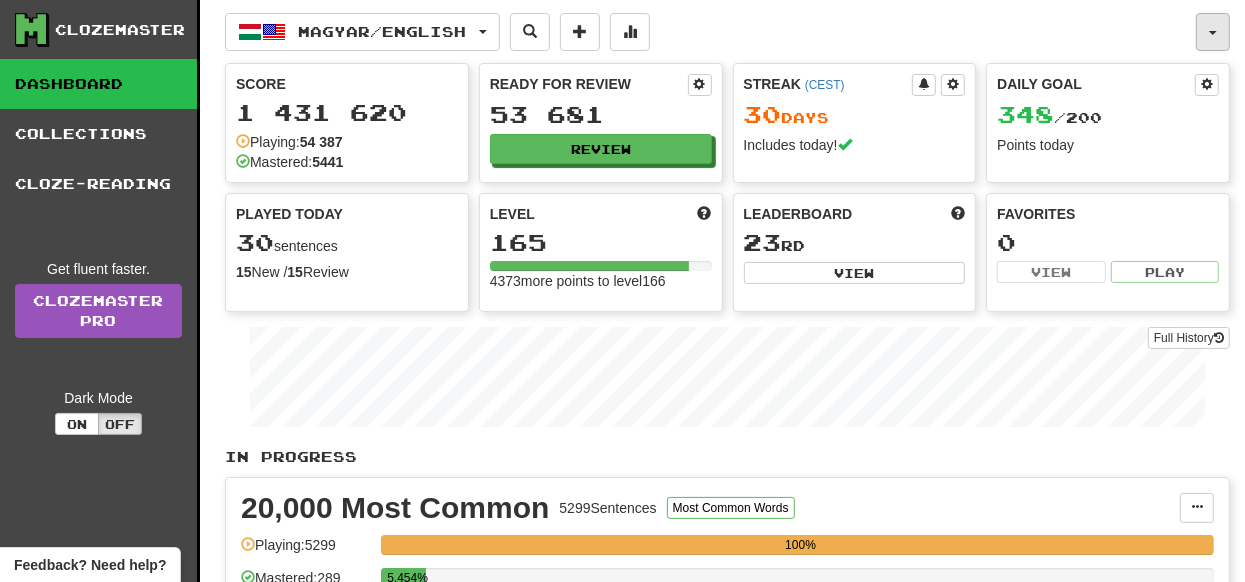 click at bounding box center [1213, 32] 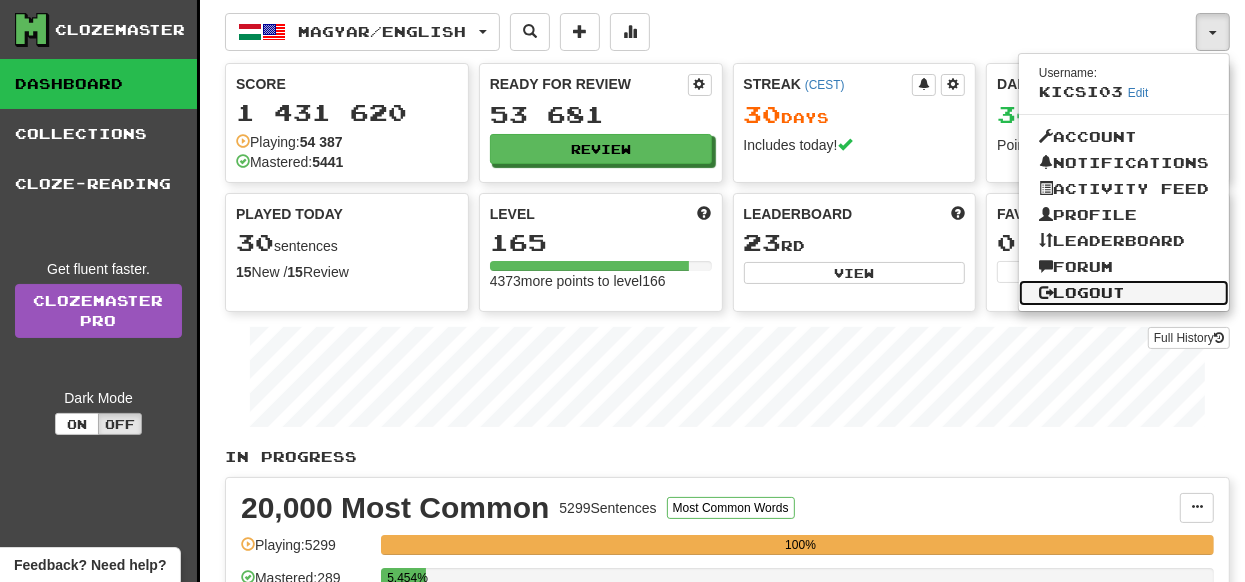 click on "Logout" at bounding box center (1124, 293) 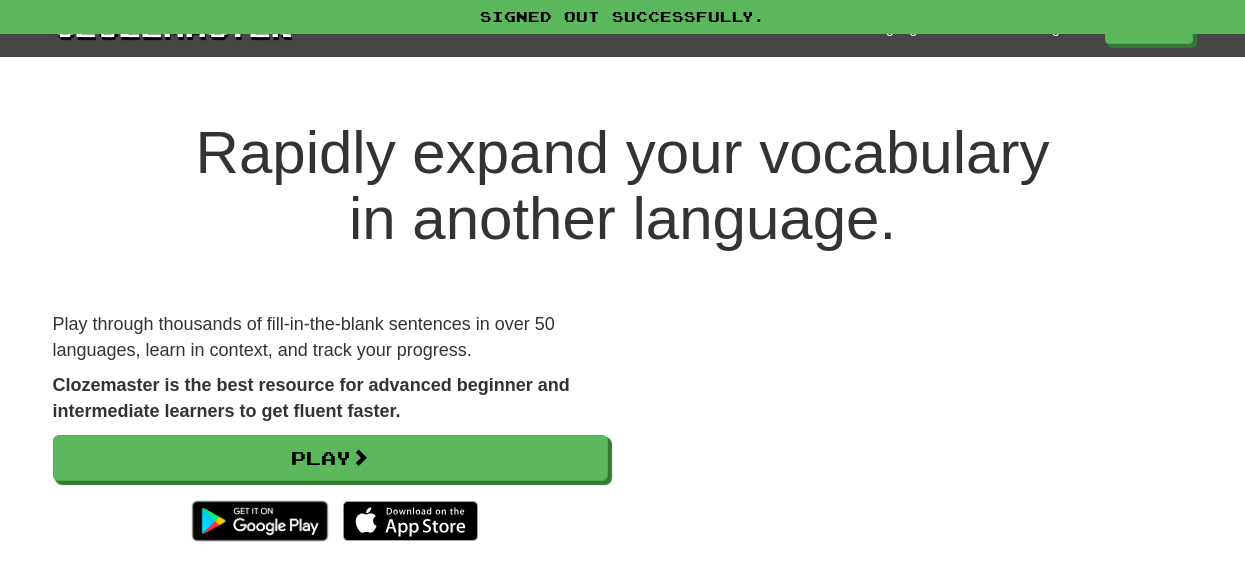 scroll, scrollTop: 0, scrollLeft: 0, axis: both 